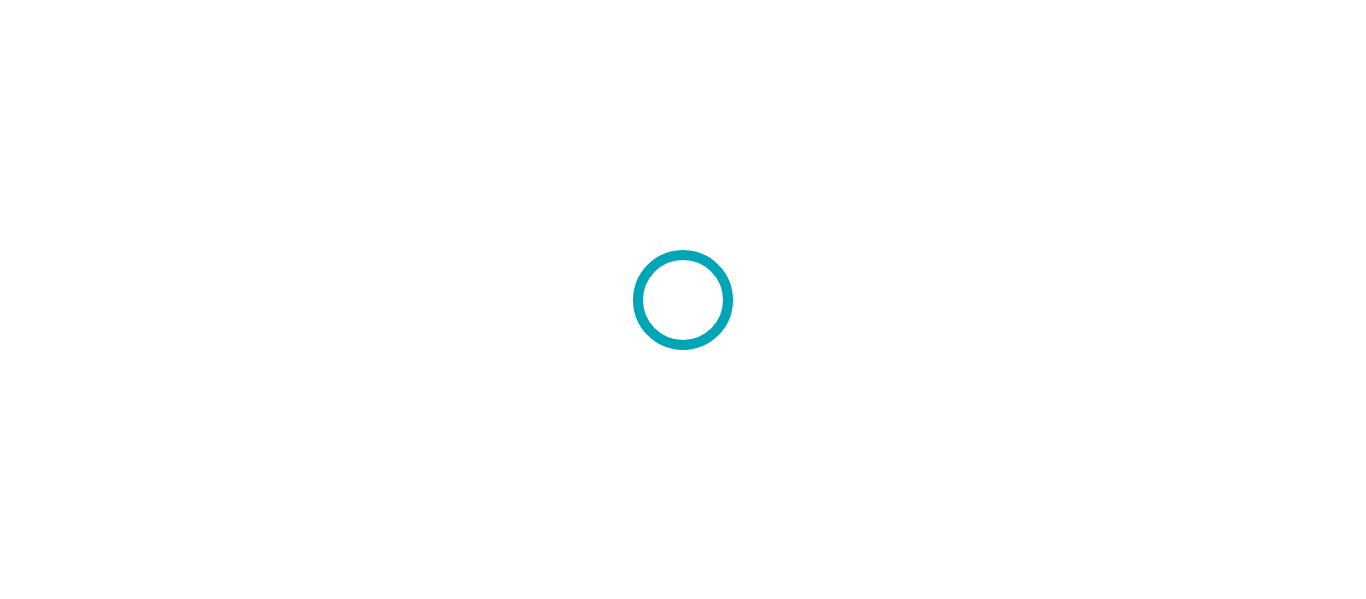 scroll, scrollTop: 0, scrollLeft: 0, axis: both 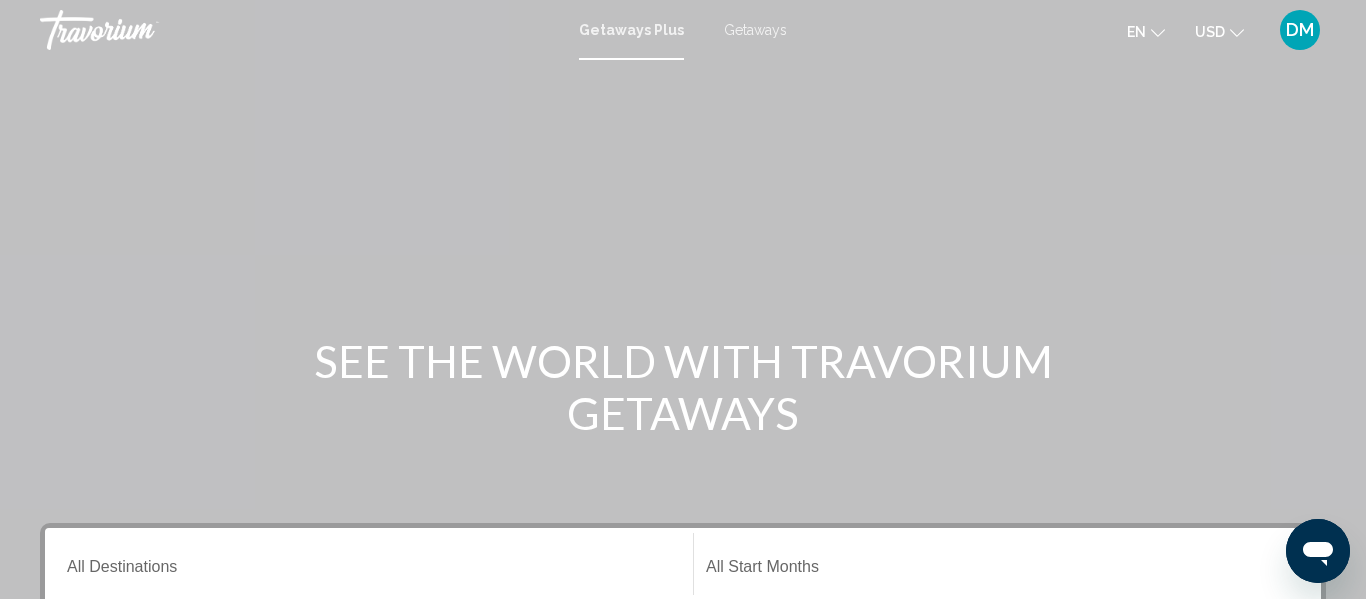 click on "Getaways" at bounding box center [755, 30] 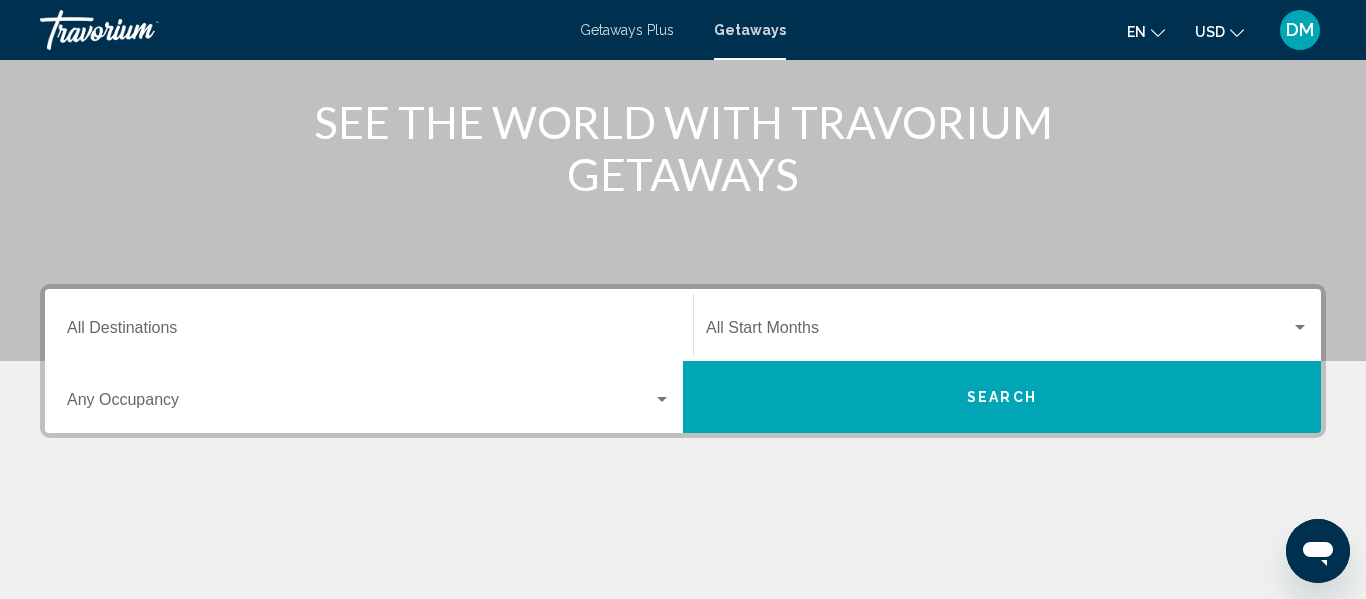 scroll, scrollTop: 240, scrollLeft: 0, axis: vertical 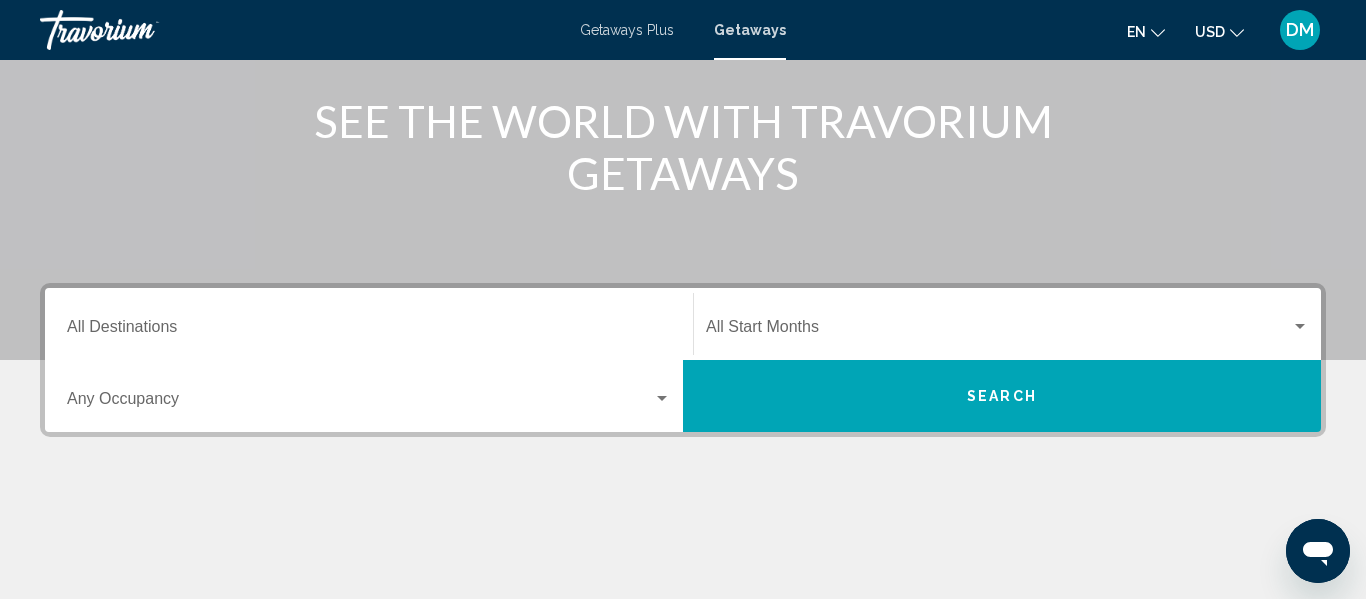 click on "Destination All Destinations" at bounding box center (369, 324) 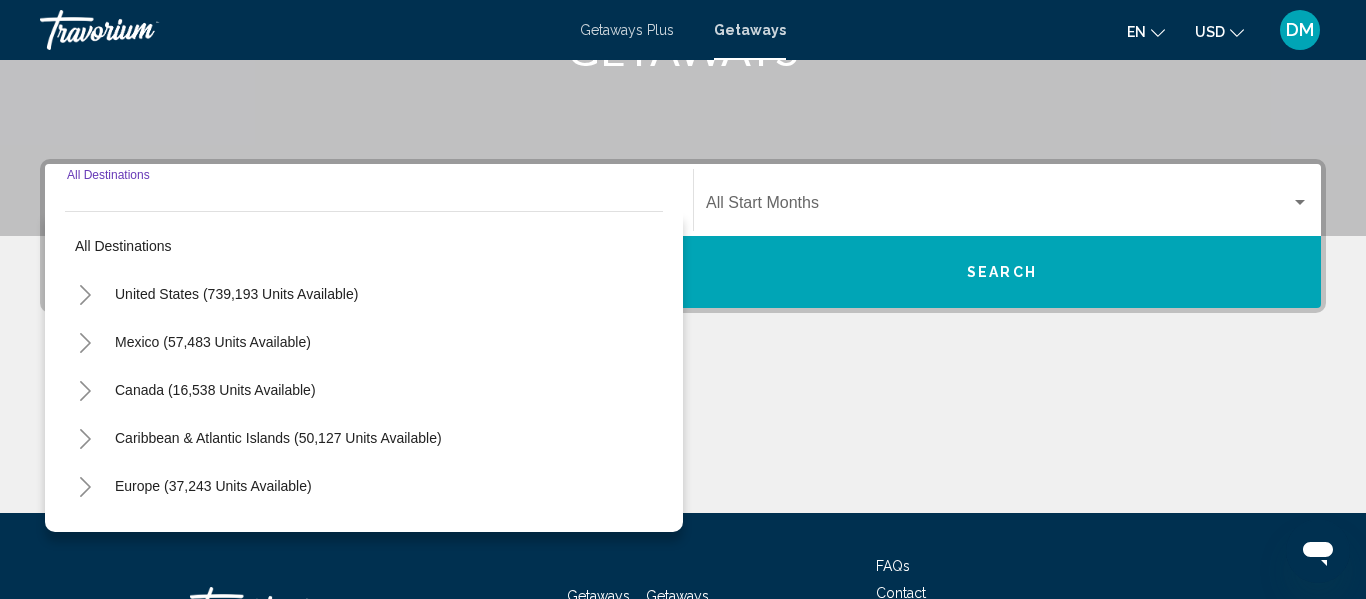 scroll, scrollTop: 458, scrollLeft: 0, axis: vertical 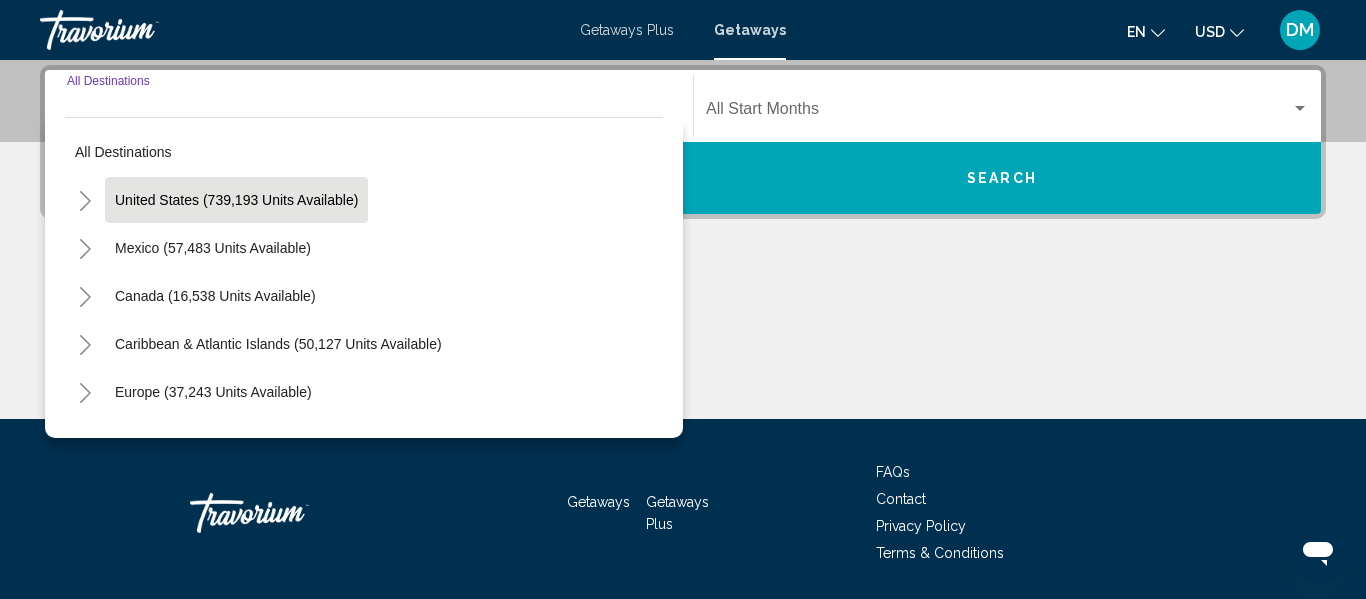 click on "United States (739,193 units available)" at bounding box center (213, 248) 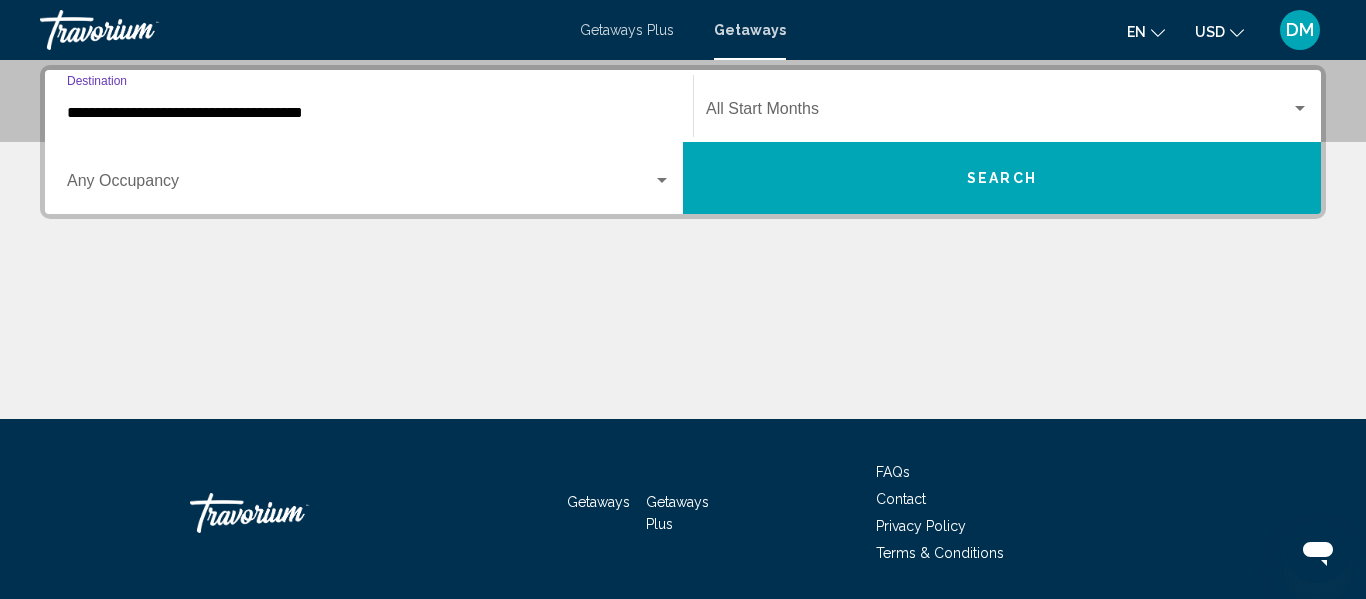 click on "Occupancy Any Occupancy" at bounding box center [369, 178] 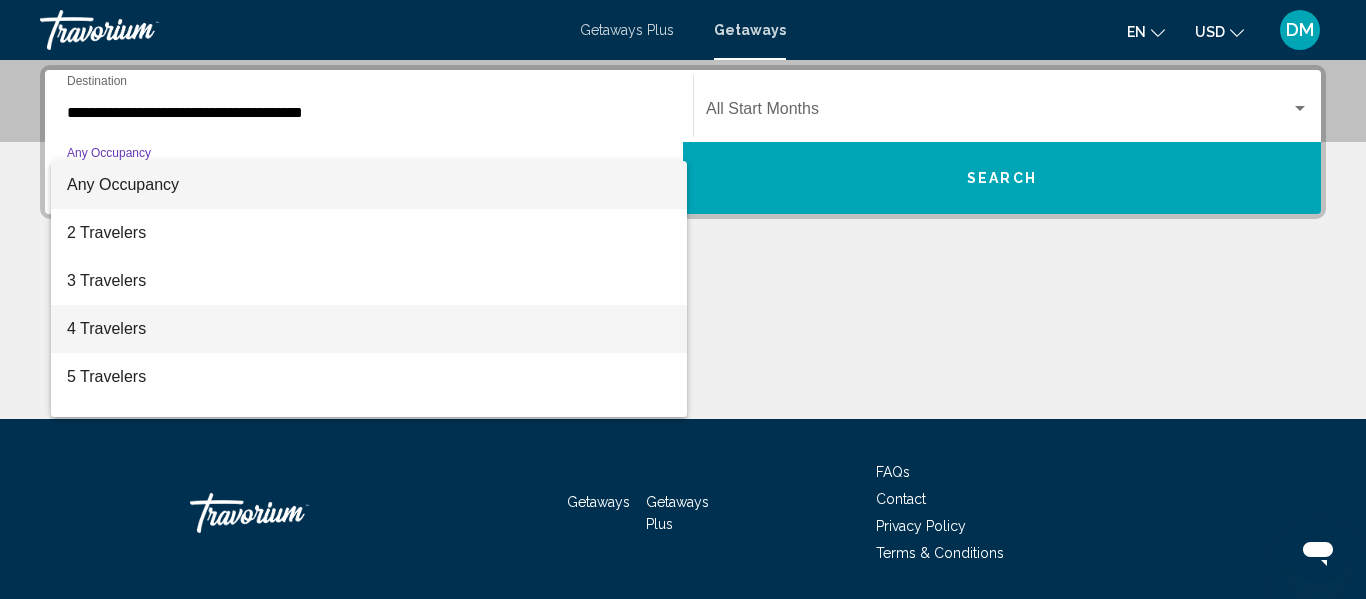 click on "4 Travelers" at bounding box center (369, 329) 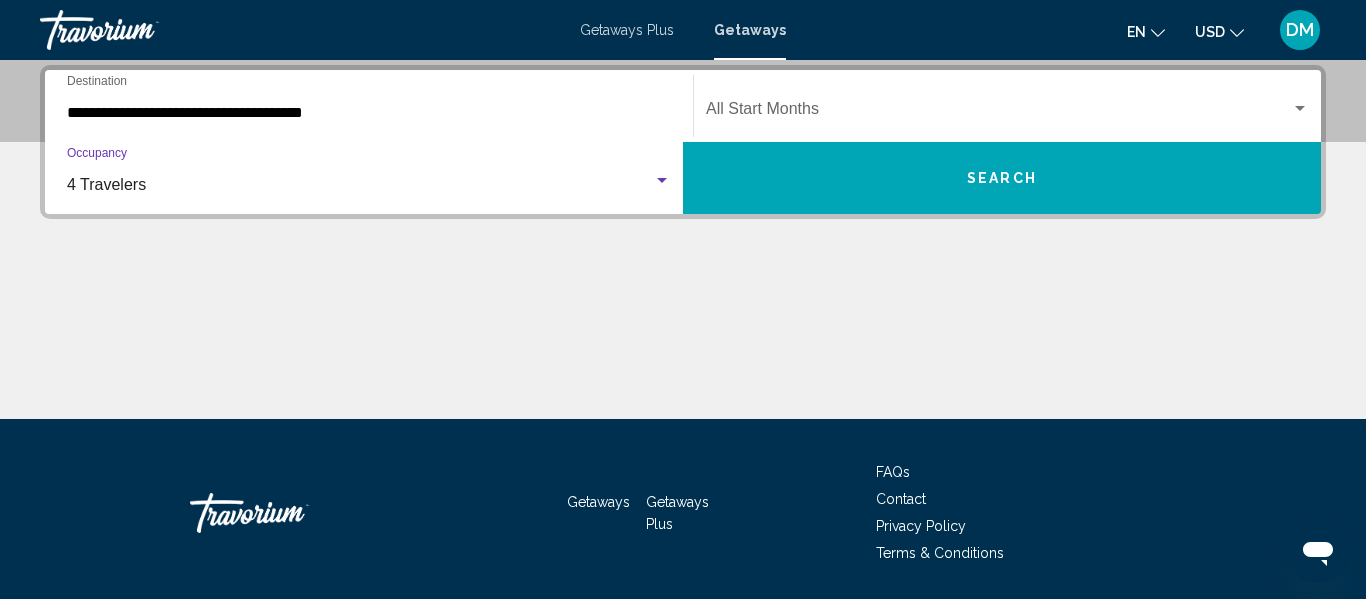 click on "**********" at bounding box center [369, 113] 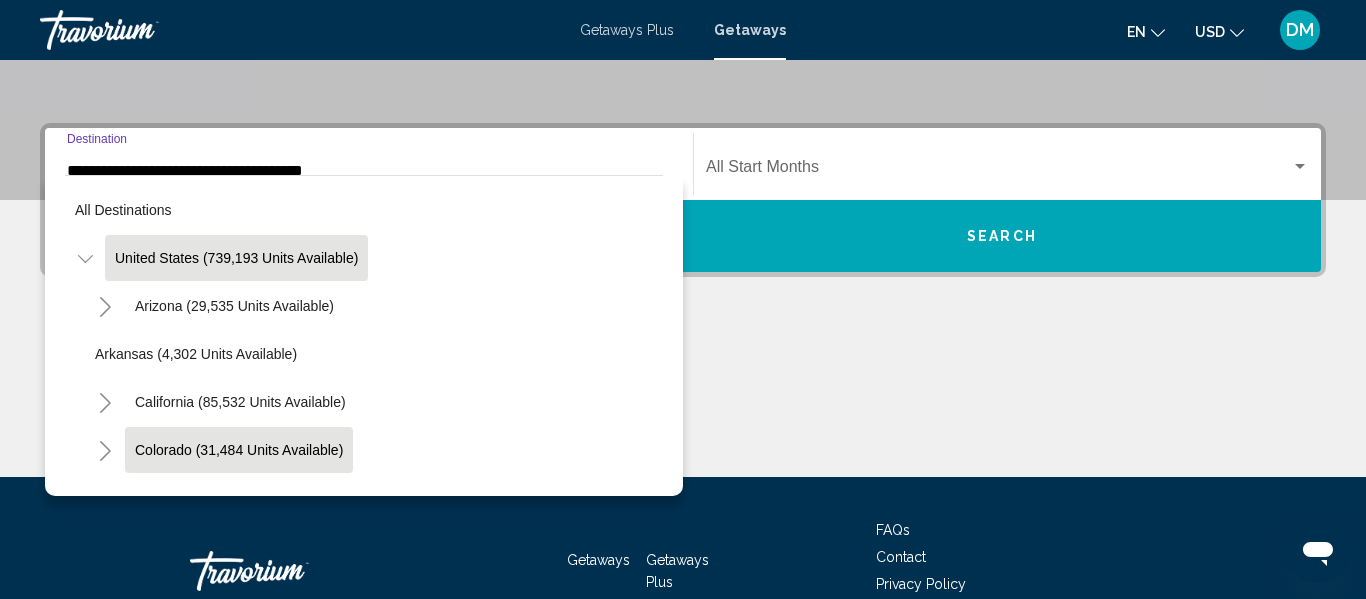 scroll, scrollTop: 439, scrollLeft: 0, axis: vertical 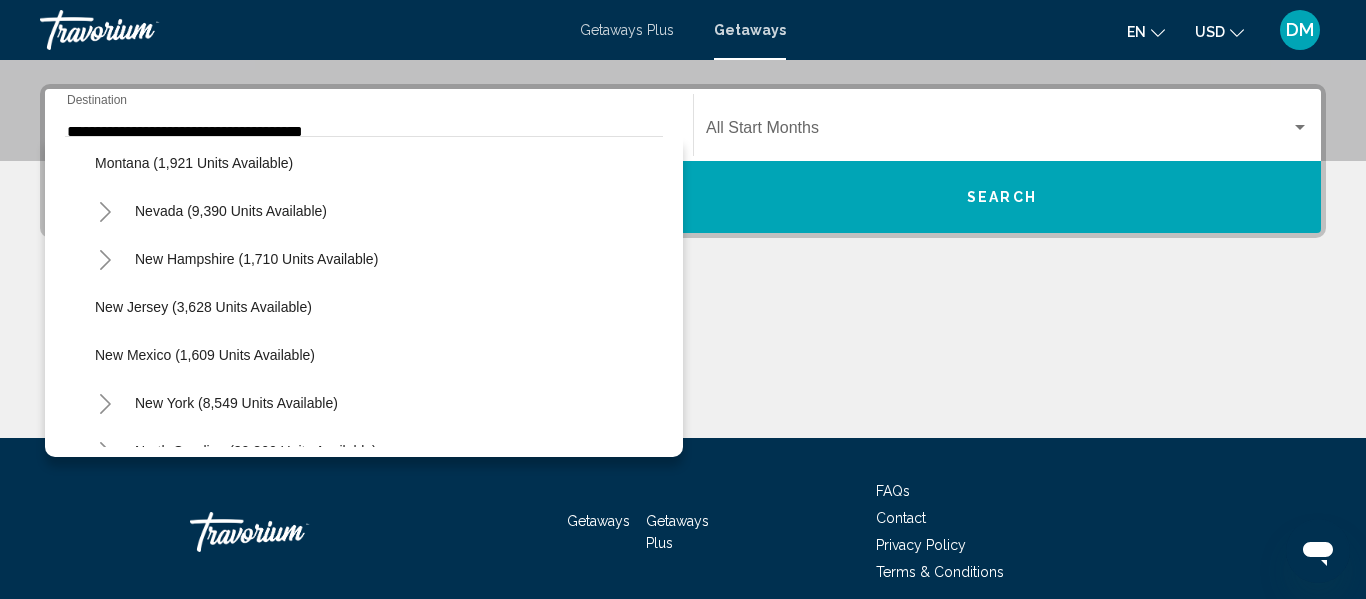 drag, startPoint x: 603, startPoint y: 171, endPoint x: 658, endPoint y: 274, distance: 116.76472 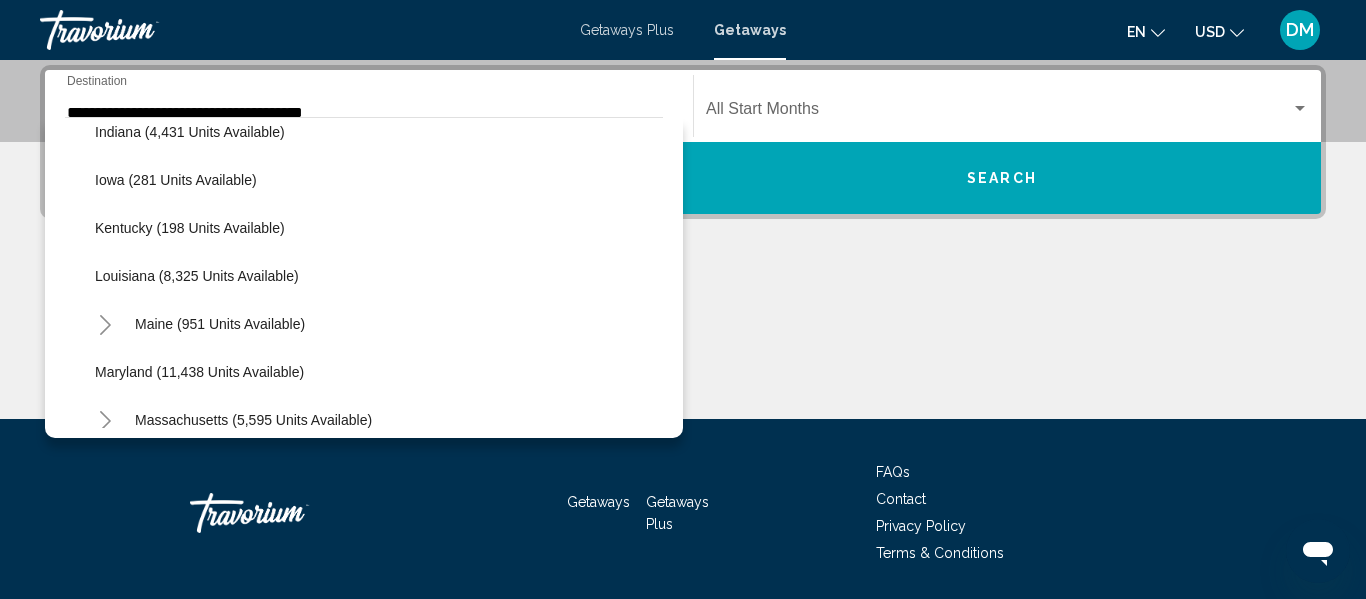 scroll, scrollTop: 635, scrollLeft: 0, axis: vertical 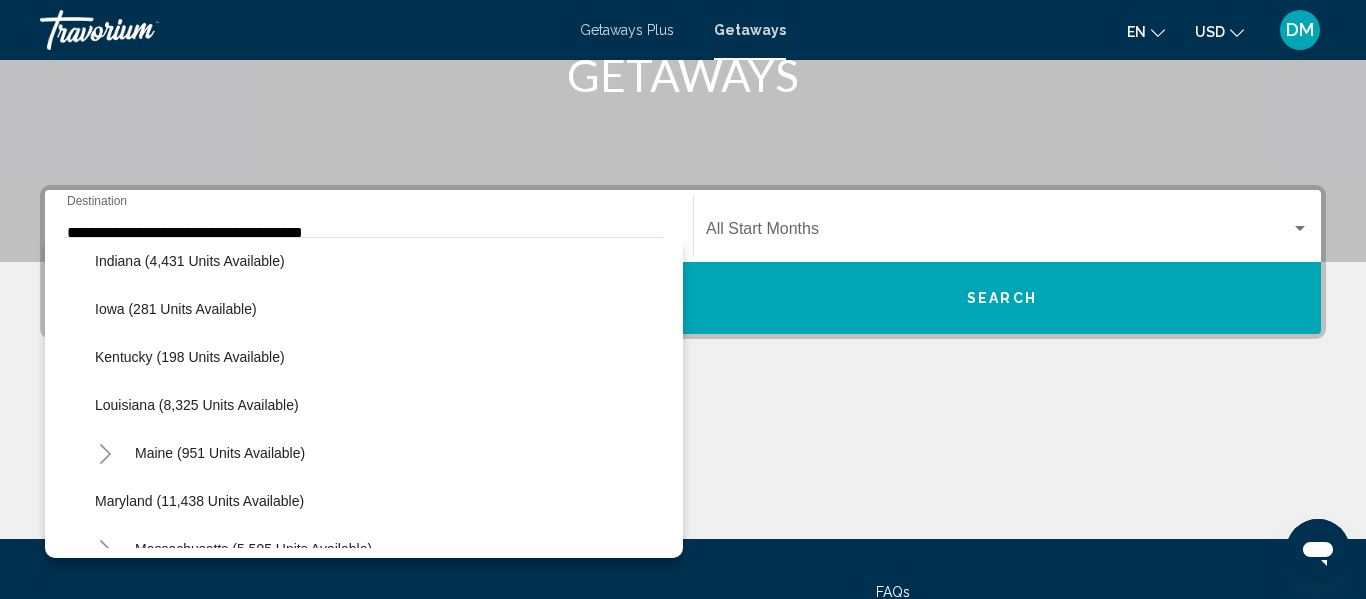 drag, startPoint x: 618, startPoint y: 298, endPoint x: 634, endPoint y: 319, distance: 26.400757 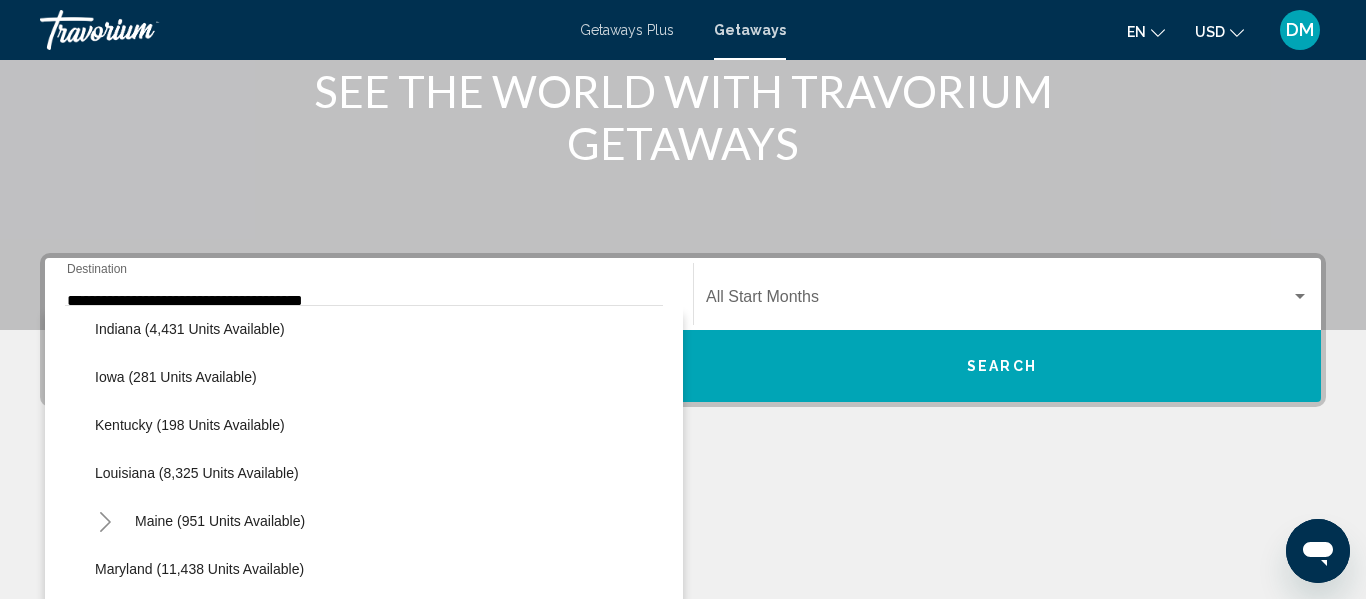 scroll, scrollTop: 258, scrollLeft: 0, axis: vertical 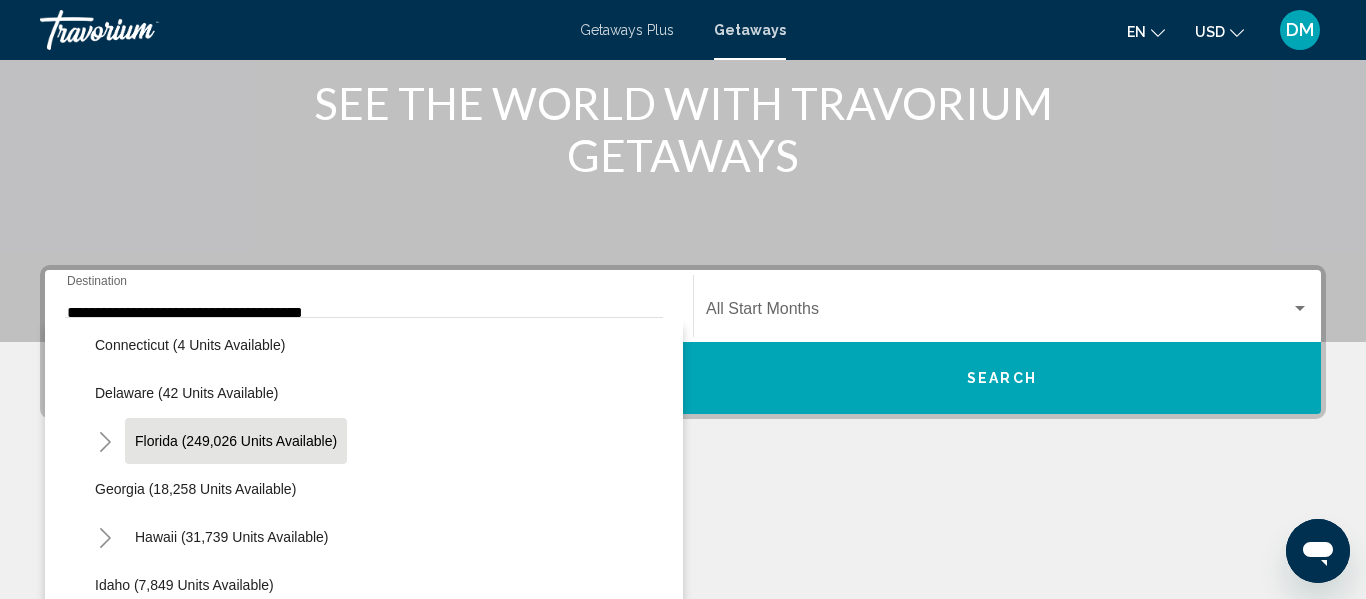 click on "Florida (249,026 units available)" 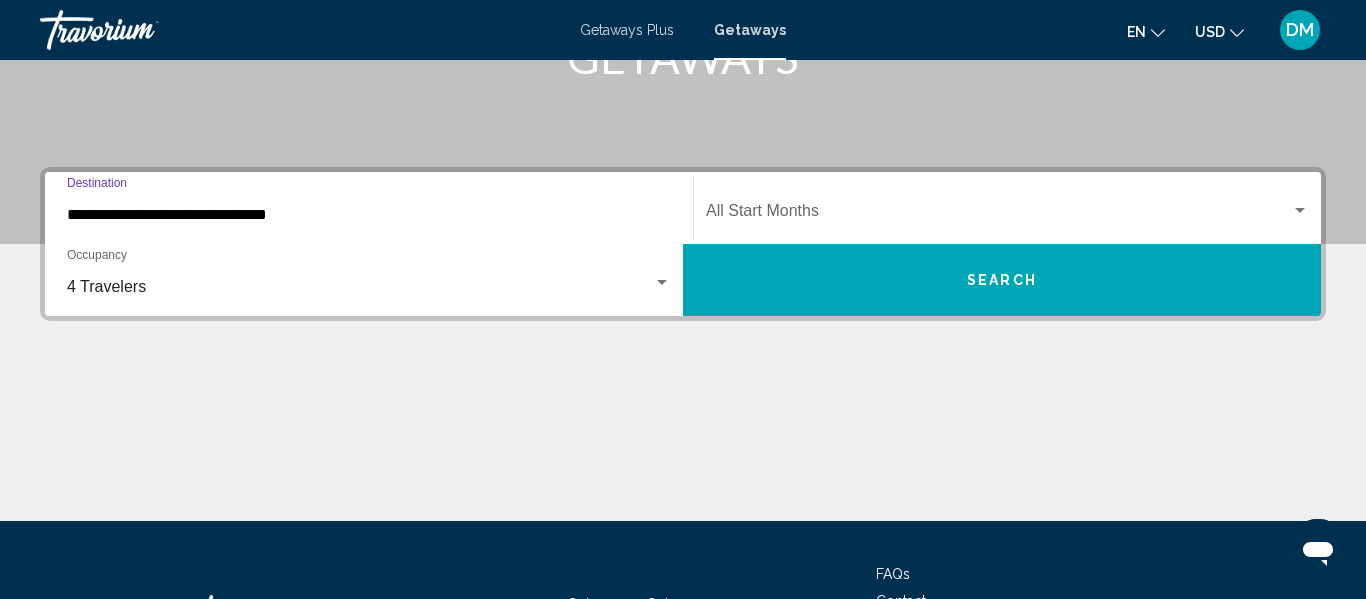 scroll, scrollTop: 458, scrollLeft: 0, axis: vertical 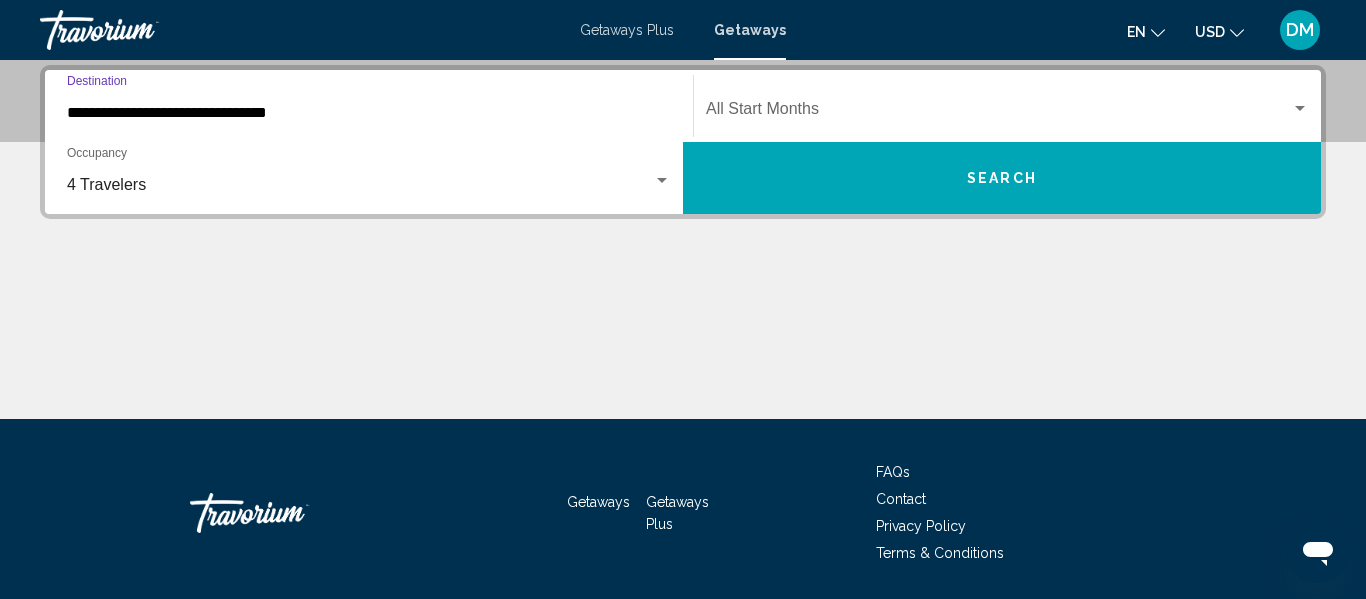 click on "Start Month All Start Months" 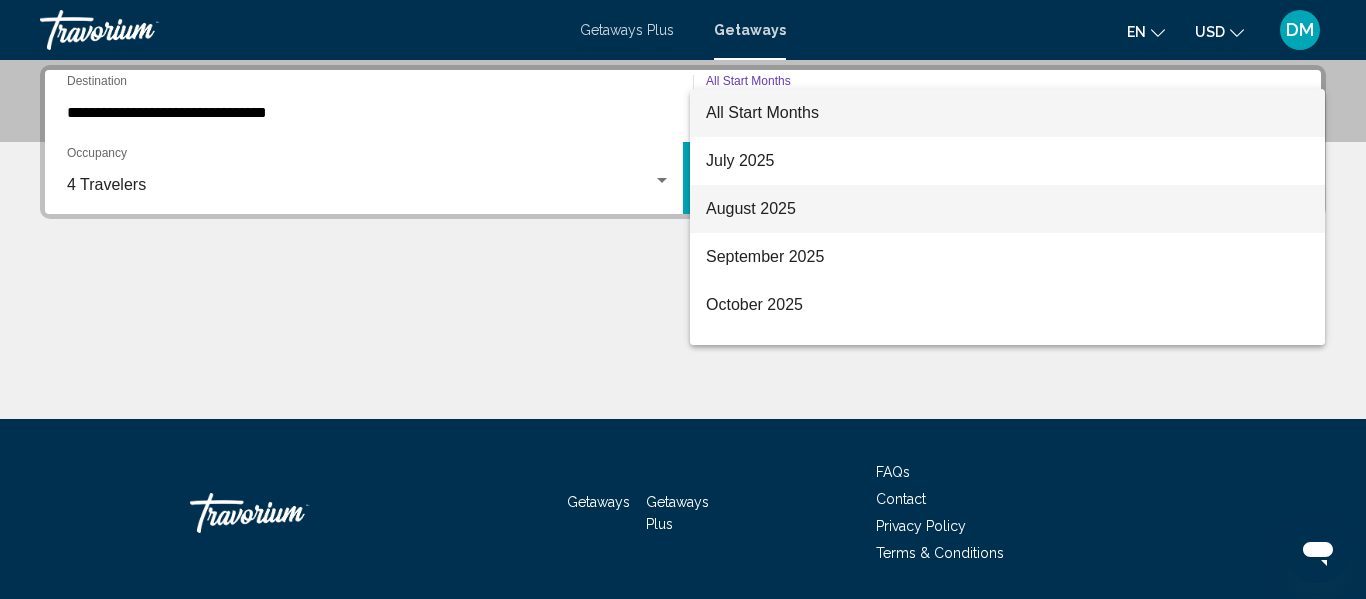 click on "August 2025" at bounding box center (1007, 209) 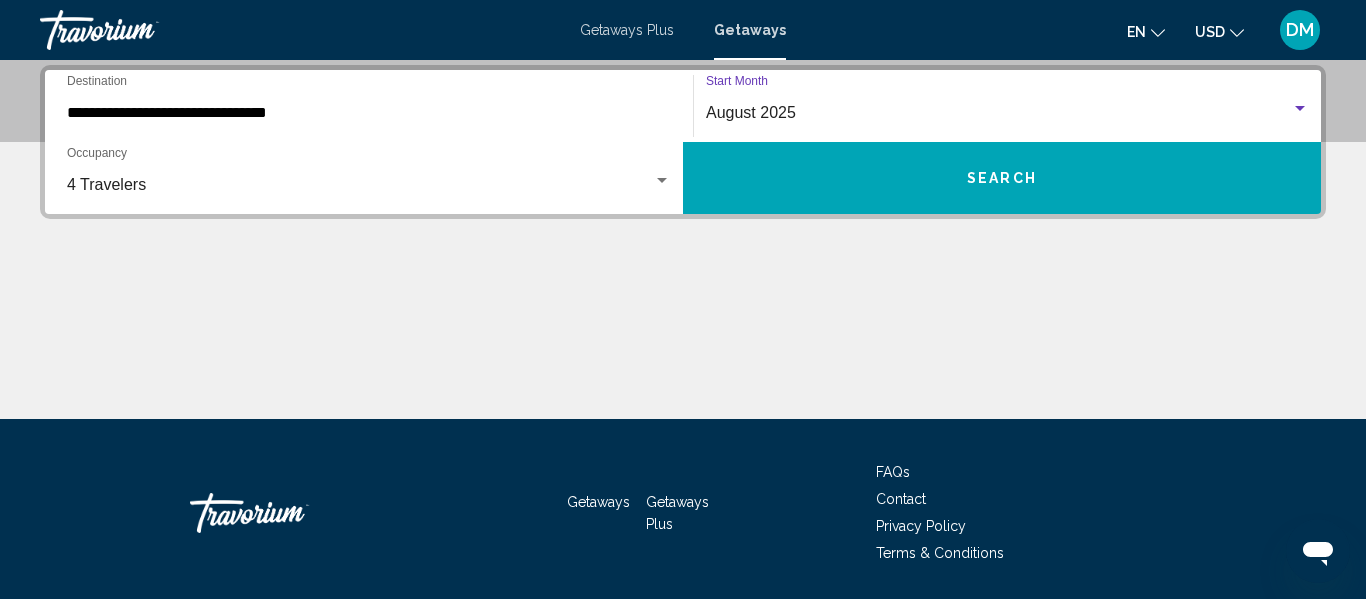 click on "Search" at bounding box center [1002, 178] 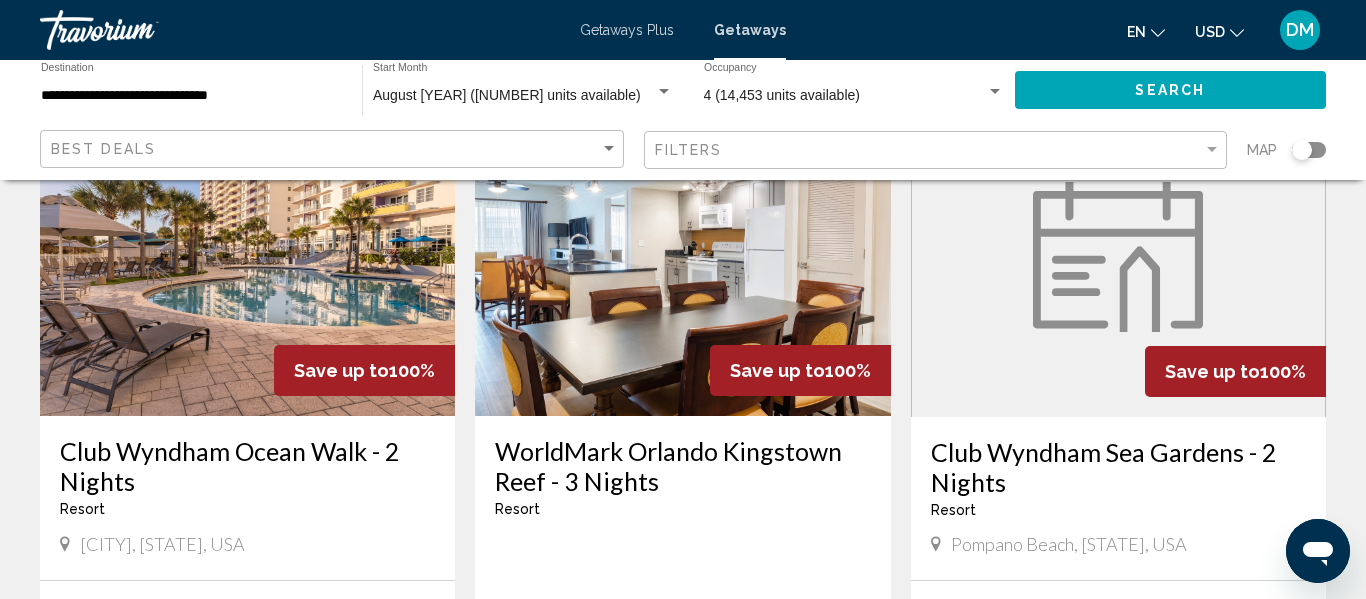 scroll, scrollTop: 880, scrollLeft: 0, axis: vertical 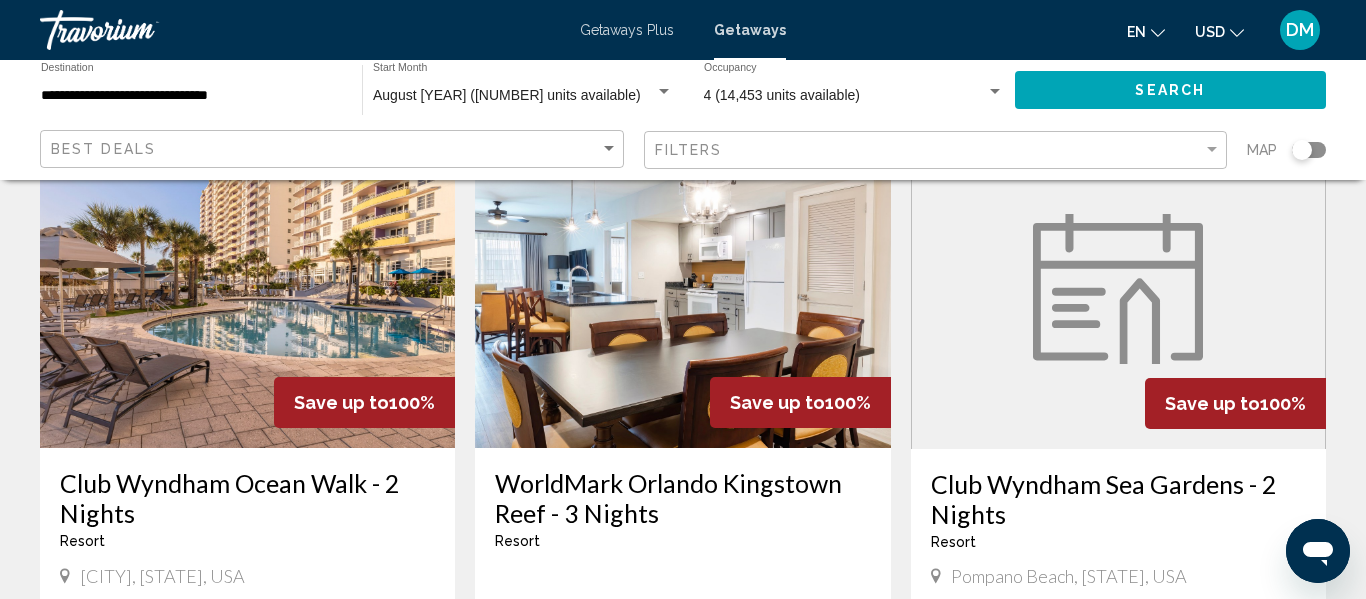 click 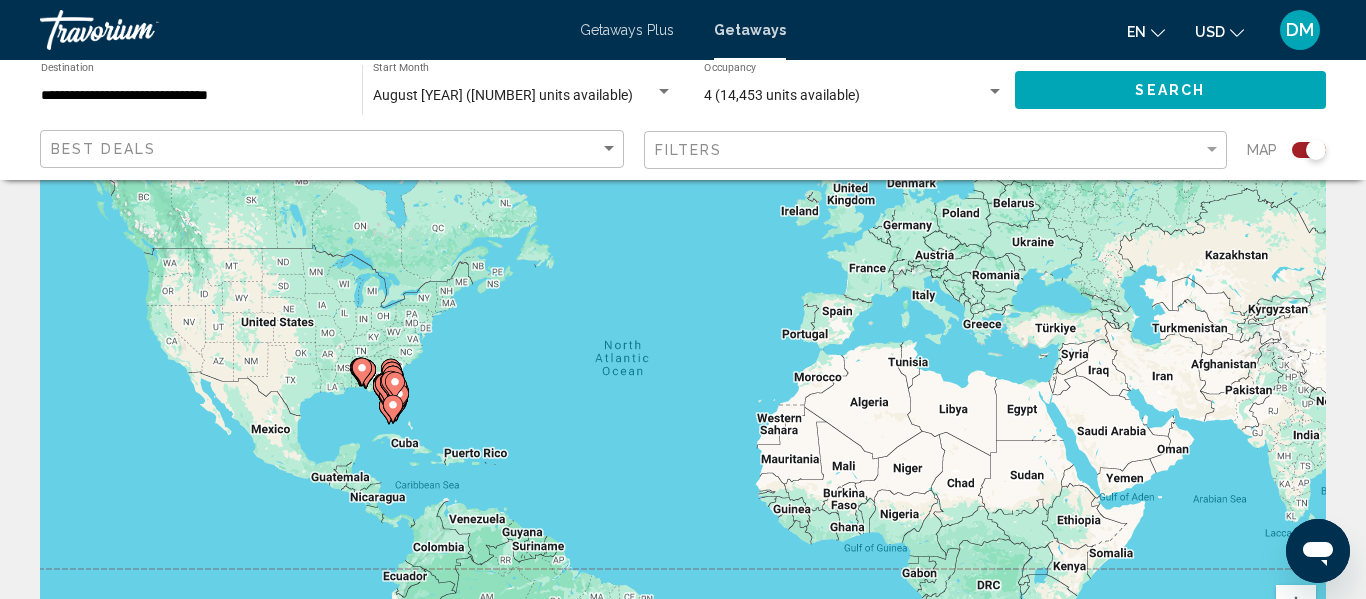 scroll, scrollTop: 100, scrollLeft: 0, axis: vertical 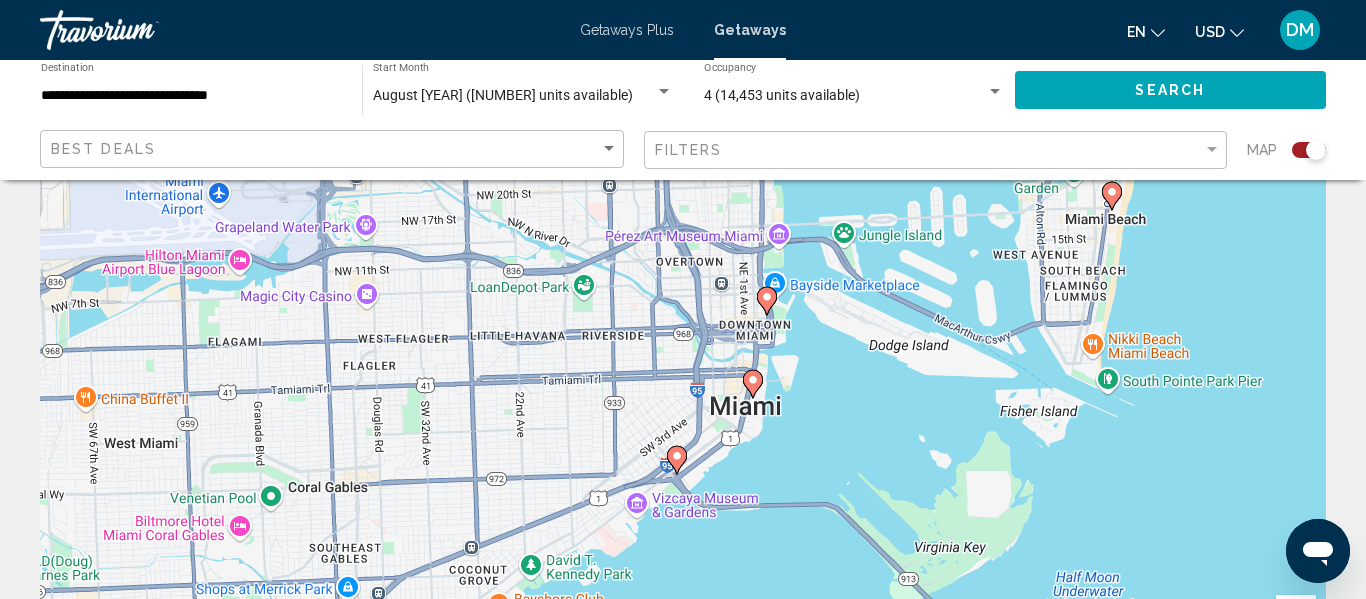 click 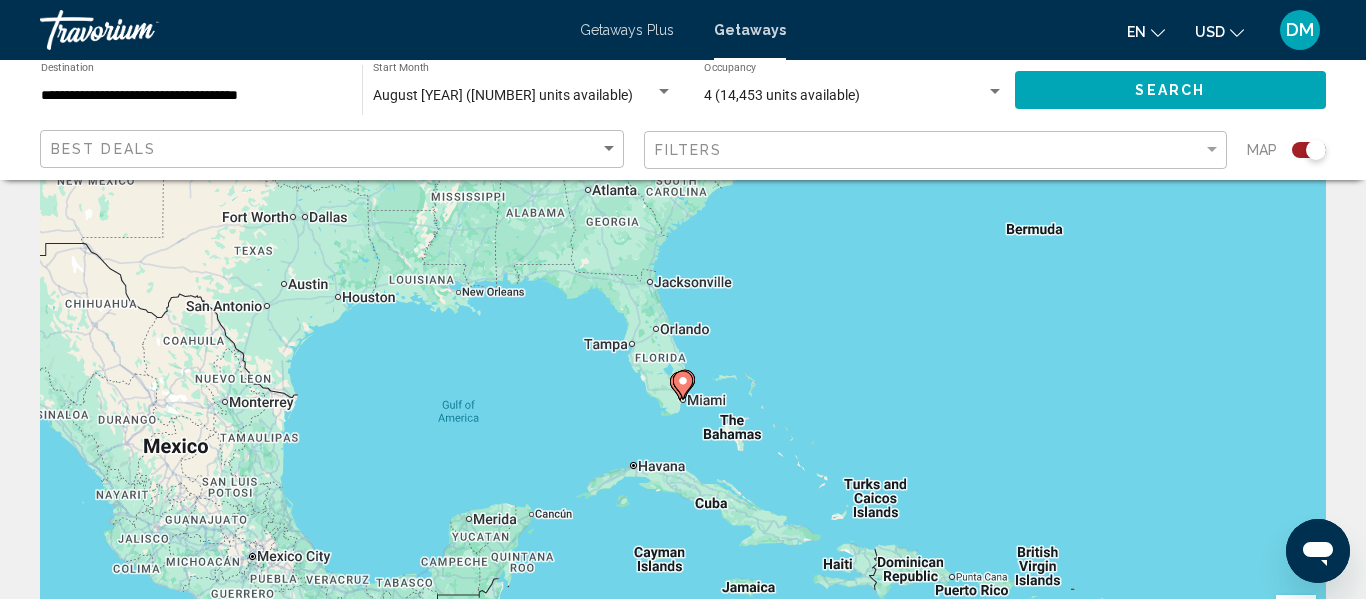 click at bounding box center [683, 385] 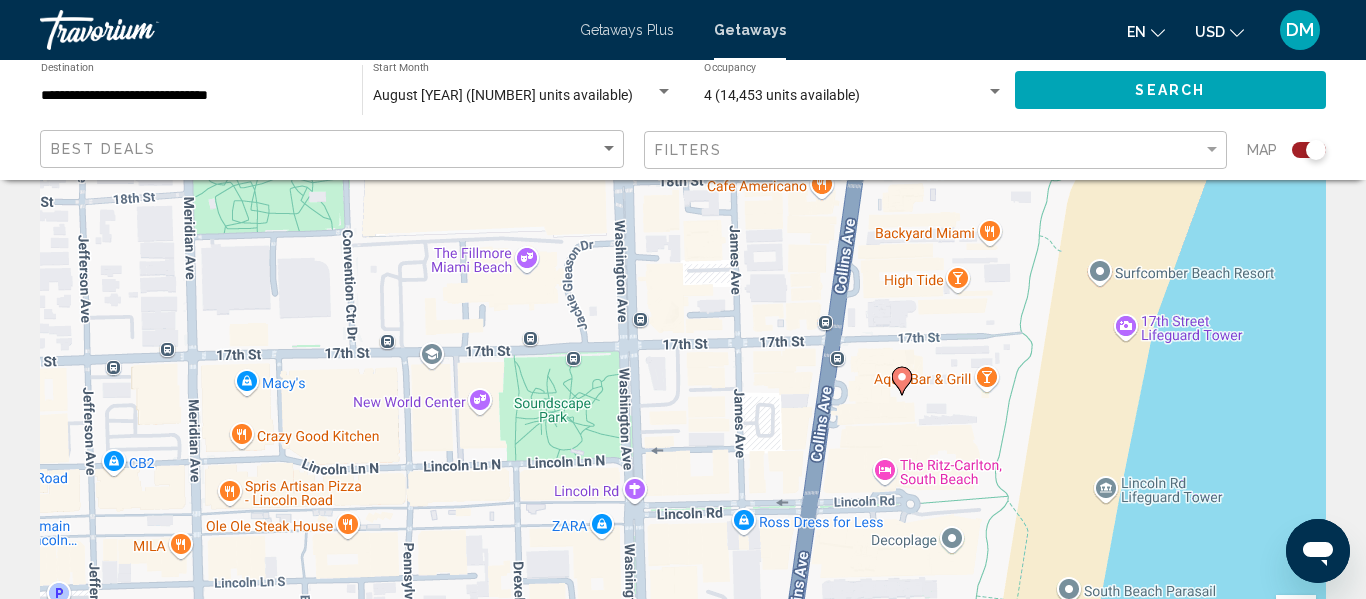 click on "To activate drag with keyboard, press Alt + Enter. Once in keyboard drag state, use the arrow keys to move the marker. To complete the drag, press the Enter key. To cancel, press Escape." at bounding box center [683, 400] 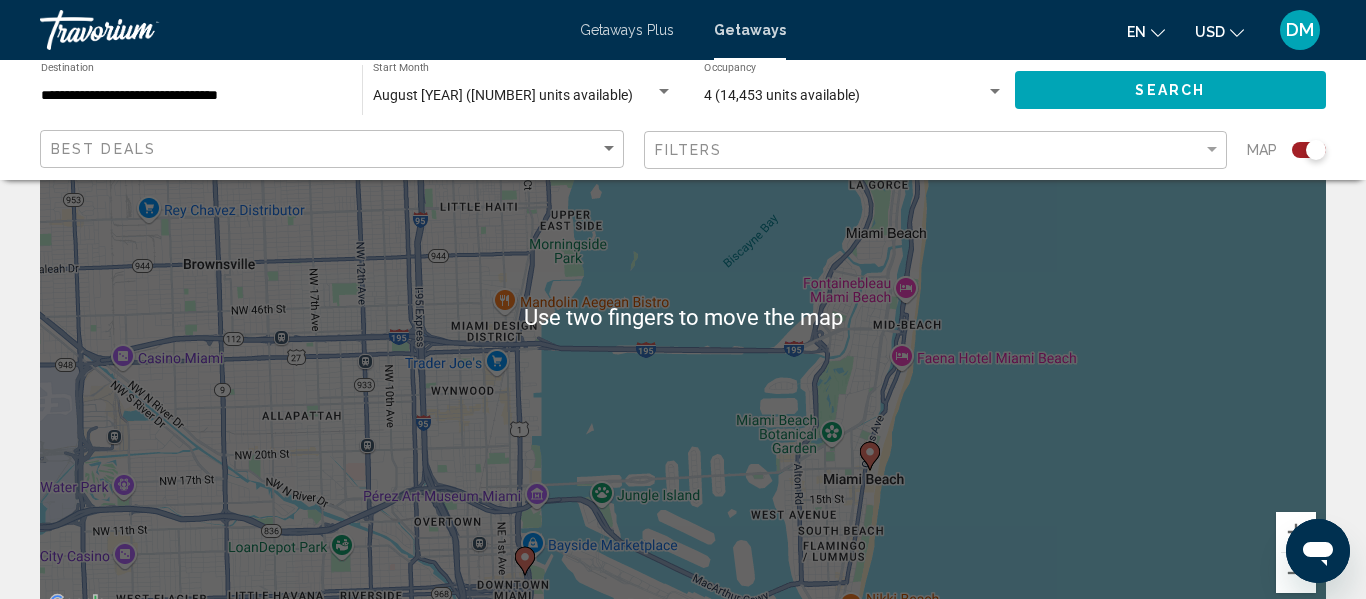 scroll, scrollTop: 186, scrollLeft: 0, axis: vertical 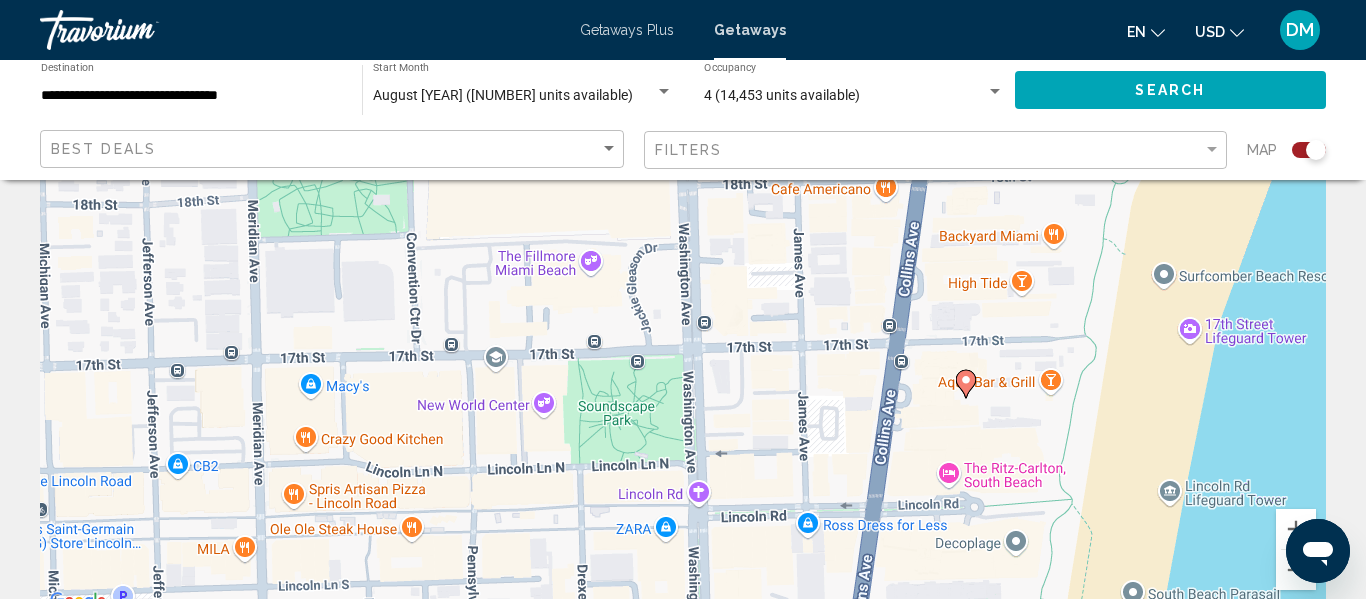 click on "To activate drag with keyboard, press Alt + Enter. Once in keyboard drag state, use the arrow keys to move the marker. To complete the drag, press the Enter key. To cancel, press Escape." at bounding box center [683, 314] 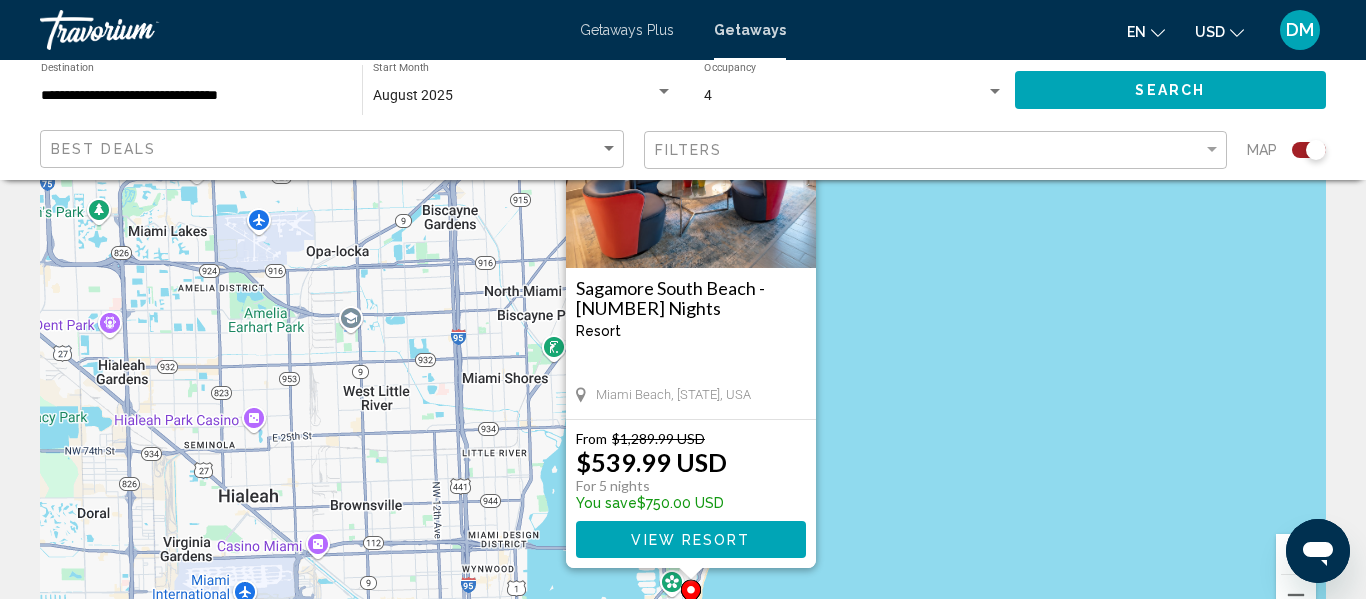scroll, scrollTop: 160, scrollLeft: 0, axis: vertical 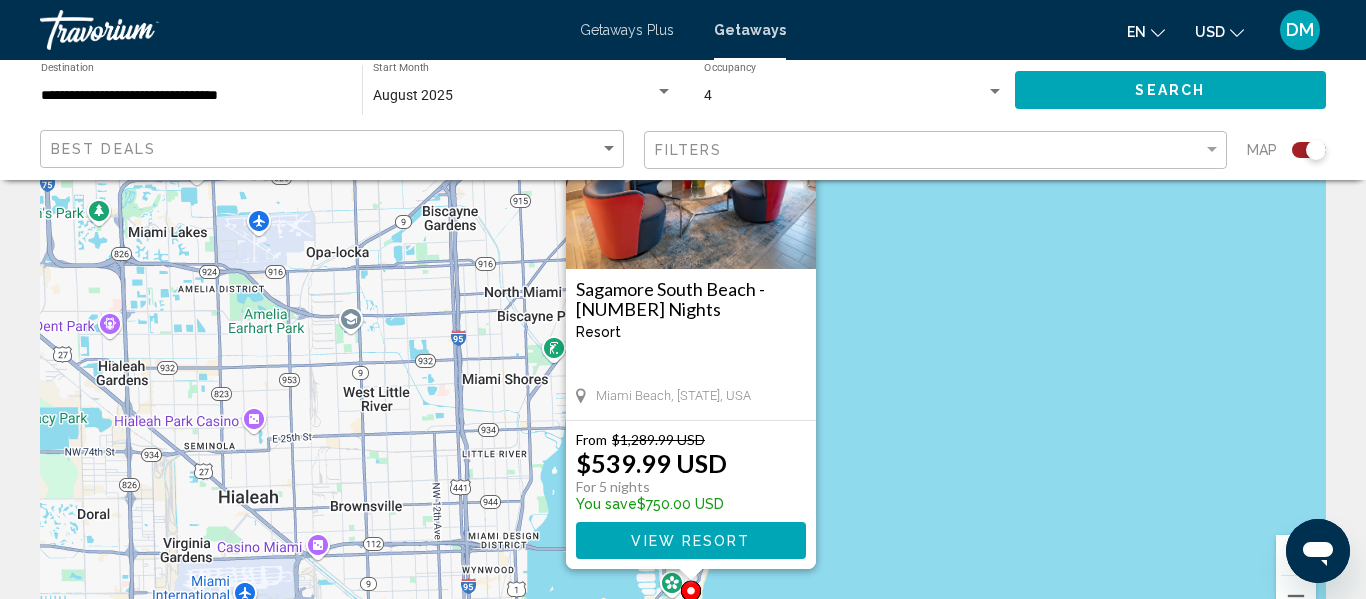 click on "View Resort" at bounding box center [691, 540] 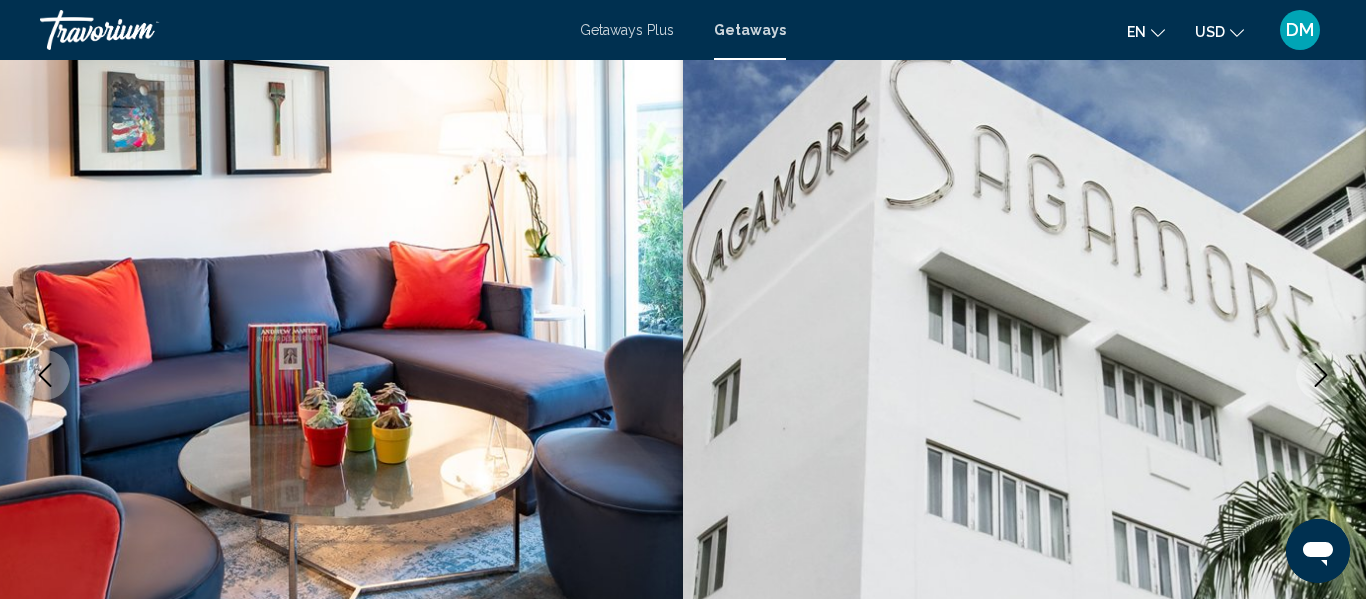 scroll, scrollTop: 235, scrollLeft: 0, axis: vertical 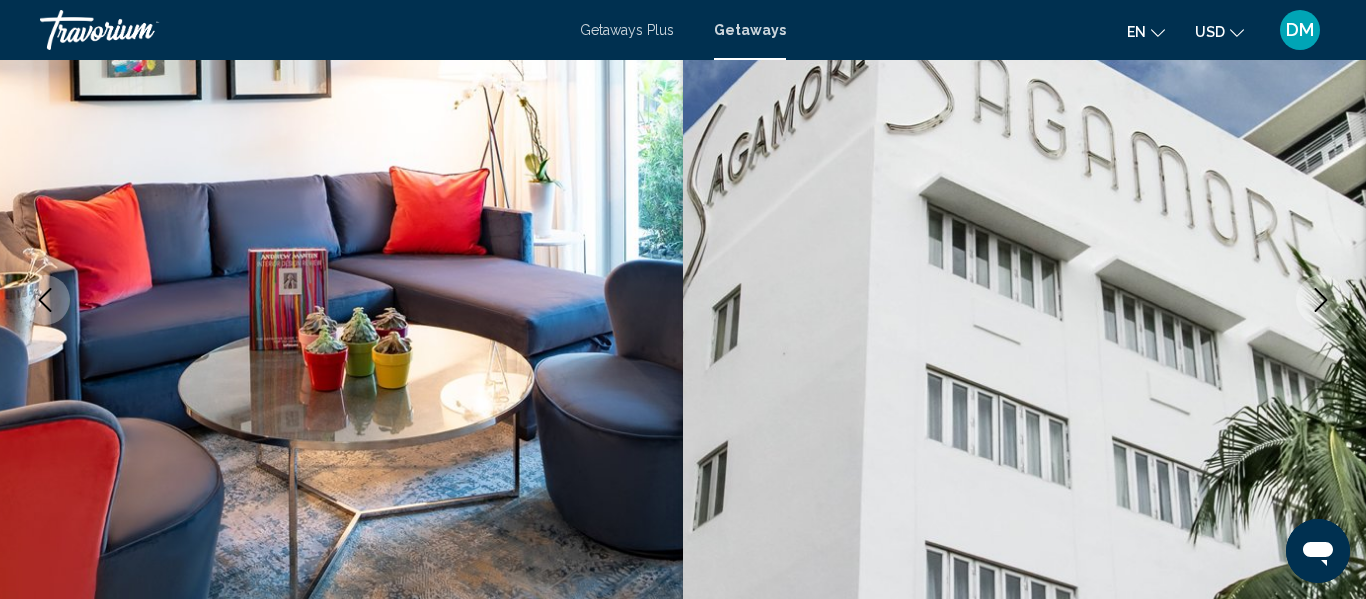 type 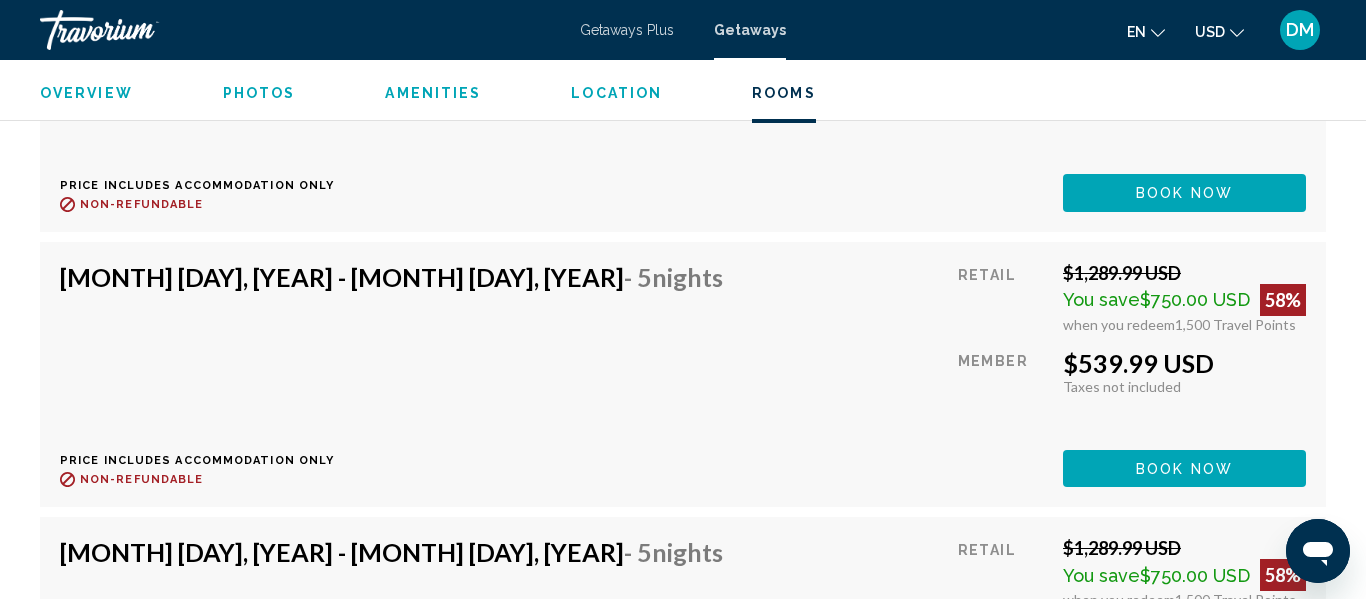 scroll, scrollTop: 4835, scrollLeft: 0, axis: vertical 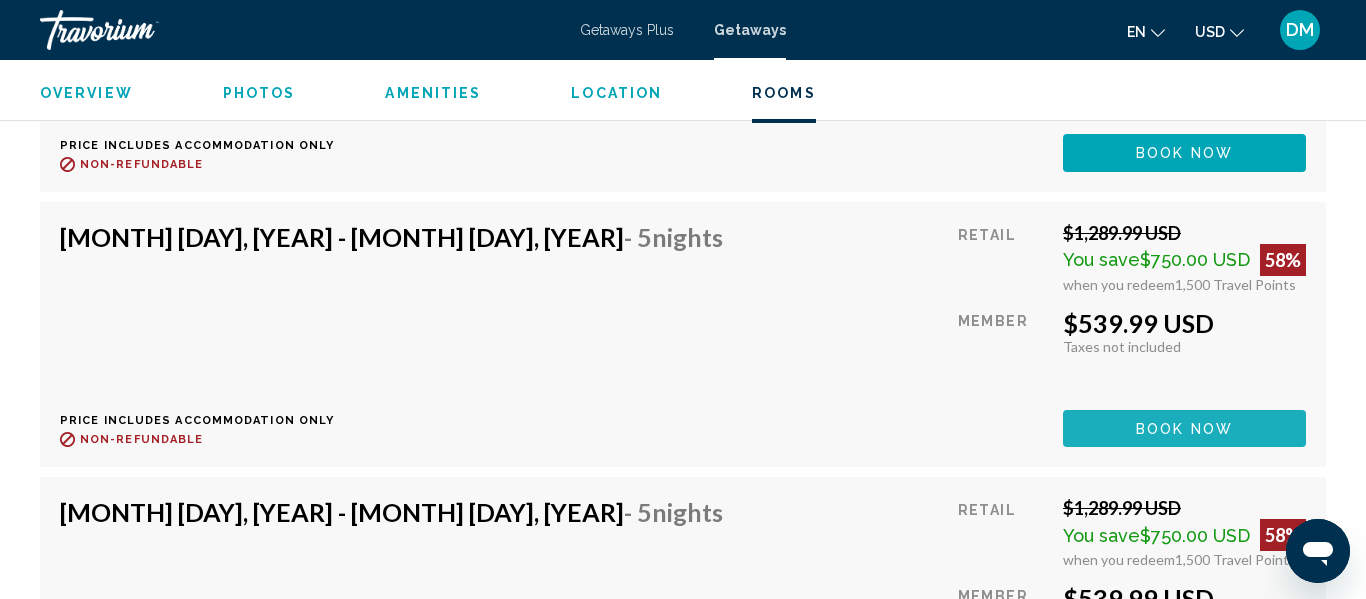 click on "Book now" at bounding box center (1184, 429) 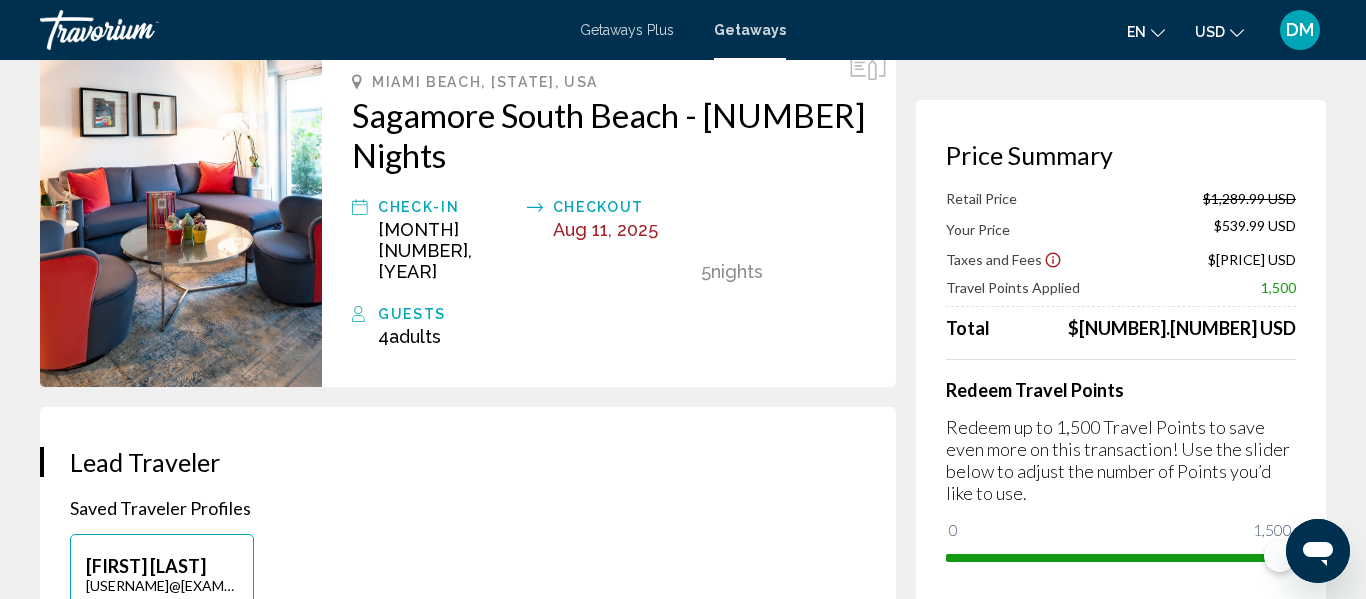 scroll, scrollTop: 120, scrollLeft: 0, axis: vertical 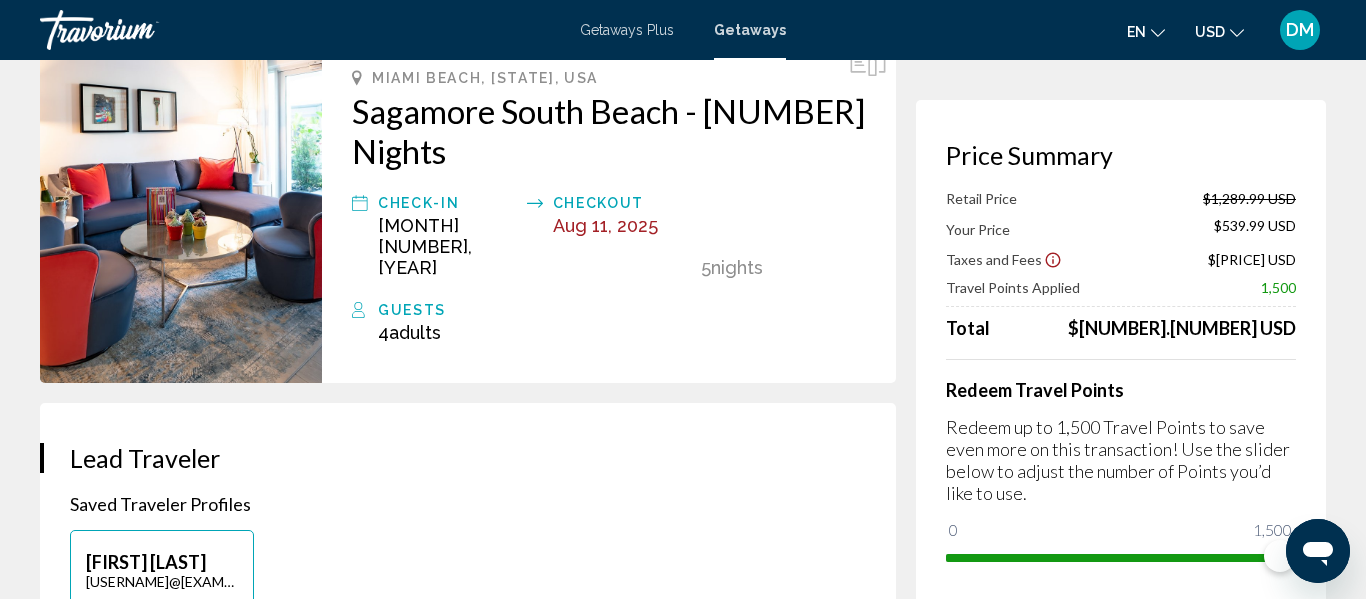 click on "Saved Traveler Profiles" at bounding box center (468, 504) 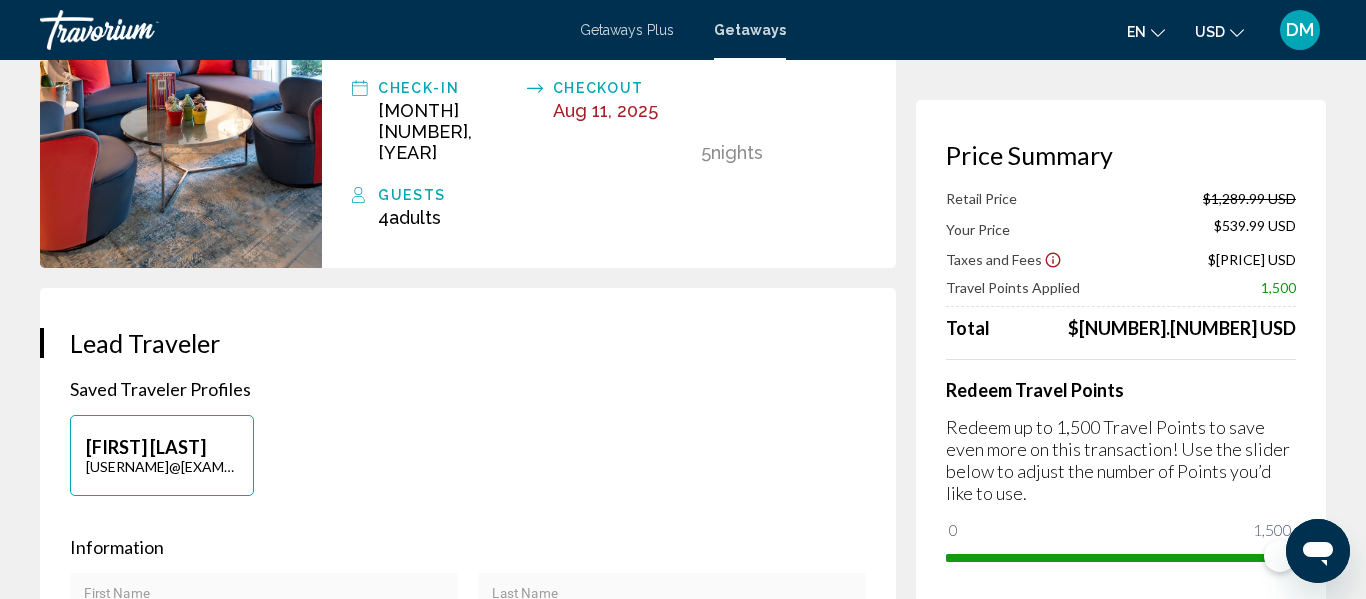 scroll, scrollTop: 240, scrollLeft: 0, axis: vertical 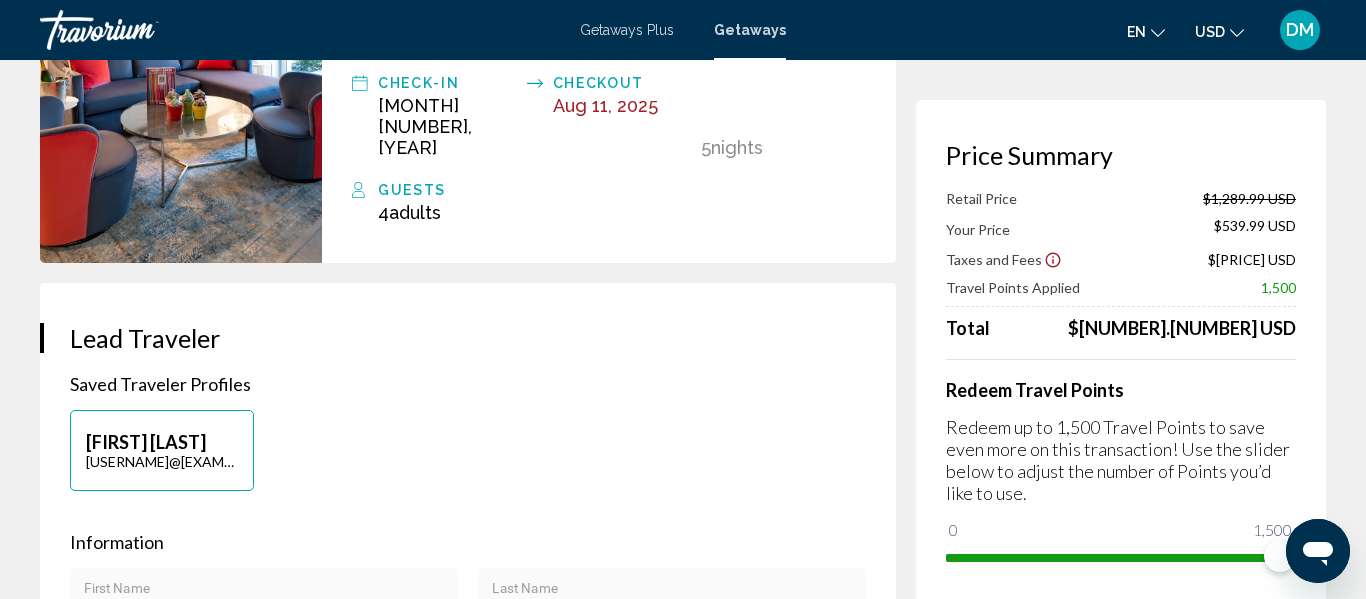 click on "Redeem  Travel Points Redeem up to [NUMBER]  Travel Points to save even more on this transaction! Use the slider below to adjust the number of Points you’d like to use. [NUMBER] [NUMBER] [NUMBER]" at bounding box center (1121, 466) 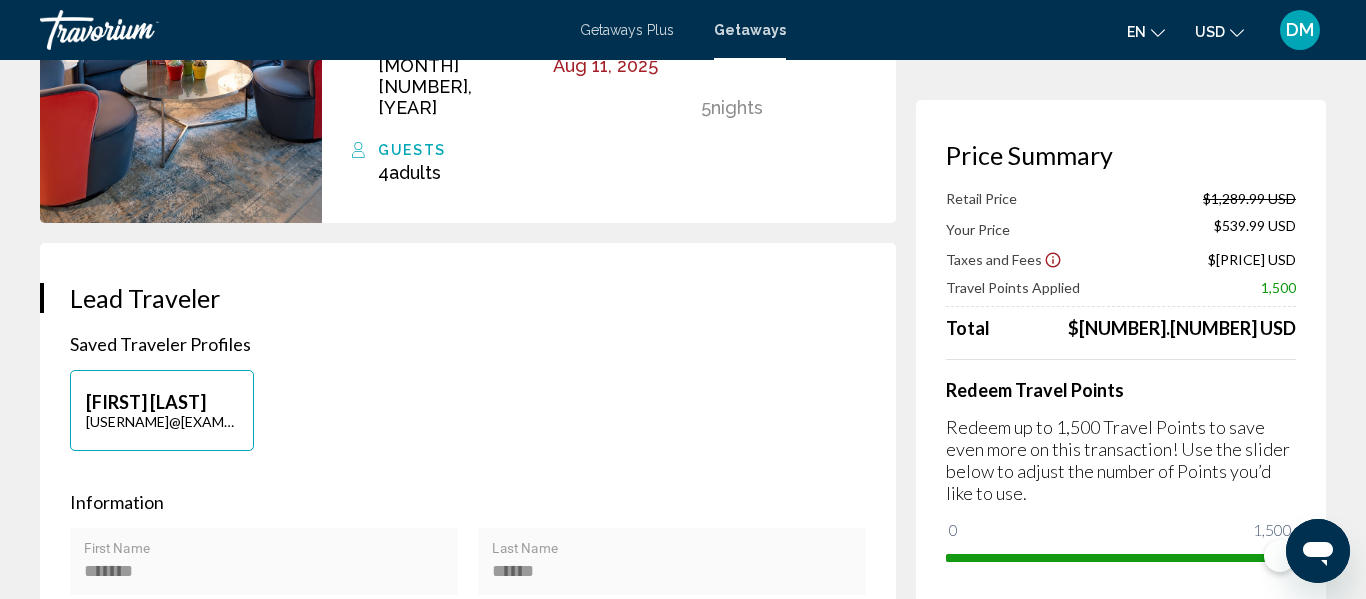 click on "Price Summary Retail Price  $[PRICE] USD  Your Price $[PRICE] USD Taxes and Fees
$[PRICE] USD  Travel Points Applied 1,500 Total  $[PRICE] USD  Redeem  Travel Points Redeem up to 1,500  Travel Points to save even more on this transaction! Use the slider below to adjust the number of Points you’d like to use. 0 1,500 1,500" at bounding box center [1121, 356] 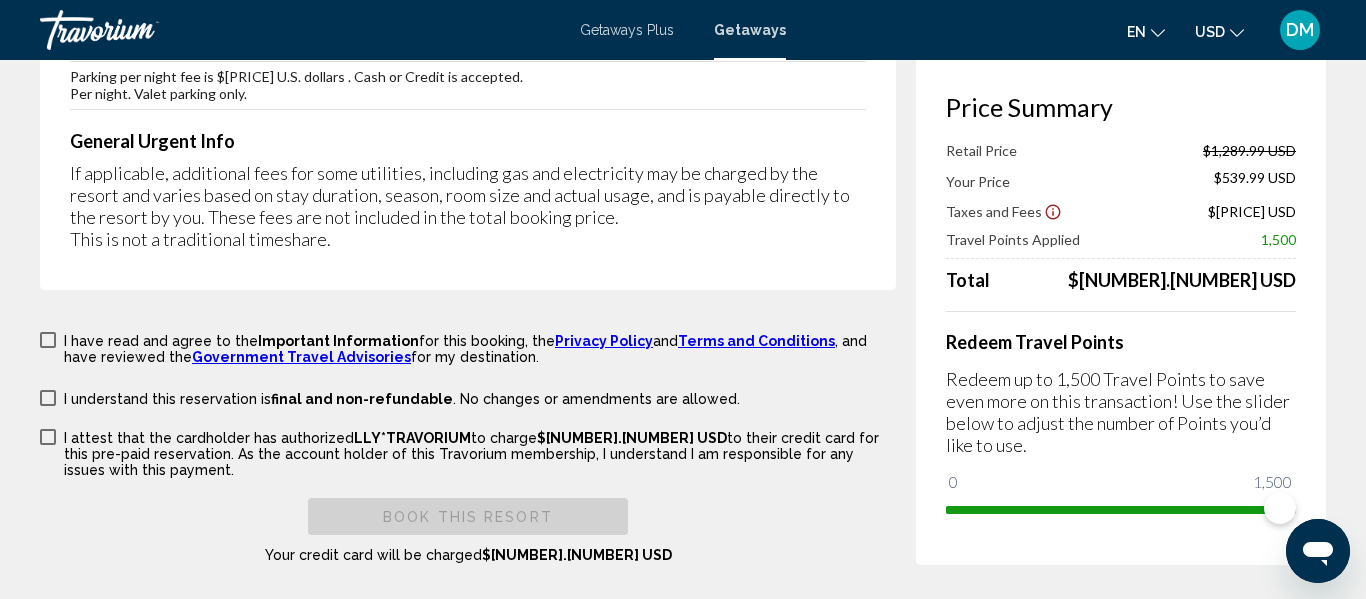 scroll, scrollTop: 3440, scrollLeft: 0, axis: vertical 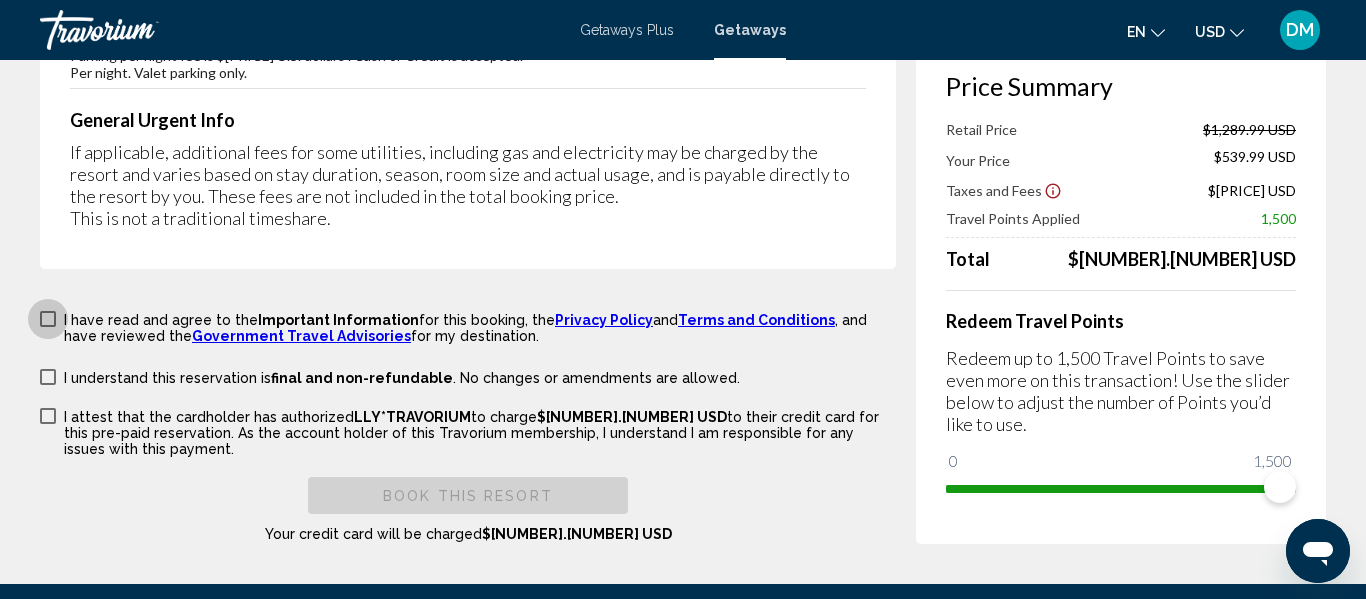 click at bounding box center (48, 319) 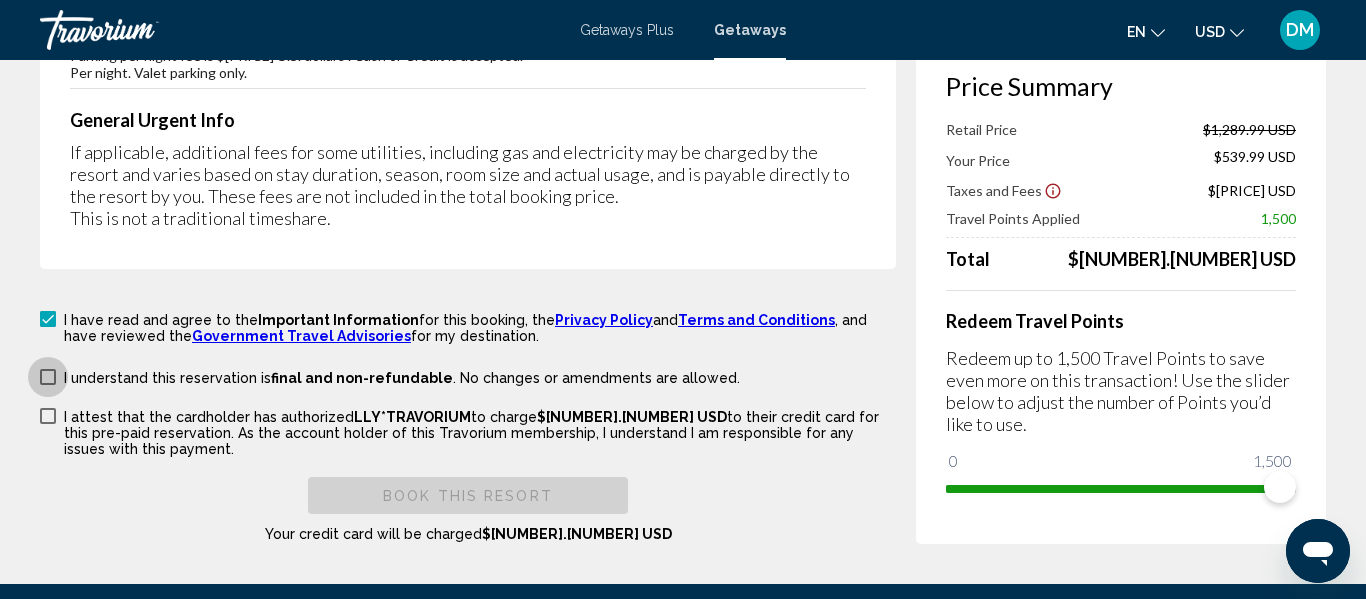 click at bounding box center (48, 377) 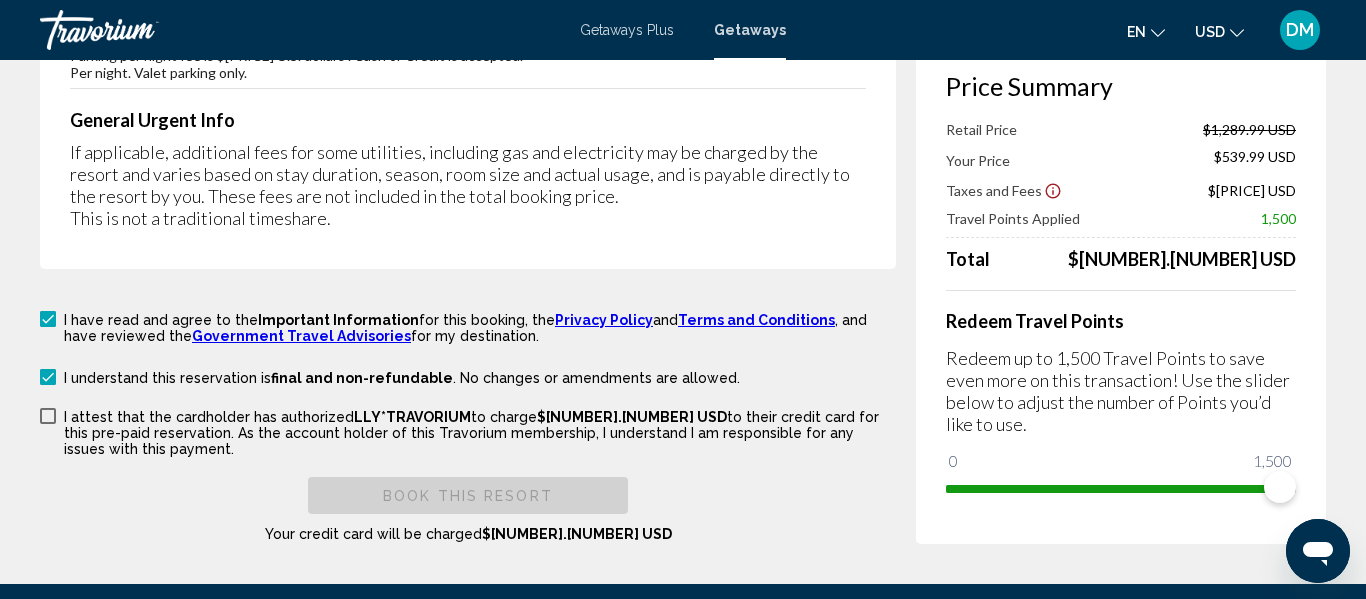 click at bounding box center [48, 416] 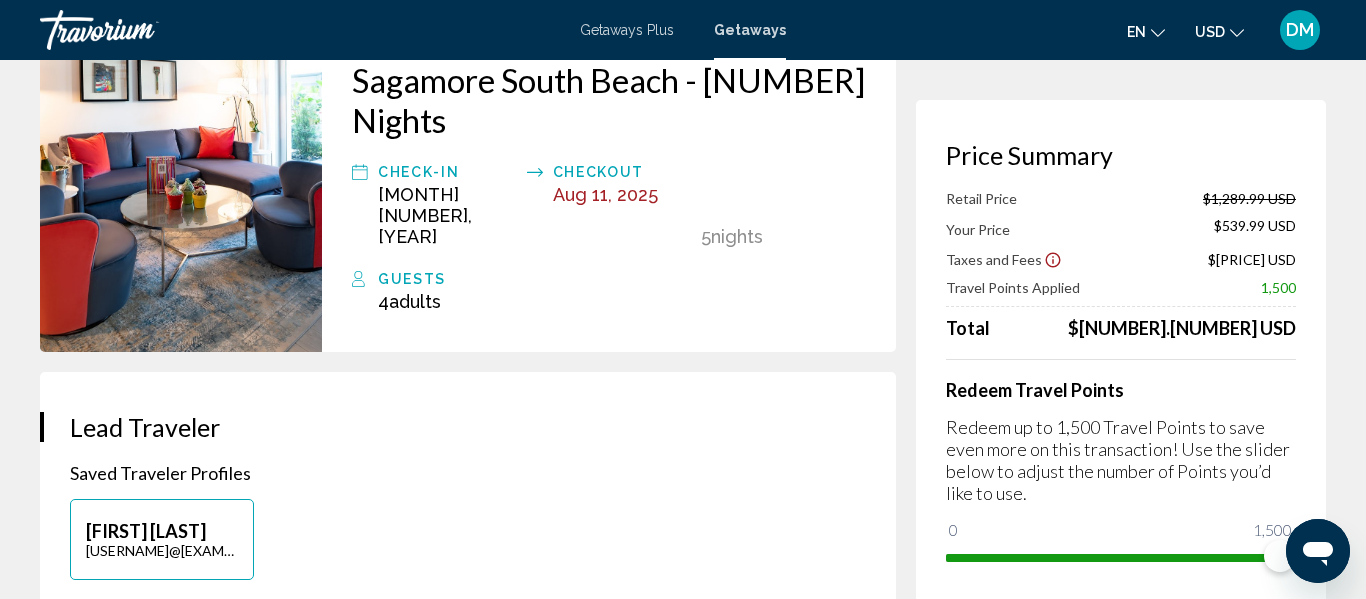scroll, scrollTop: 0, scrollLeft: 0, axis: both 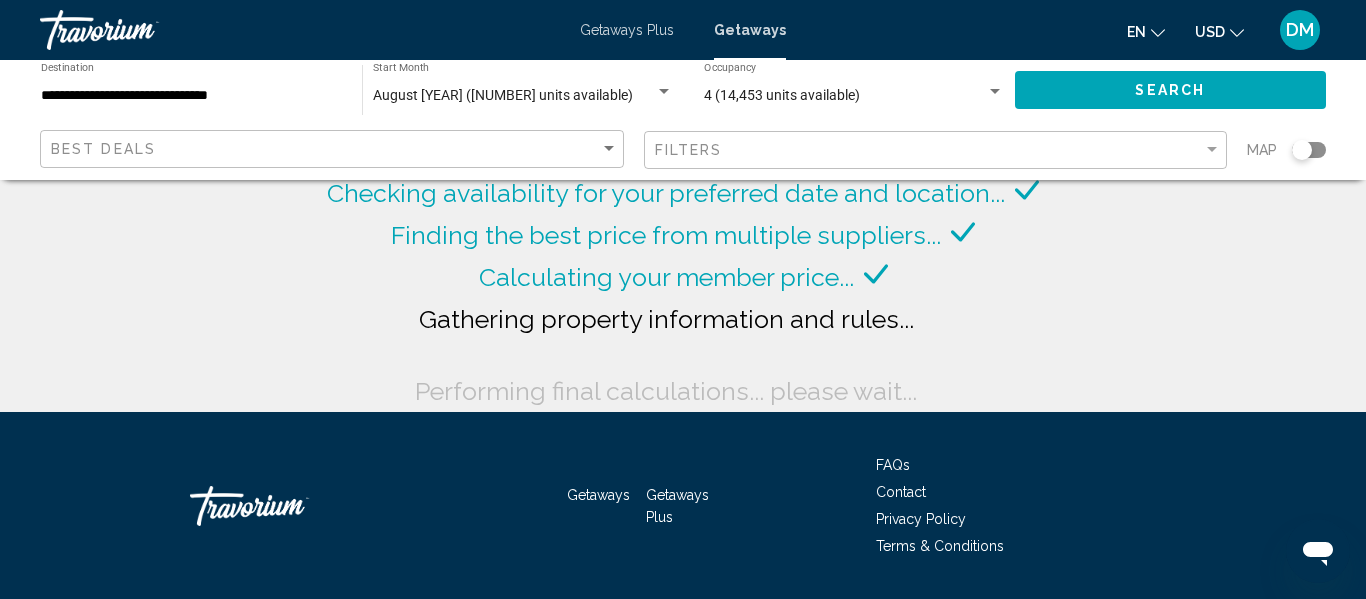 click 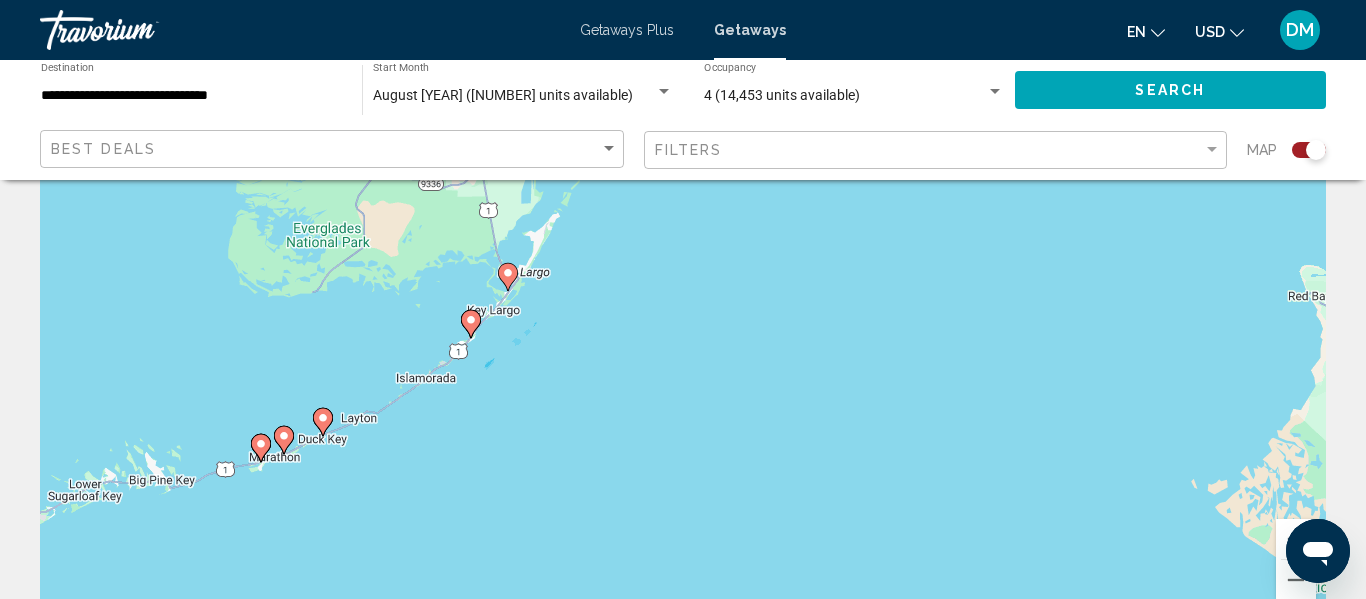 scroll, scrollTop: 0, scrollLeft: 0, axis: both 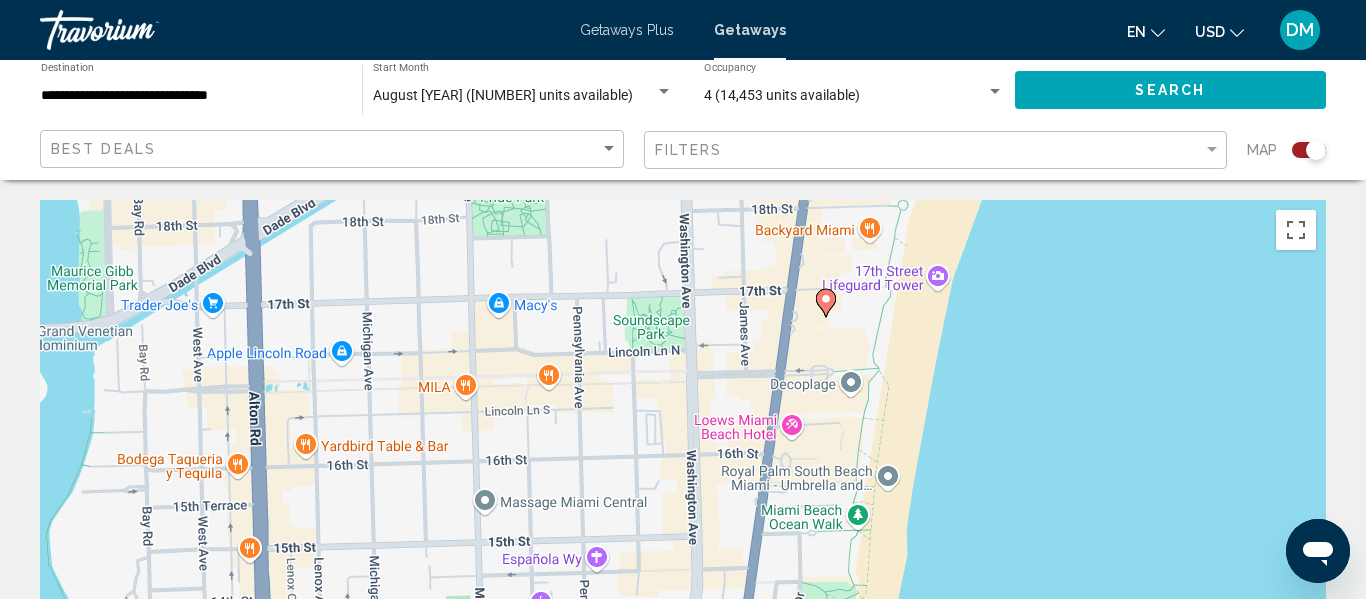 click on "To activate drag with keyboard, press Alt + Enter. Once in keyboard drag state, use the arrow keys to move the marker. To complete the drag, press the Enter key. To cancel, press Escape." at bounding box center [683, 500] 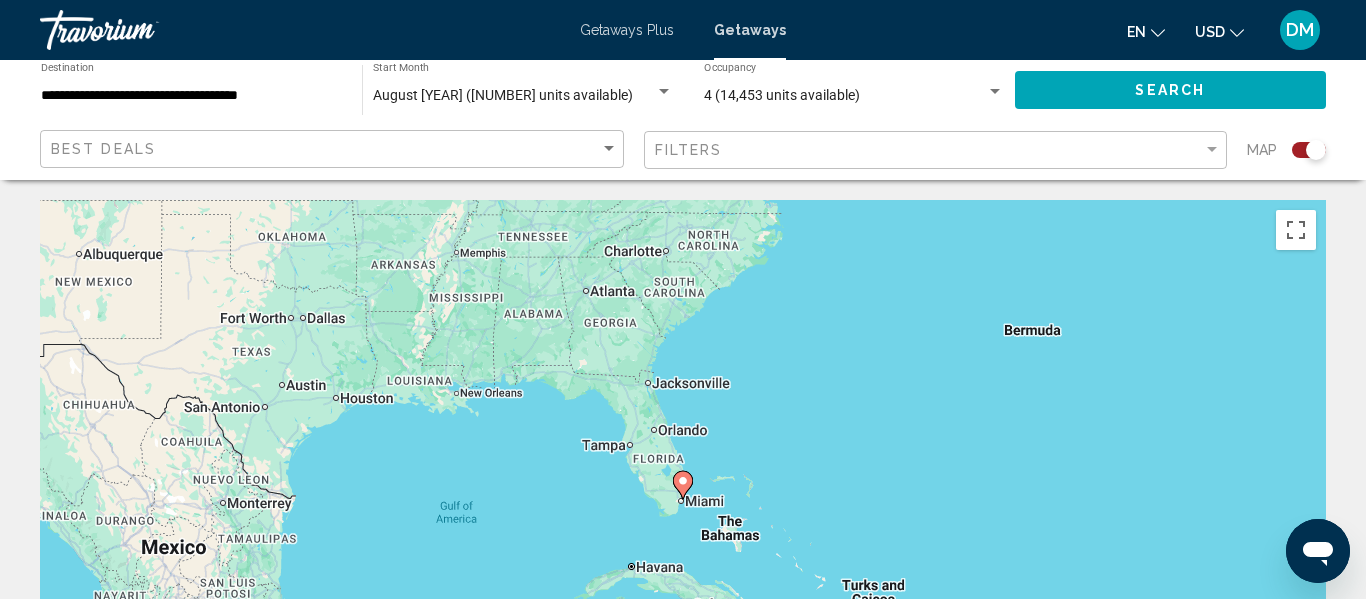 click at bounding box center [683, 485] 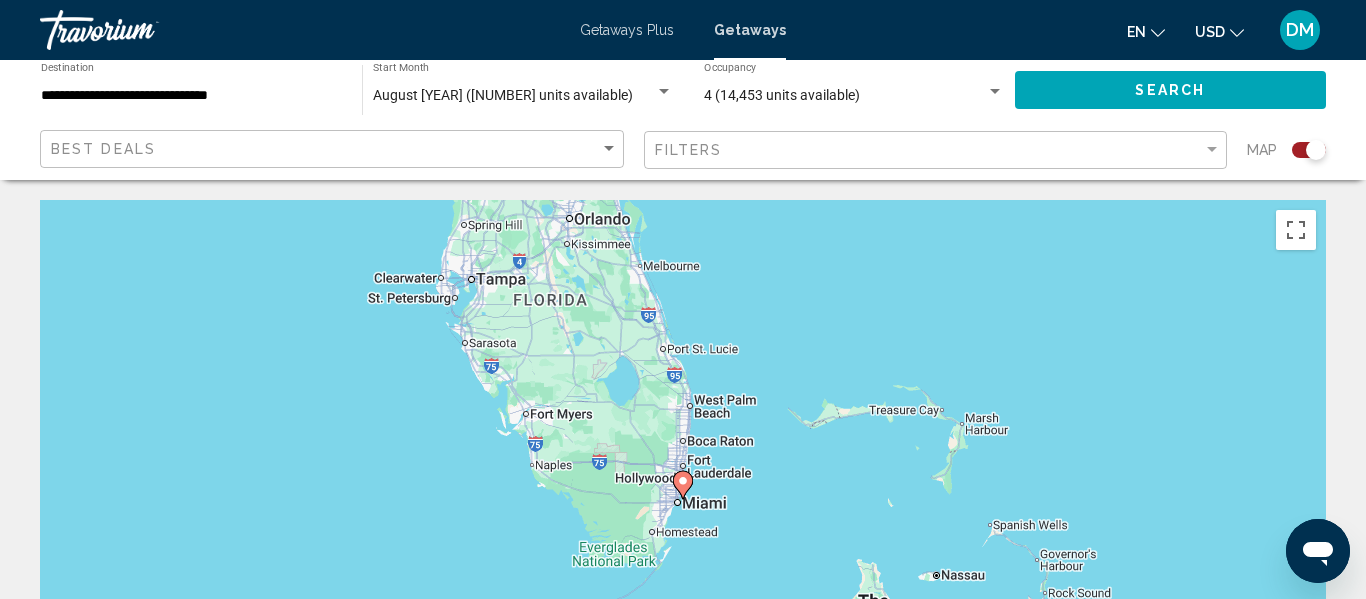 click 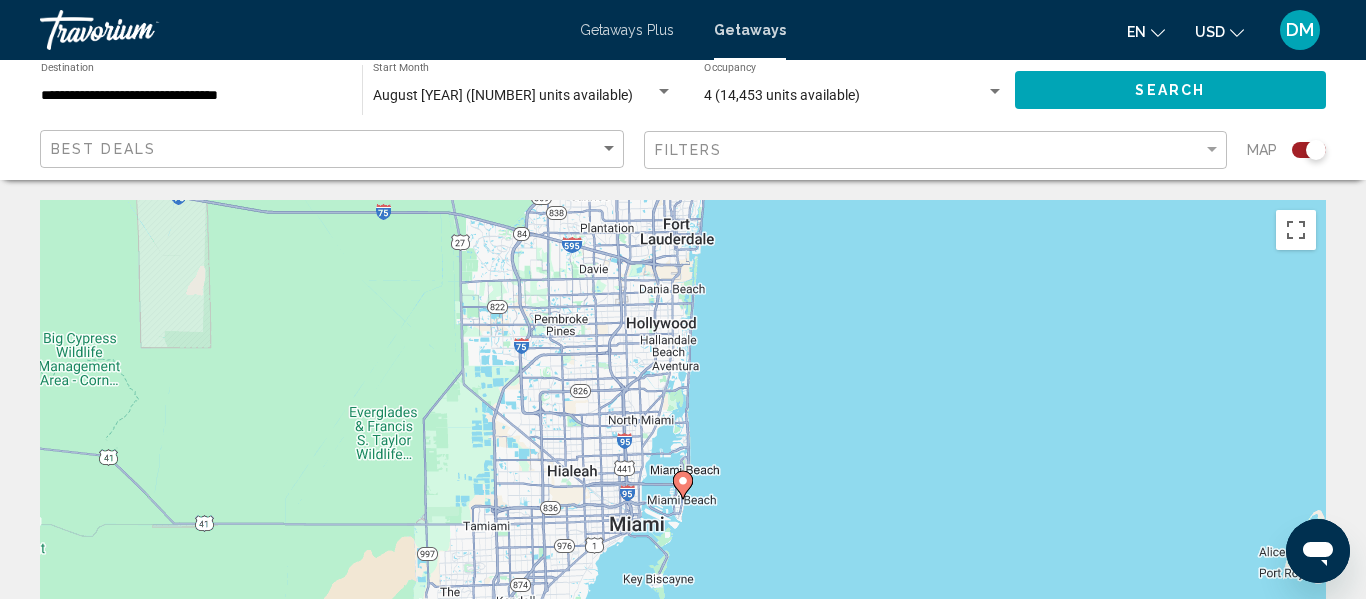 click 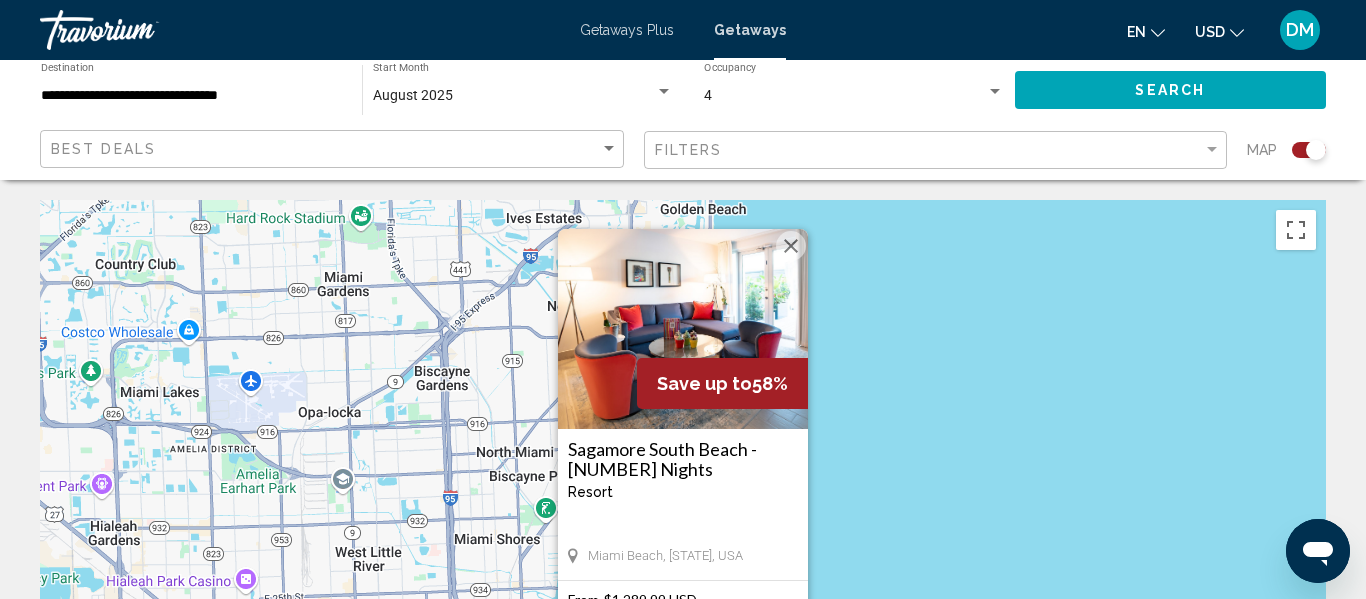 click at bounding box center (791, 246) 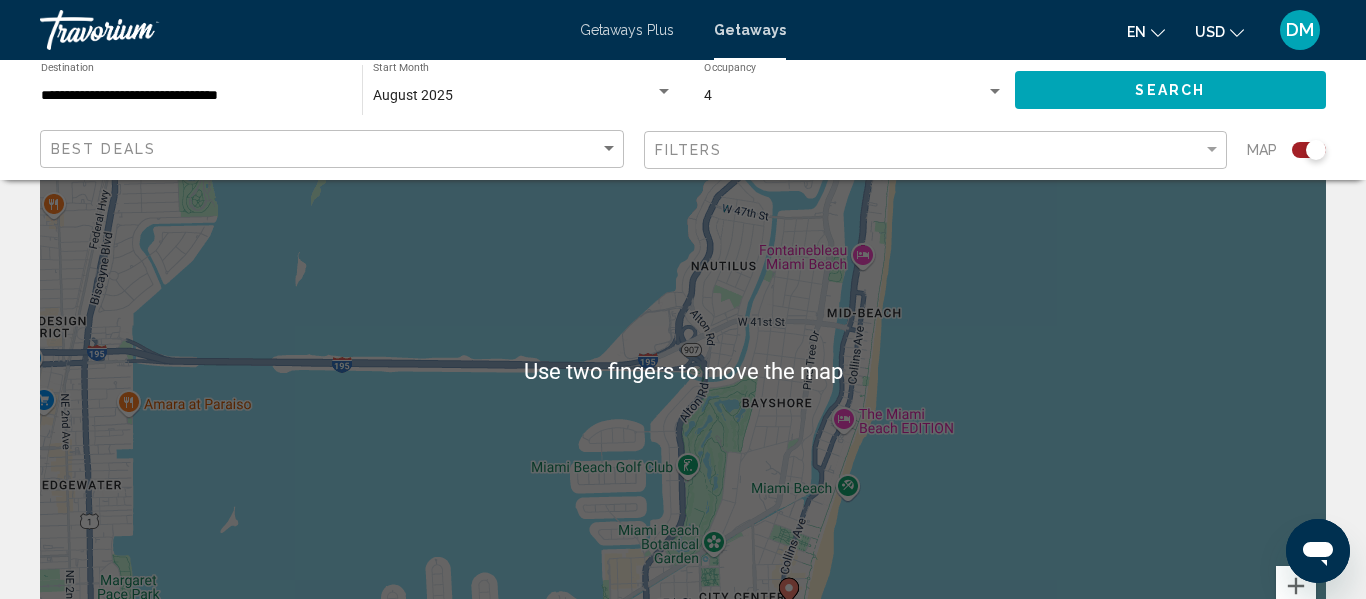 scroll, scrollTop: 133, scrollLeft: 0, axis: vertical 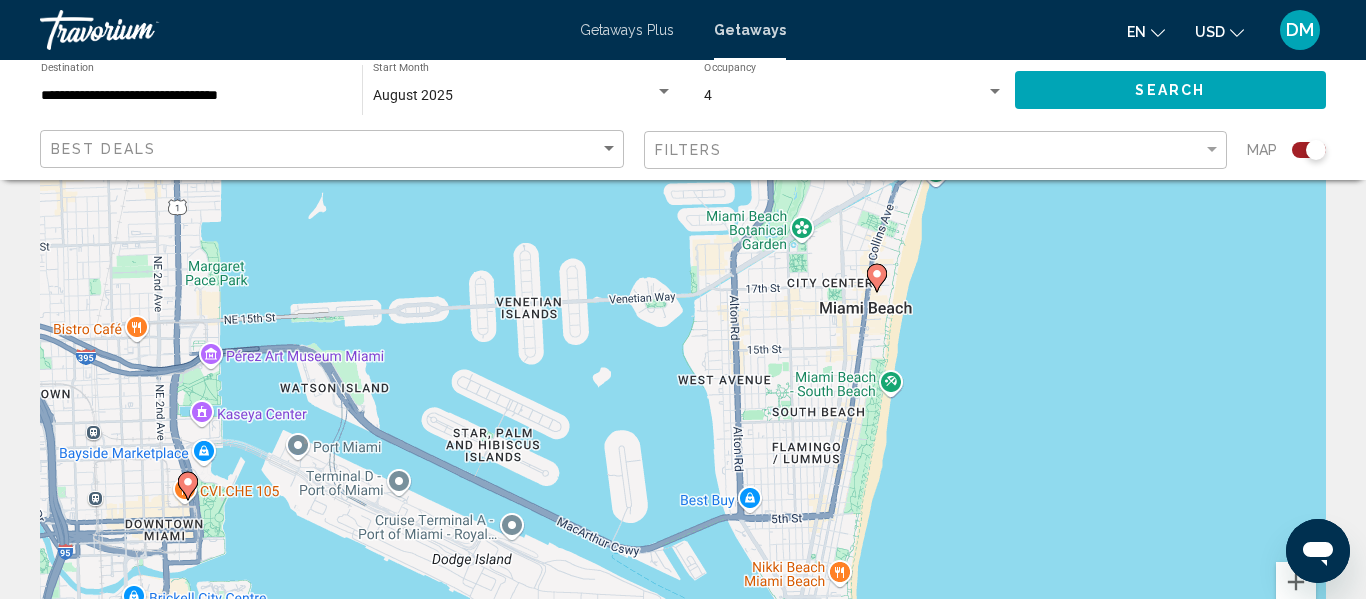 click at bounding box center [877, 278] 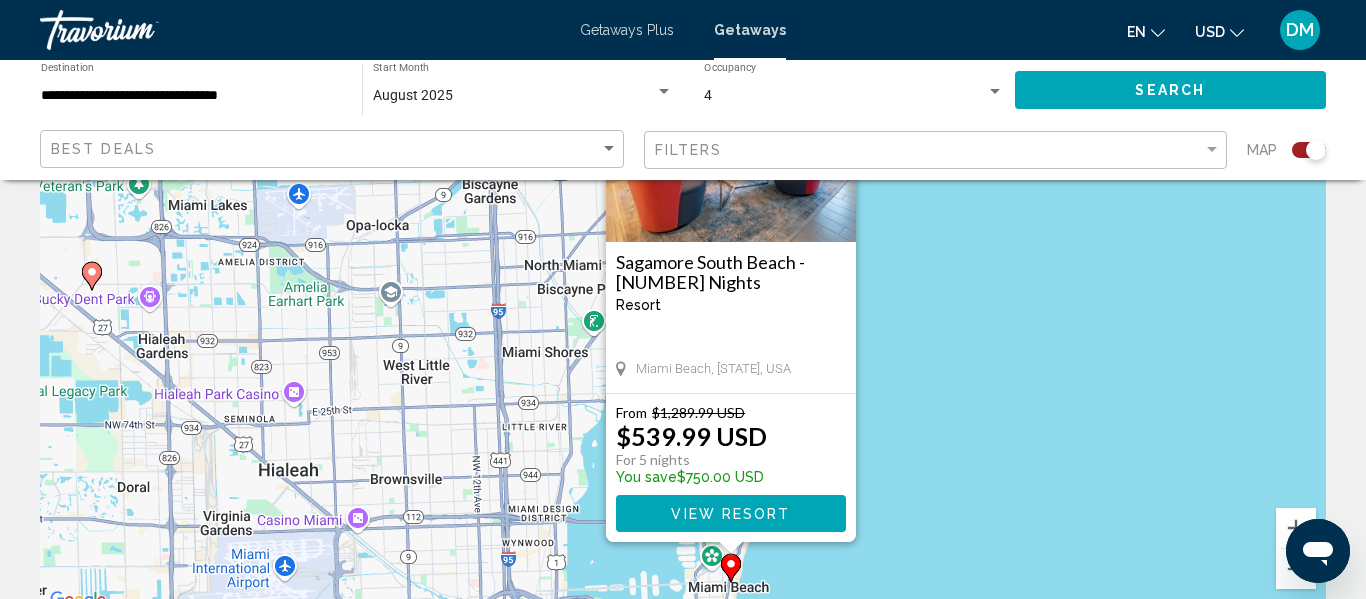 scroll, scrollTop: 198, scrollLeft: 0, axis: vertical 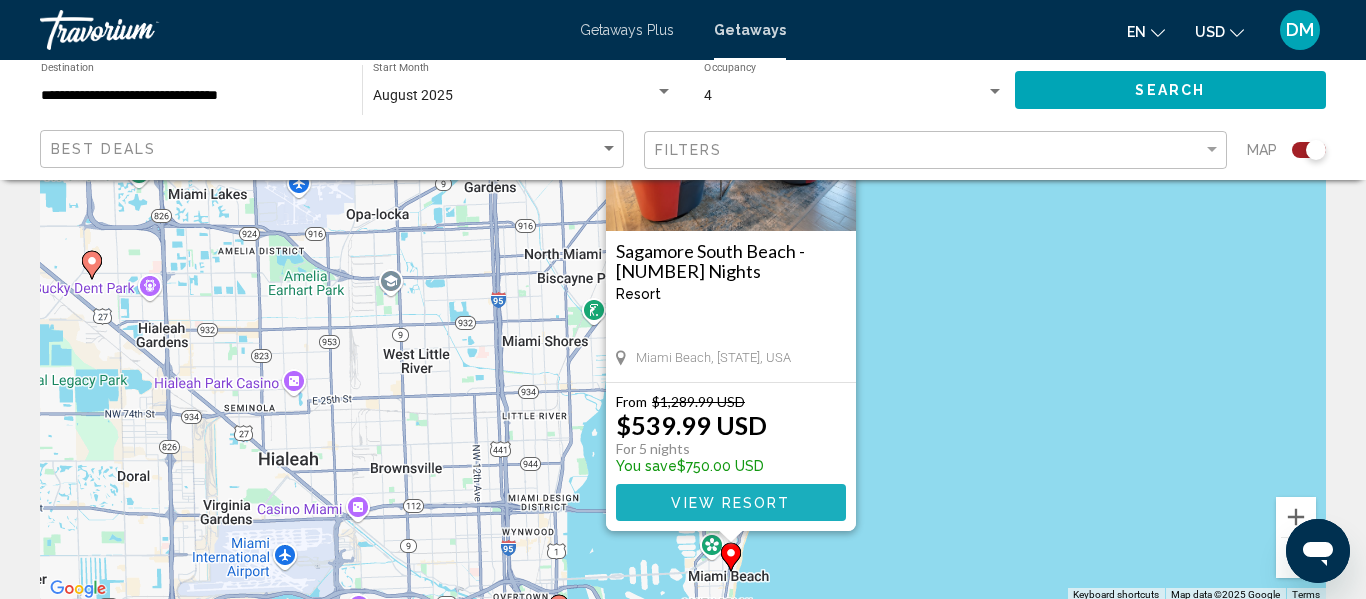click on "View Resort" at bounding box center [730, 503] 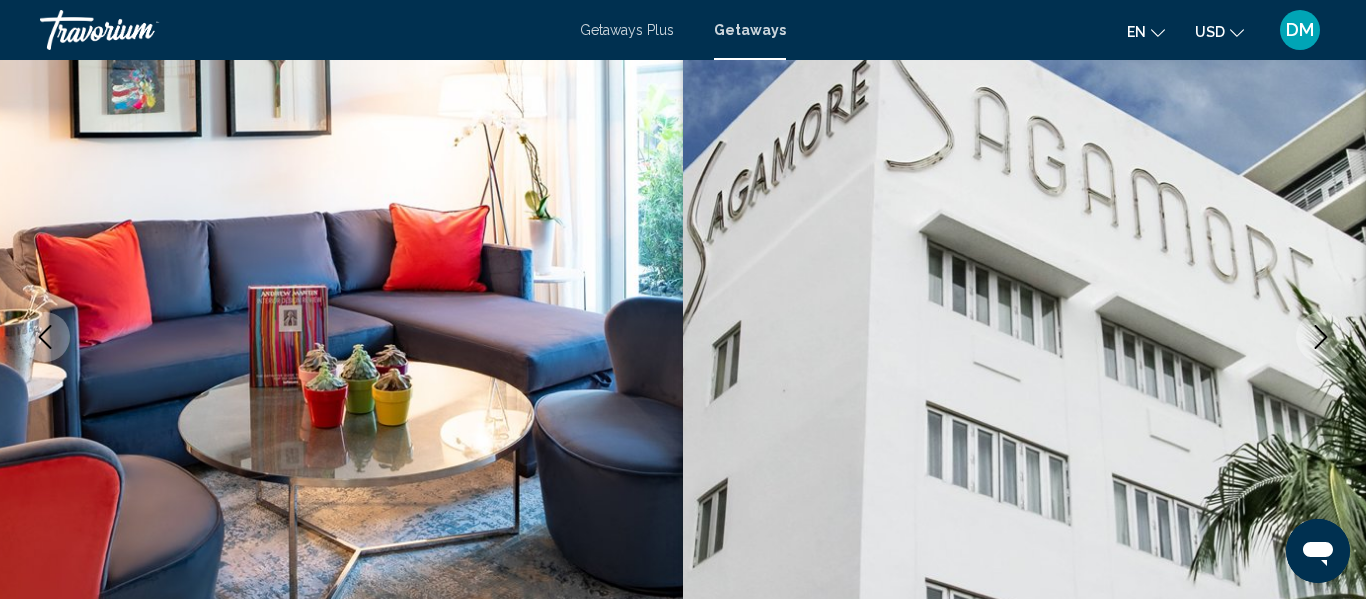 scroll, scrollTop: 235, scrollLeft: 0, axis: vertical 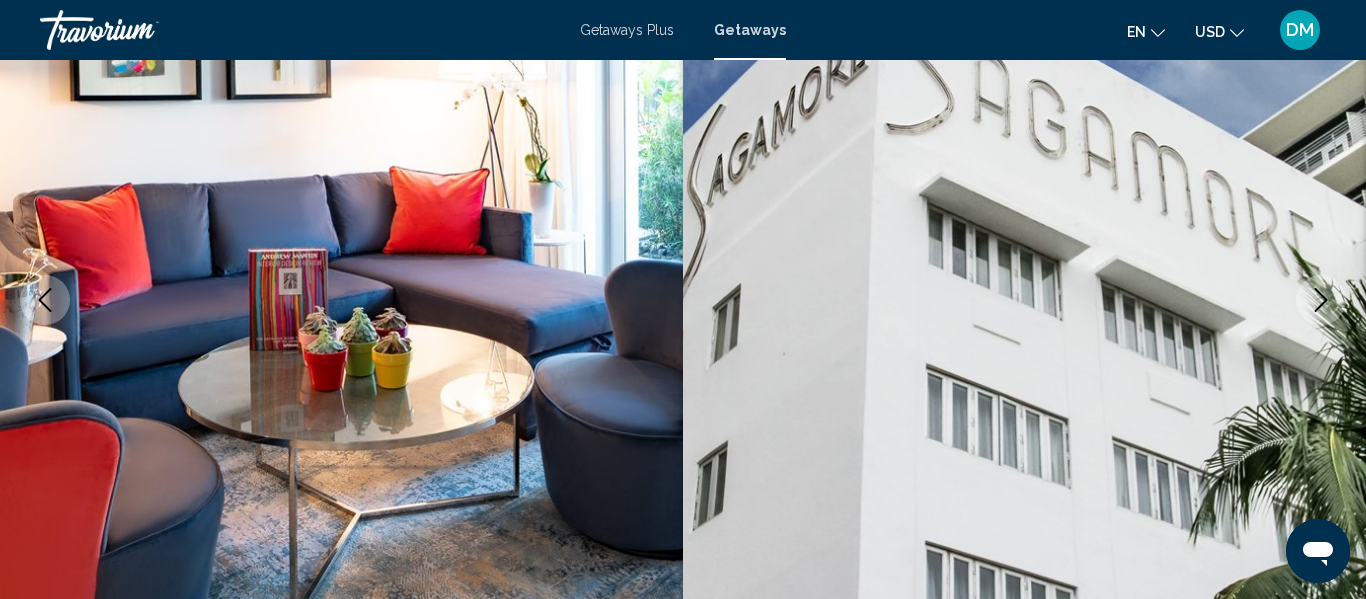 type 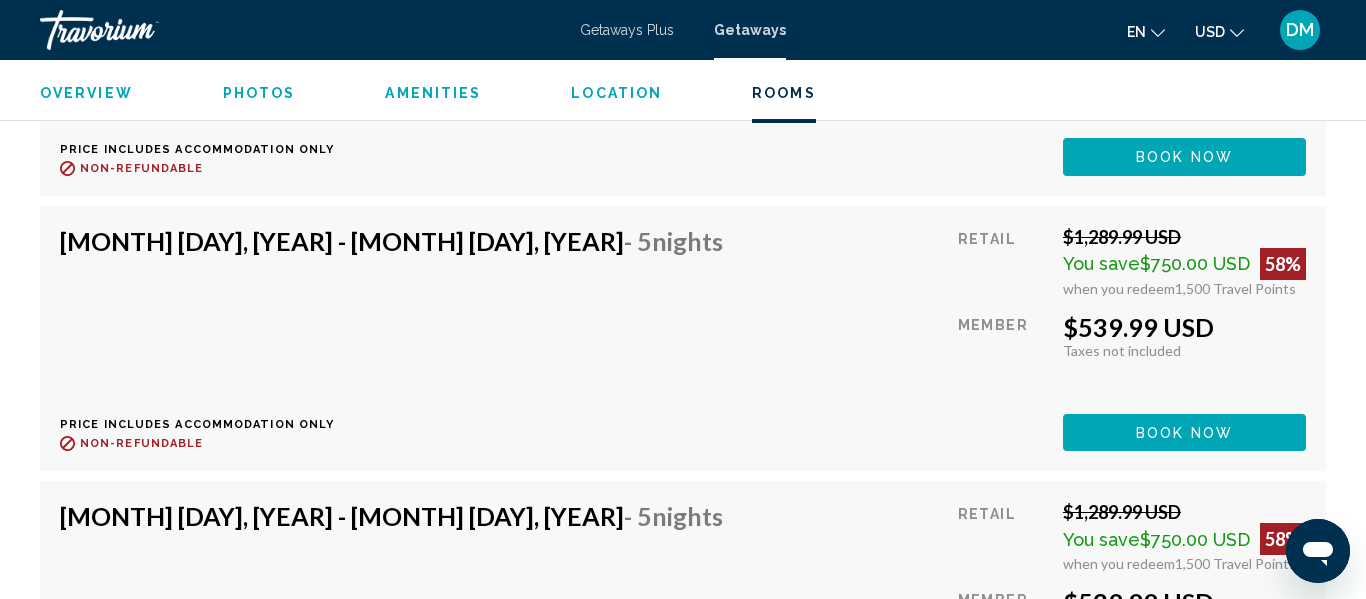 scroll, scrollTop: 4835, scrollLeft: 0, axis: vertical 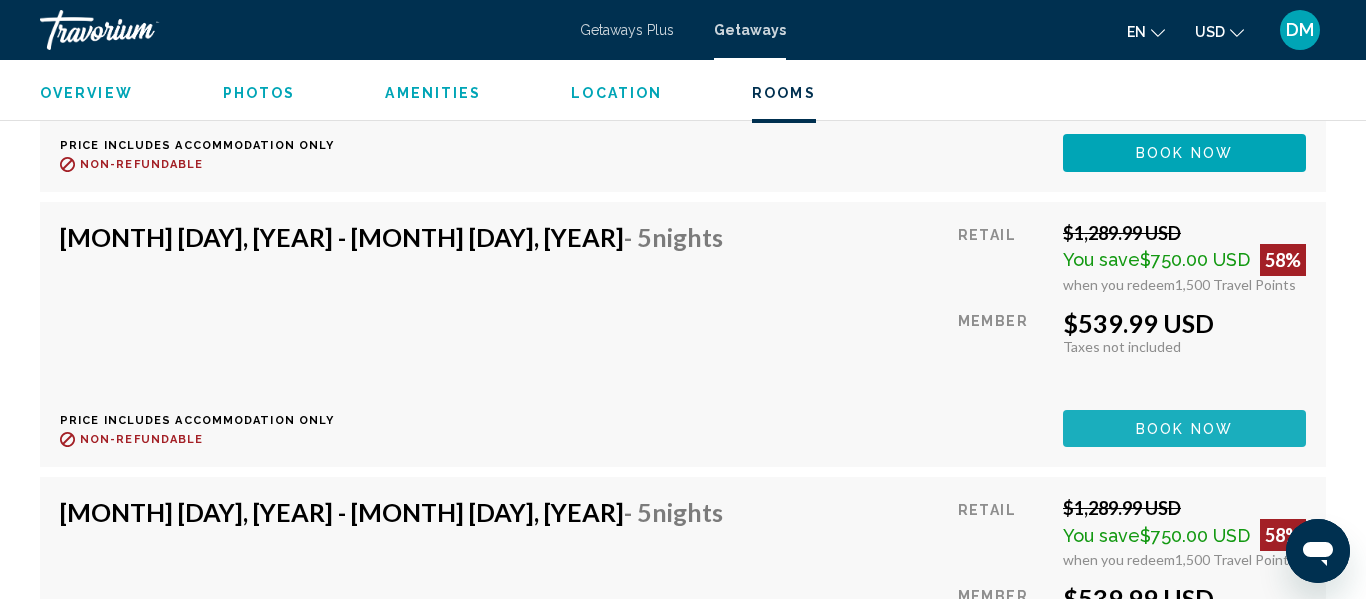 click on "Book now" at bounding box center [1184, 428] 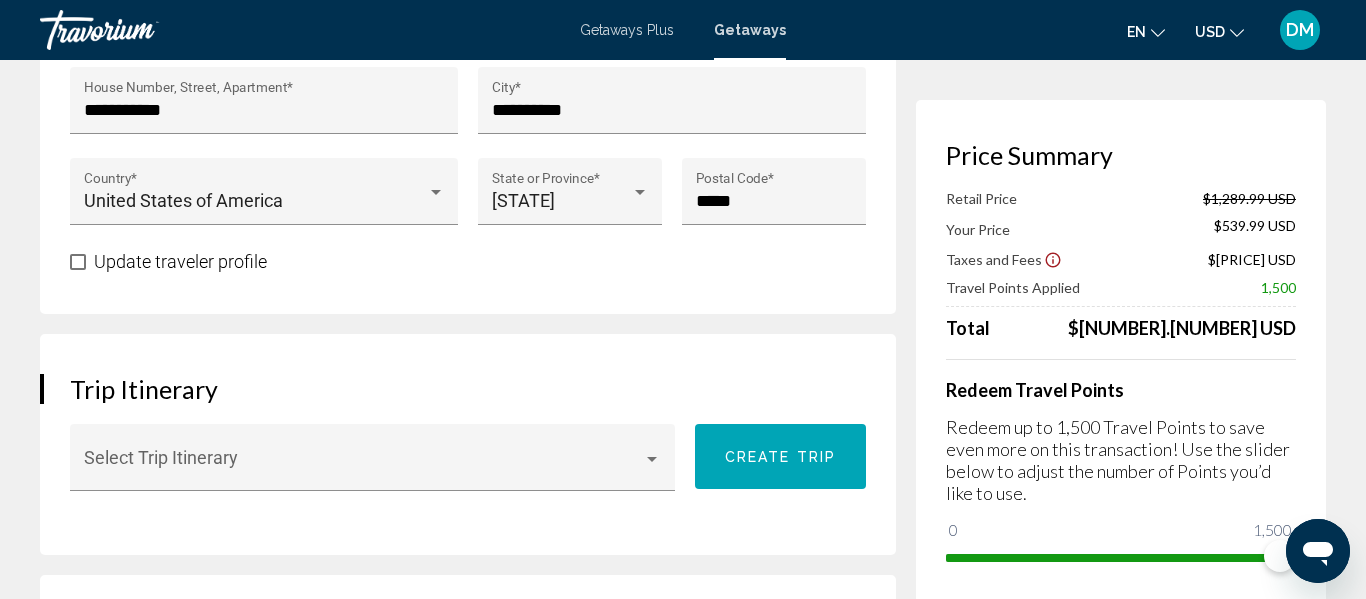 scroll, scrollTop: 1000, scrollLeft: 0, axis: vertical 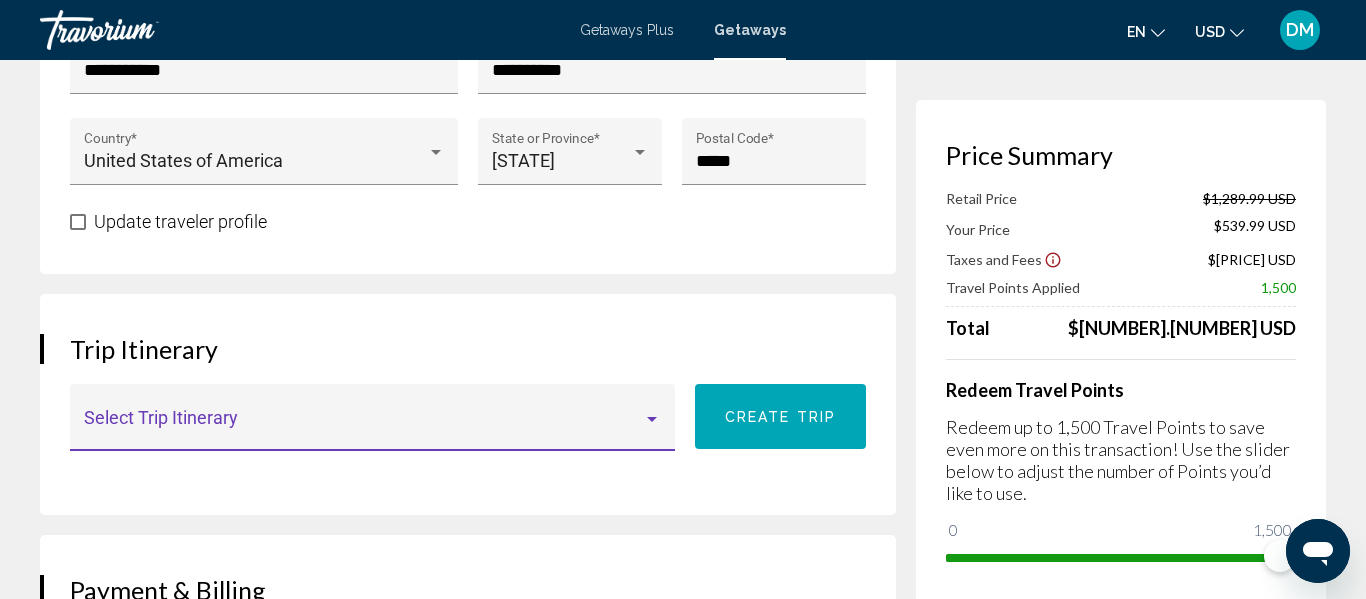 click at bounding box center (364, 427) 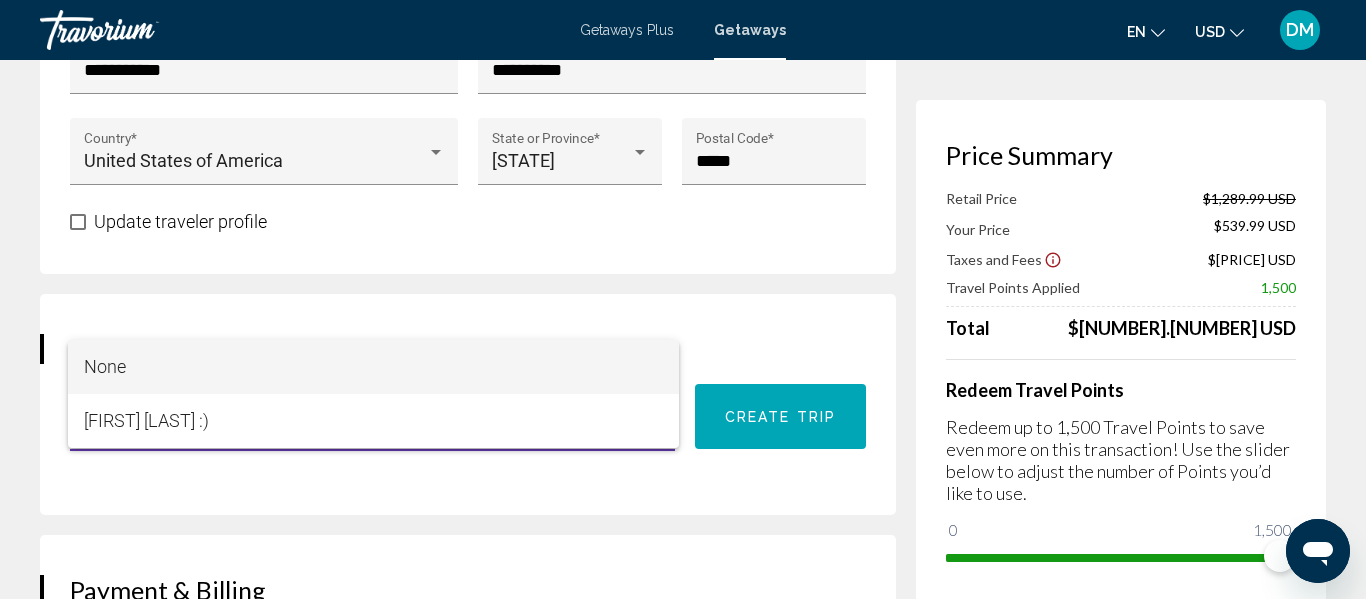 click on "None" at bounding box center (374, 367) 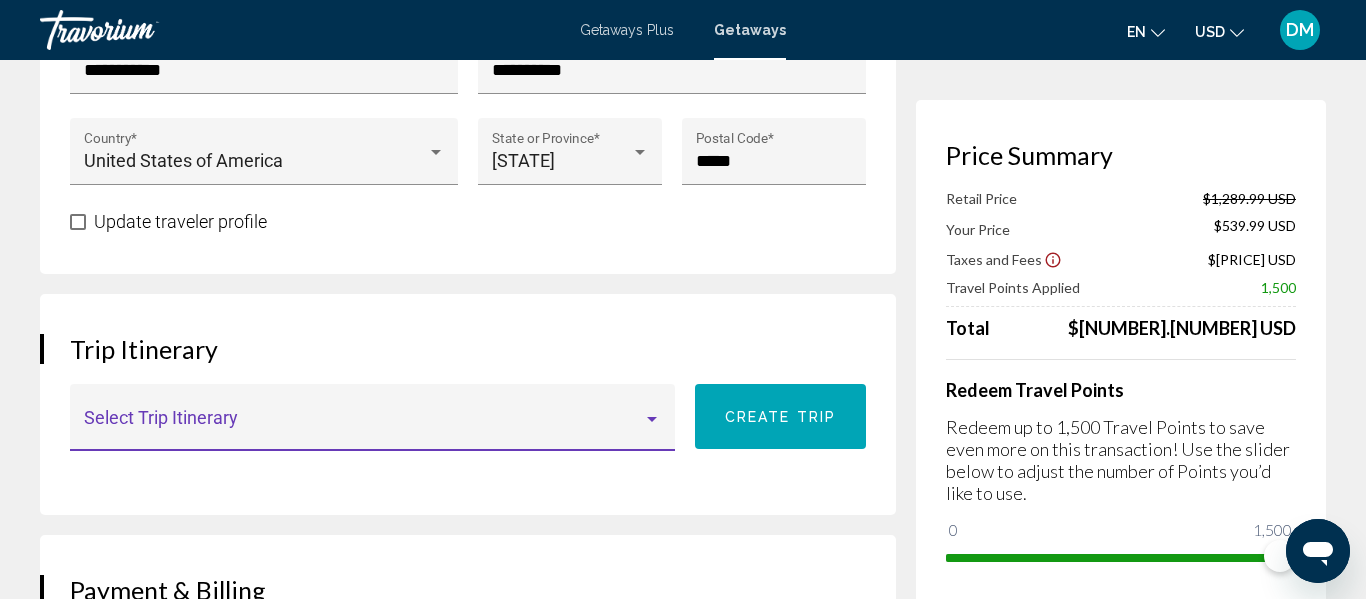 click on "Select Trip Itinerary" at bounding box center (373, 424) 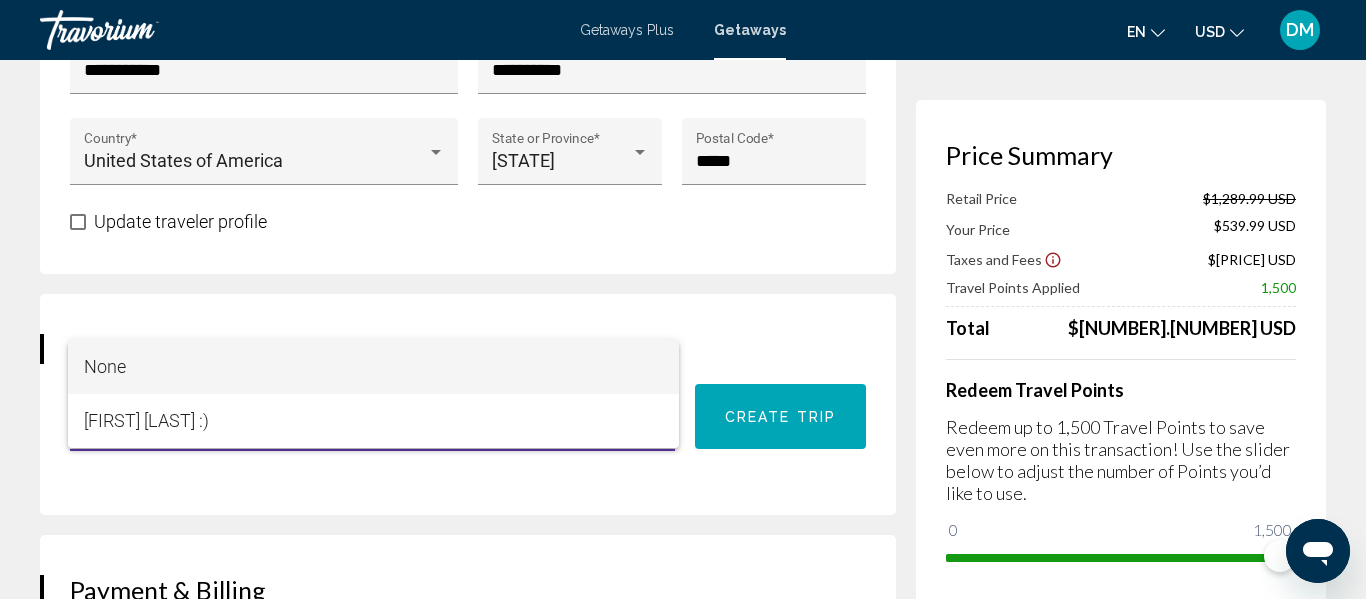 click at bounding box center [683, 299] 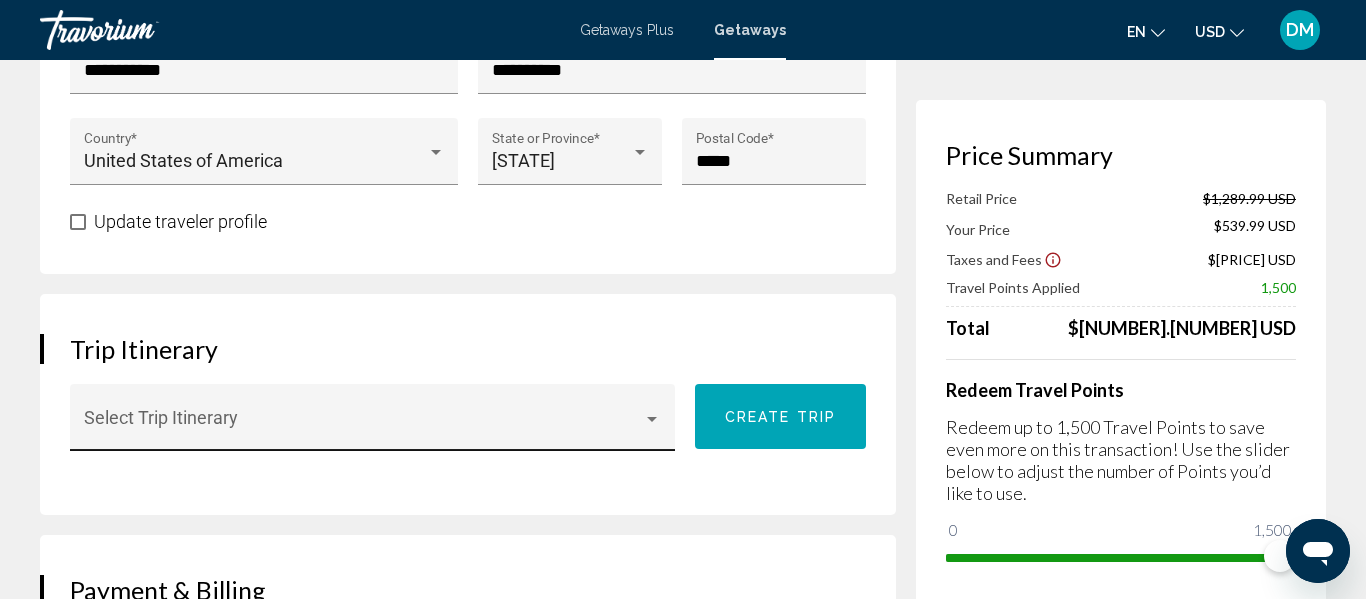 click at bounding box center (364, 427) 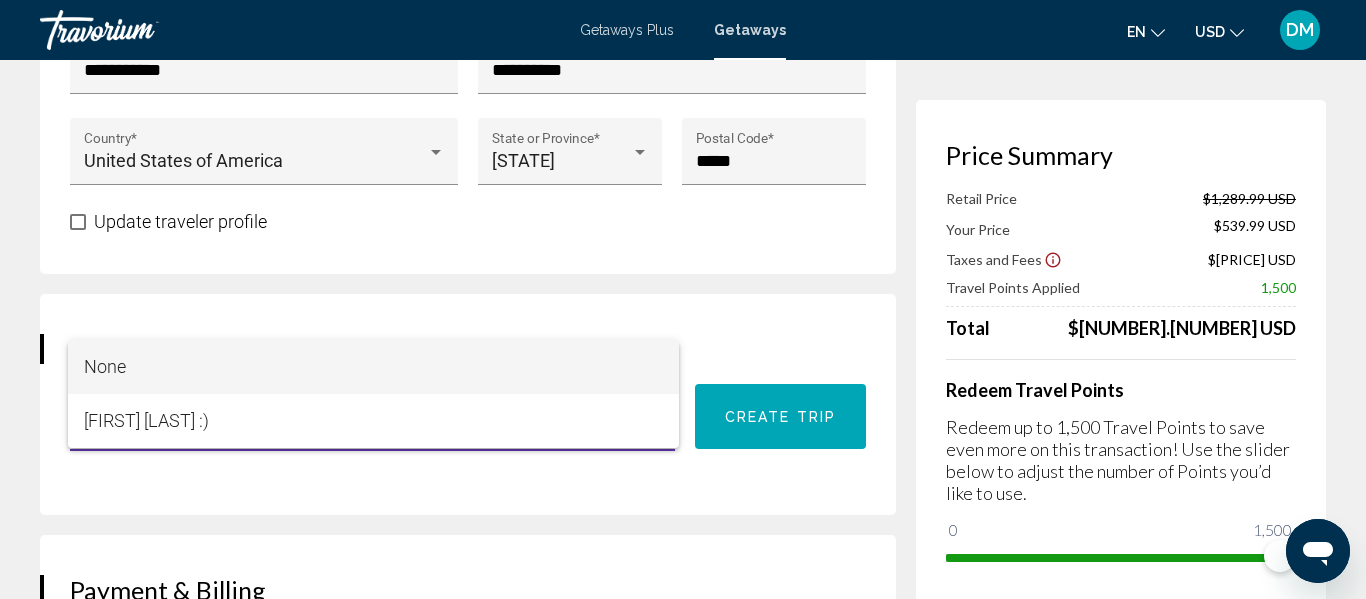 click at bounding box center [683, 299] 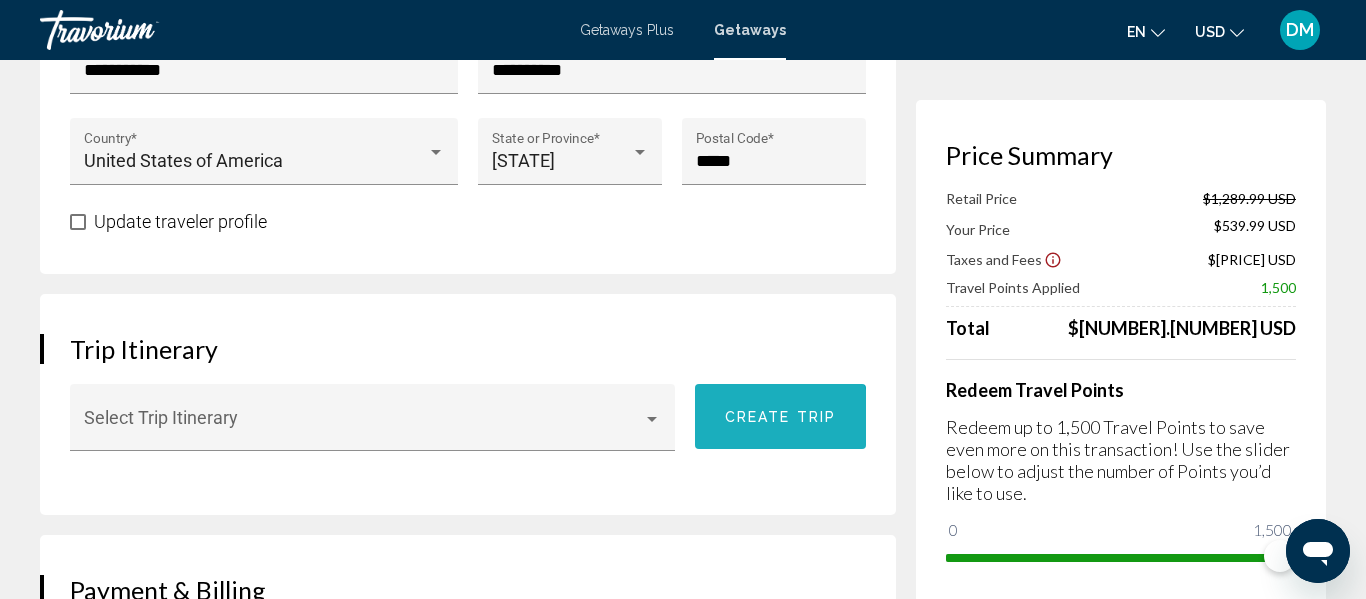 click on "Create trip" at bounding box center [780, 416] 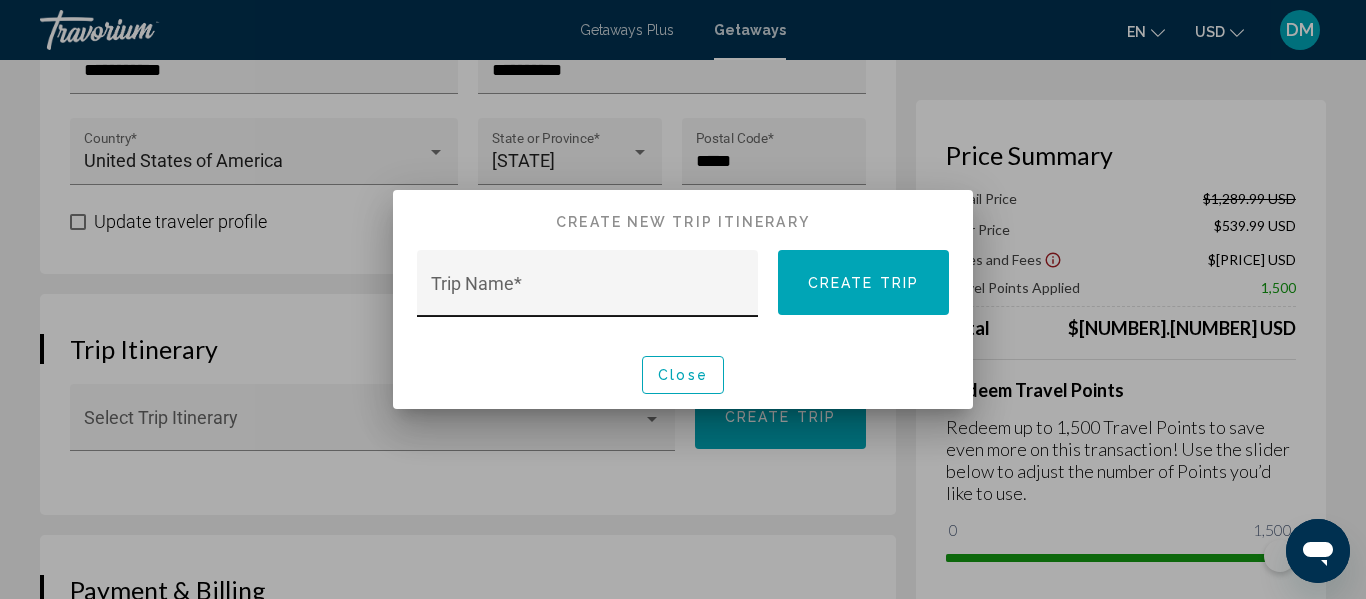 click on "Trip Name  *" at bounding box center [588, 290] 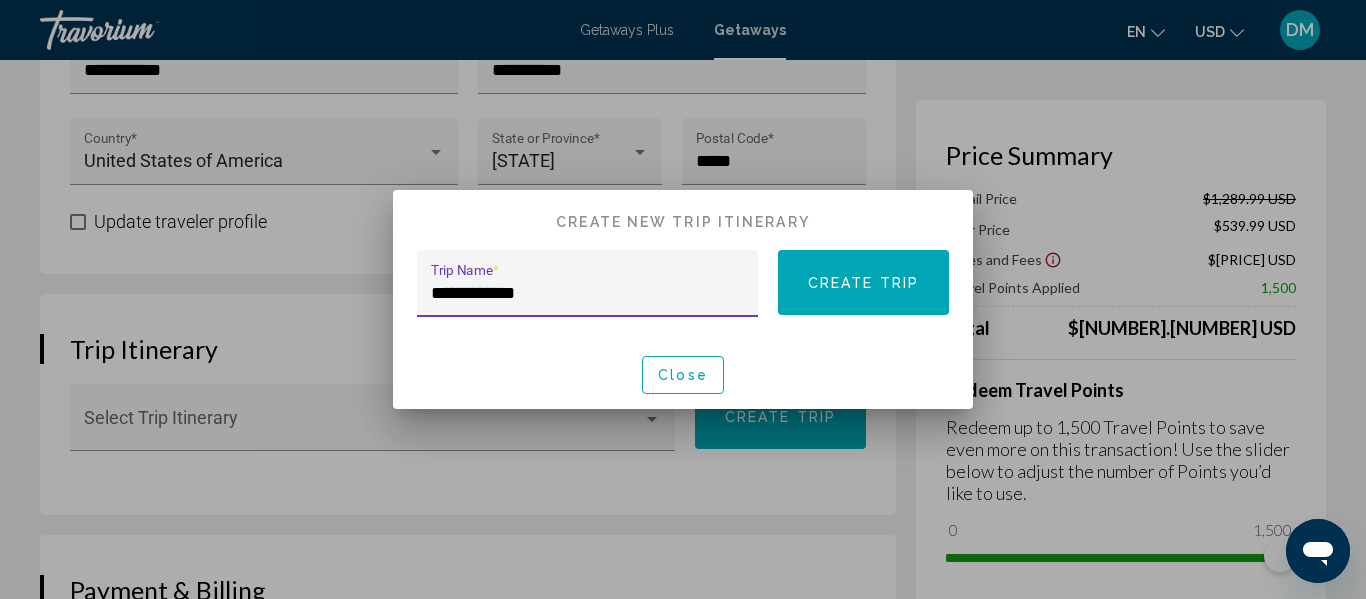 click on "**********" at bounding box center [588, 293] 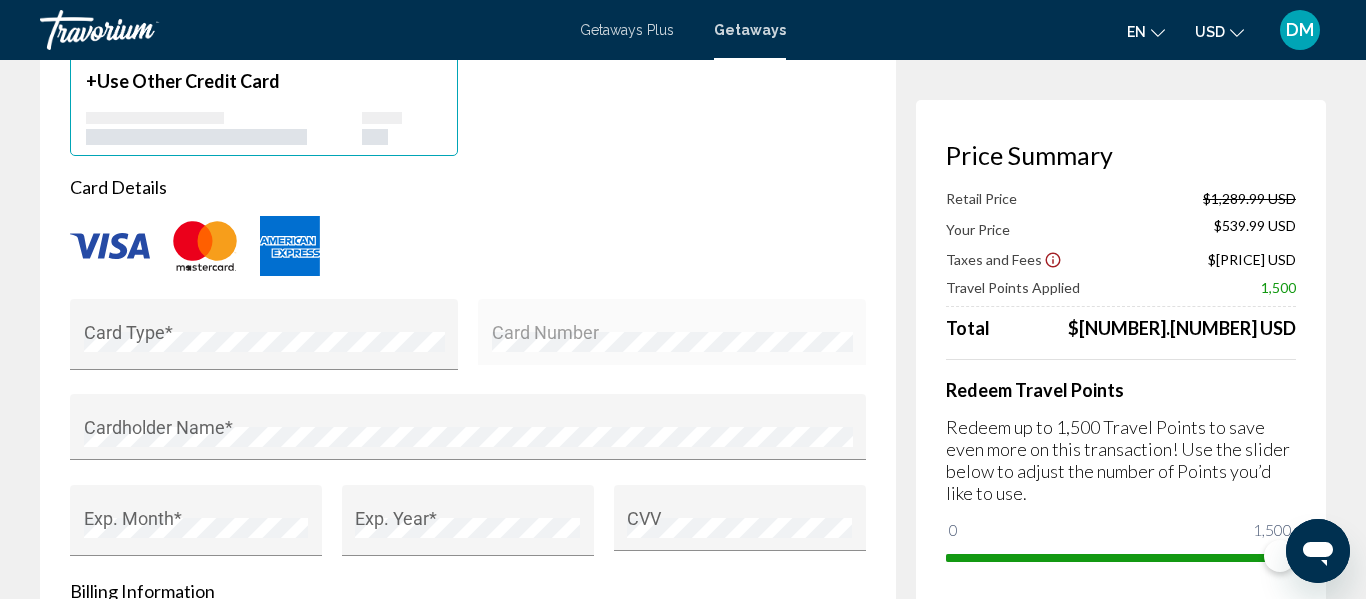 scroll, scrollTop: 1680, scrollLeft: 0, axis: vertical 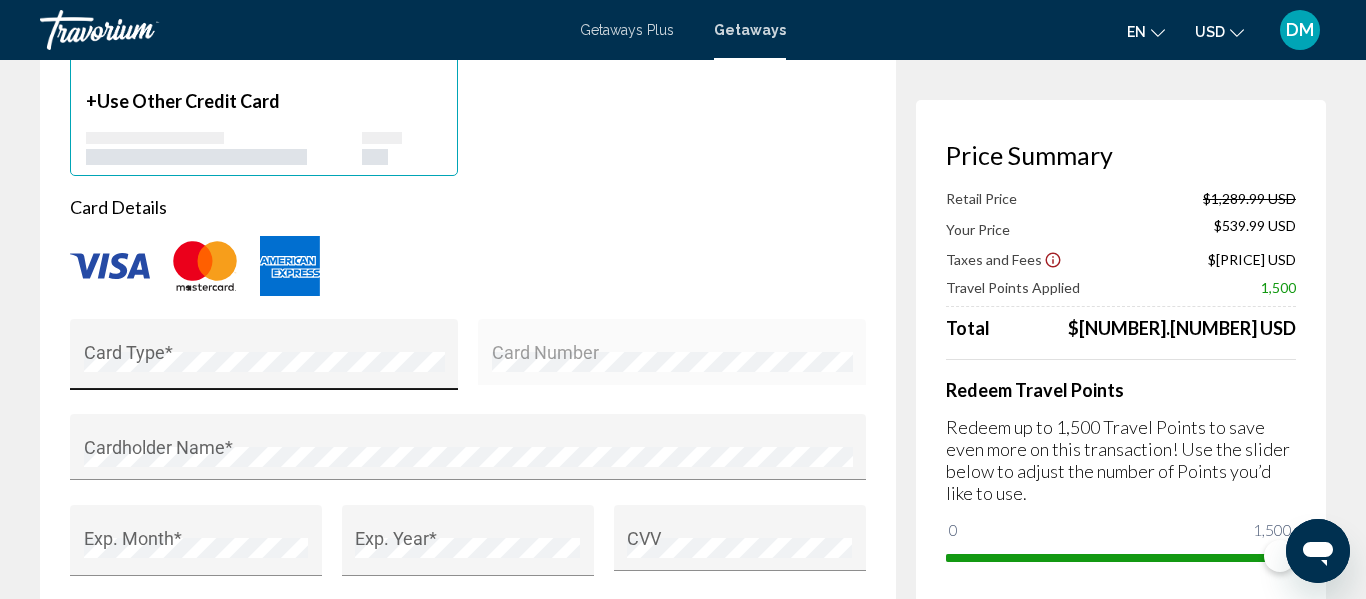 click on "Card Type  *" at bounding box center (264, 354) 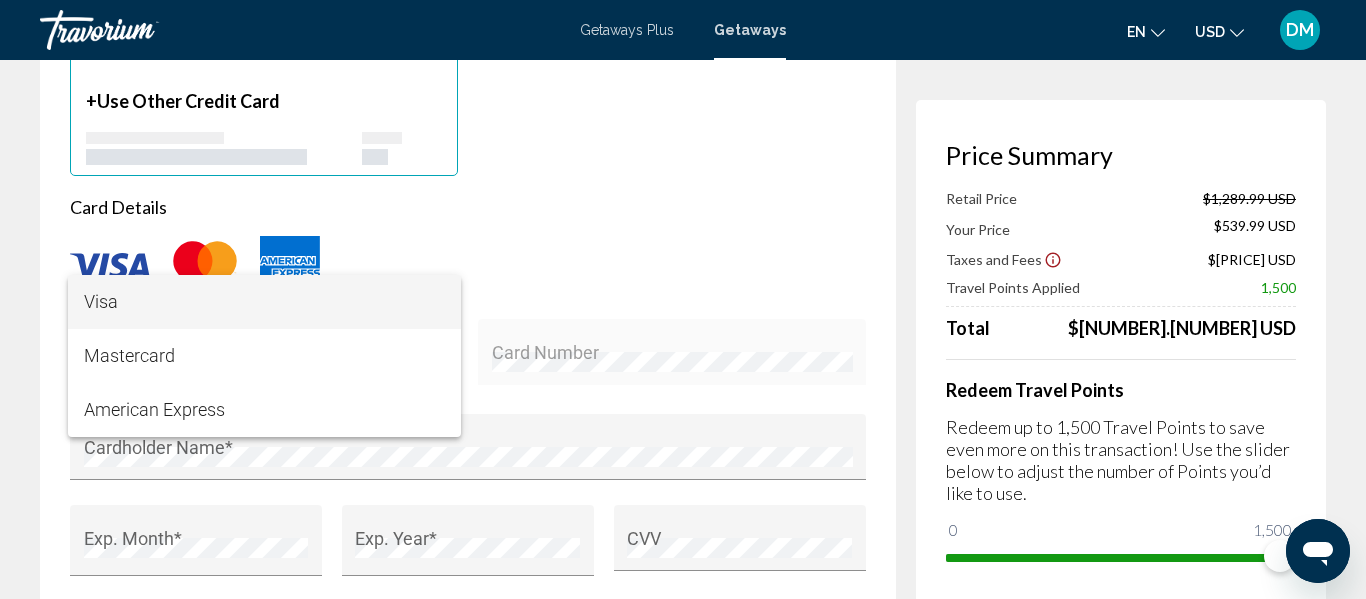 click on "Visa" at bounding box center [264, 302] 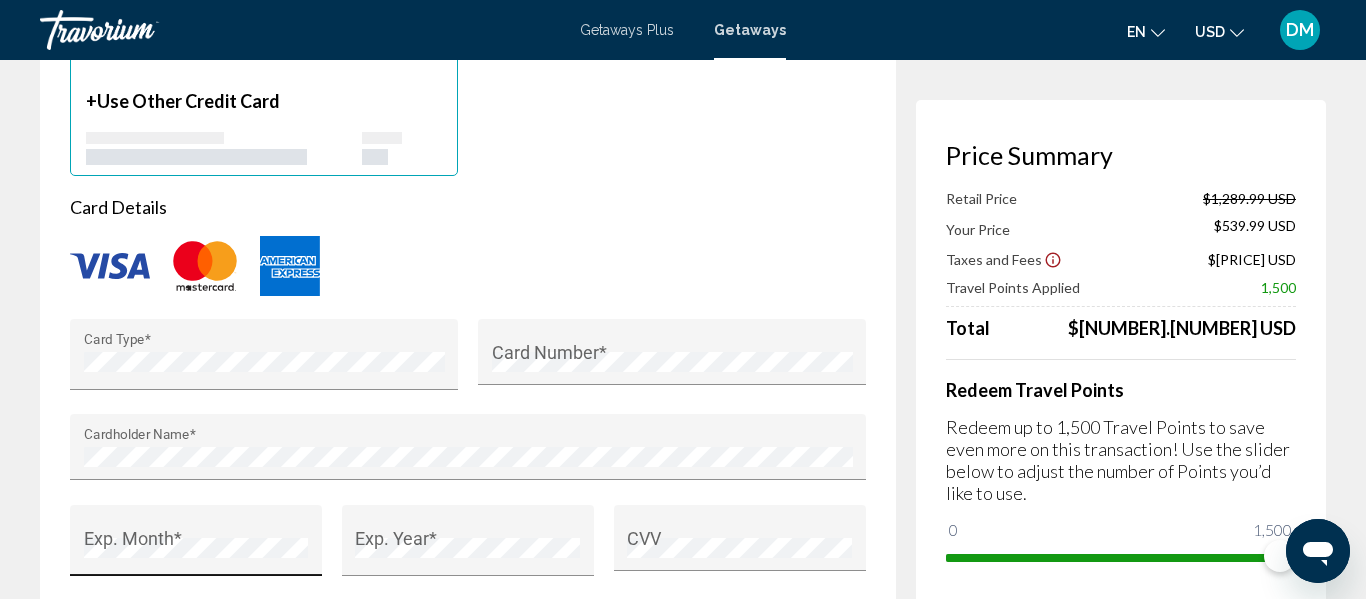 click on "Exp. Month  *" at bounding box center [196, 547] 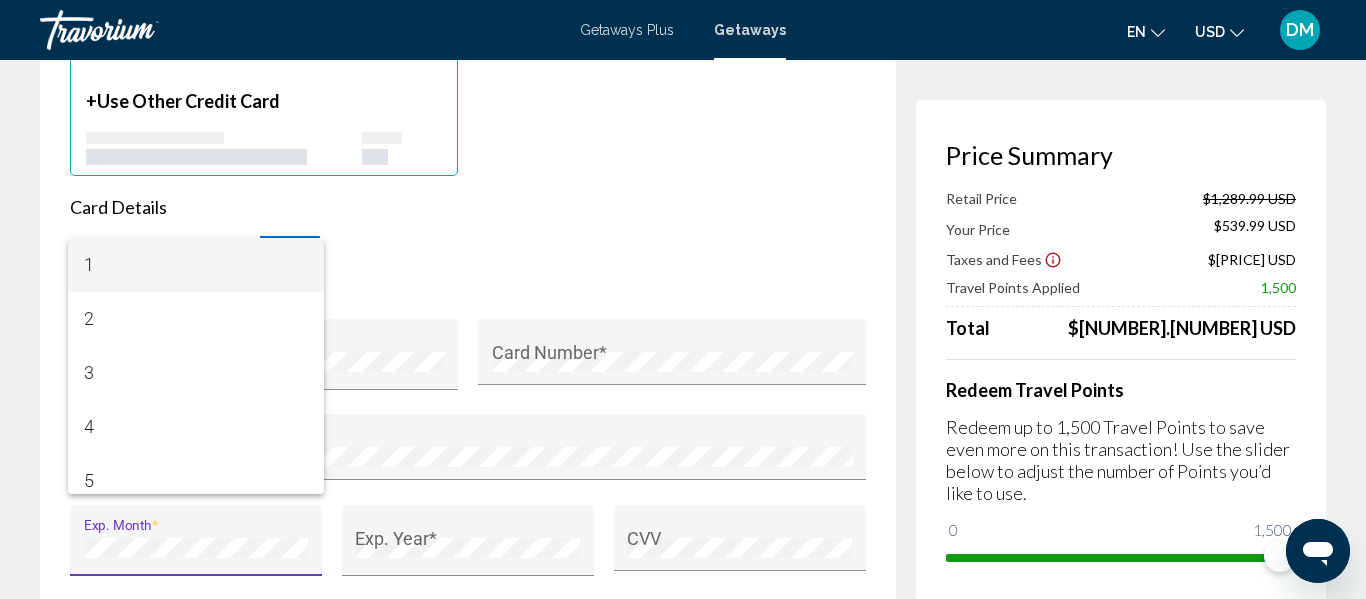 click at bounding box center (683, 299) 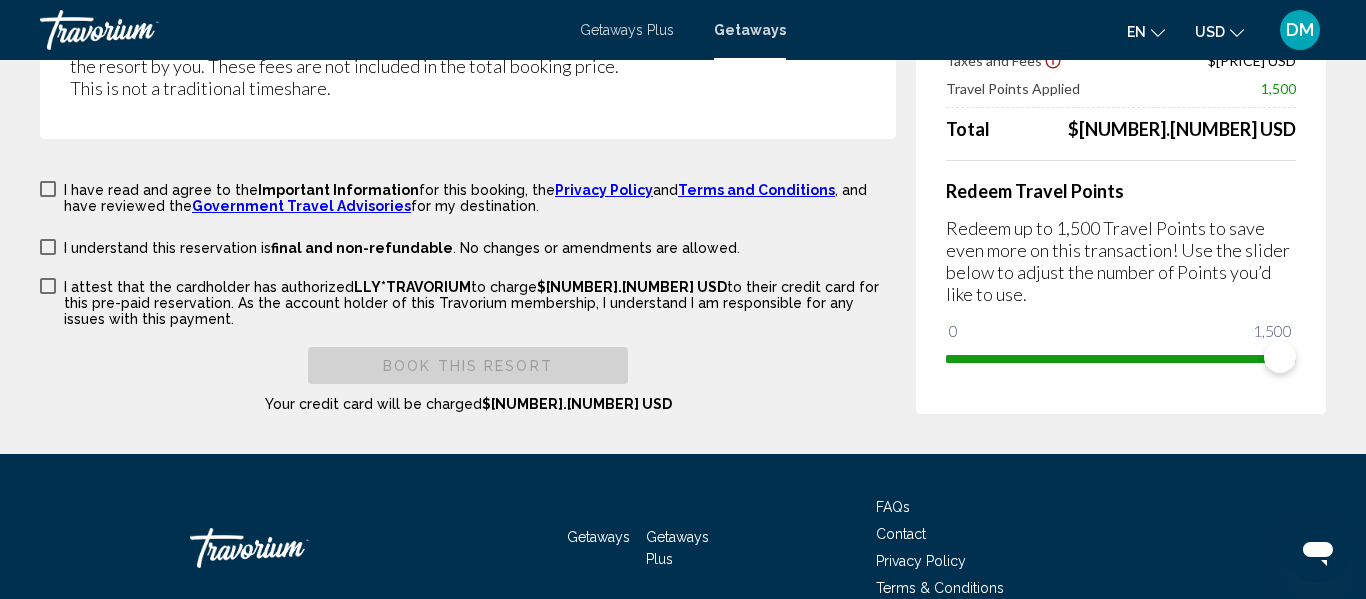 scroll, scrollTop: 3599, scrollLeft: 0, axis: vertical 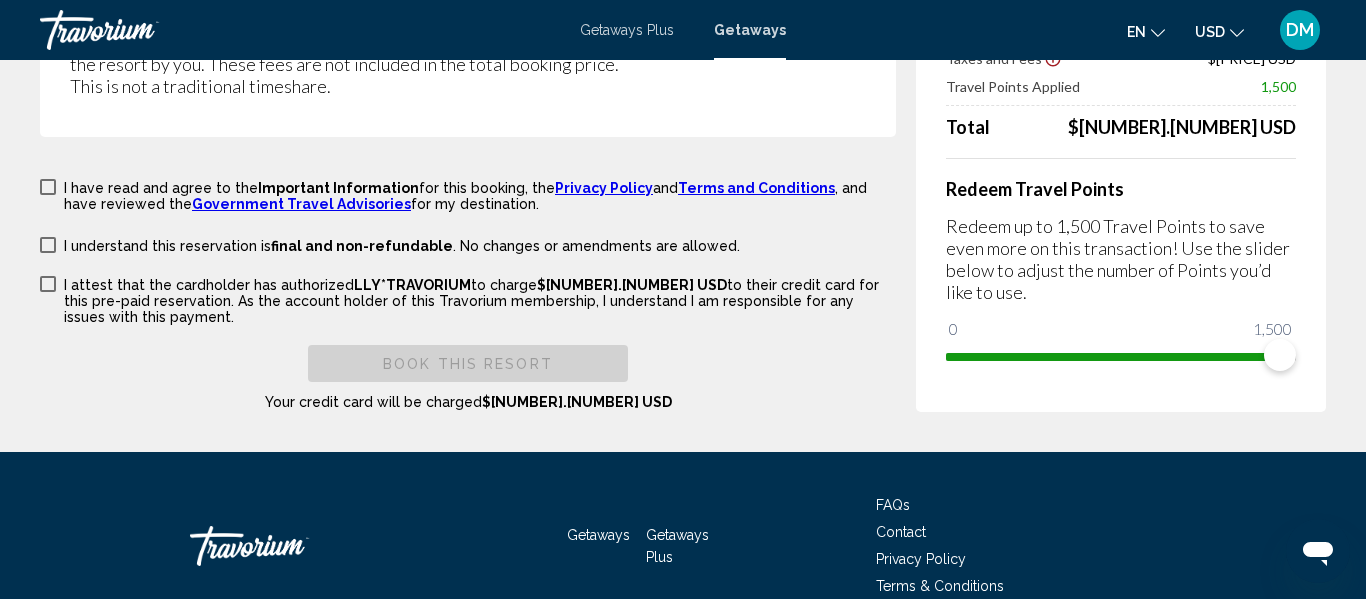 click at bounding box center (48, 187) 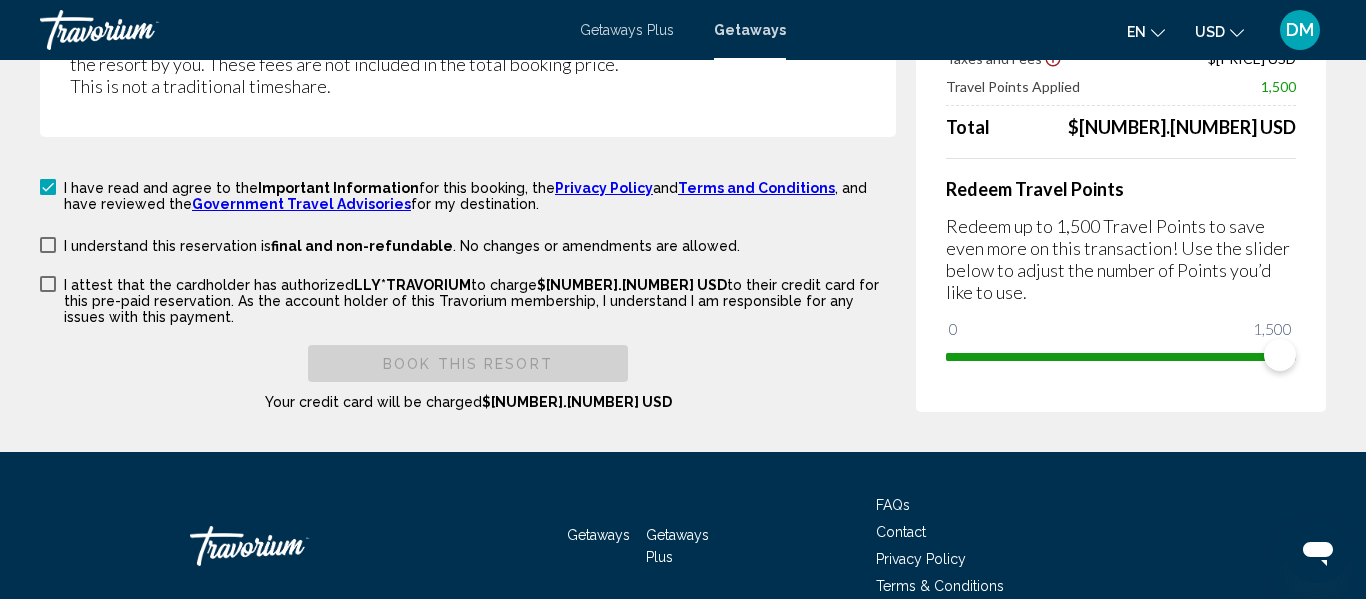 click on "I attest that the cardholder has authorized LLY*TRAVORIUM to charge $[NUMBER].[NUMBER] USD to their credit card for this pre-paid reservation. As the account holder of this Travorium membership, I understand I am responsible for any issues with this payment." at bounding box center [390, 244] 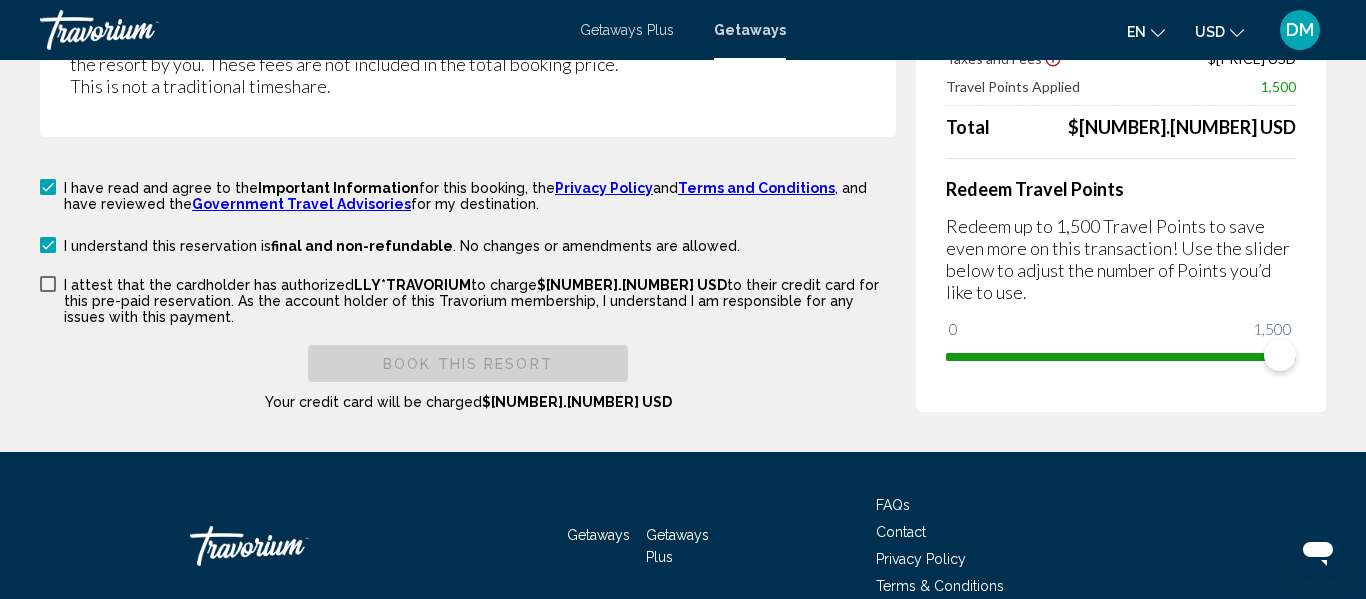 click at bounding box center [48, 284] 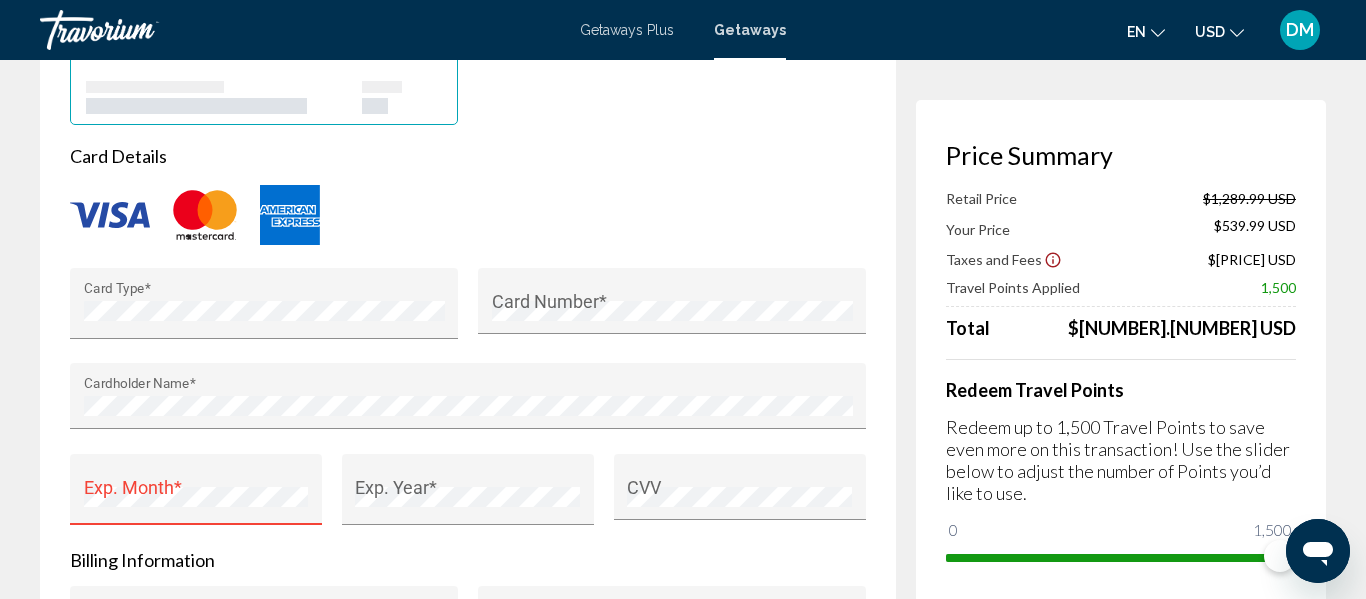 scroll, scrollTop: 1719, scrollLeft: 0, axis: vertical 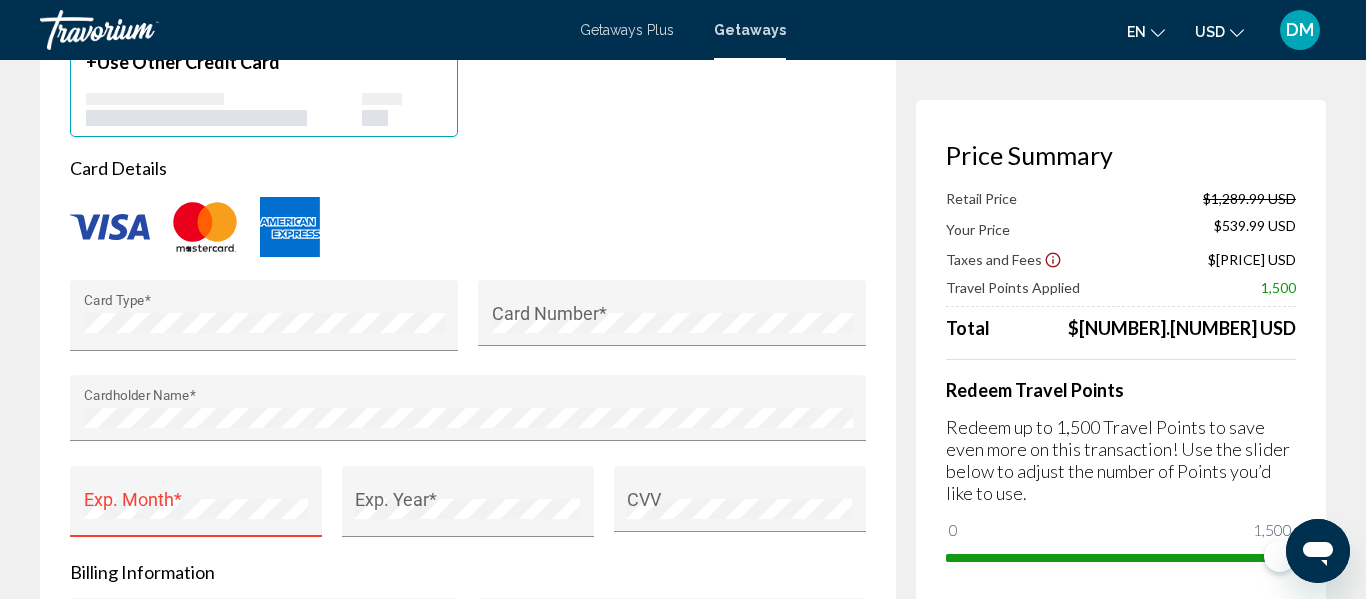 click on "First Name  *" at bounding box center (264, 637) 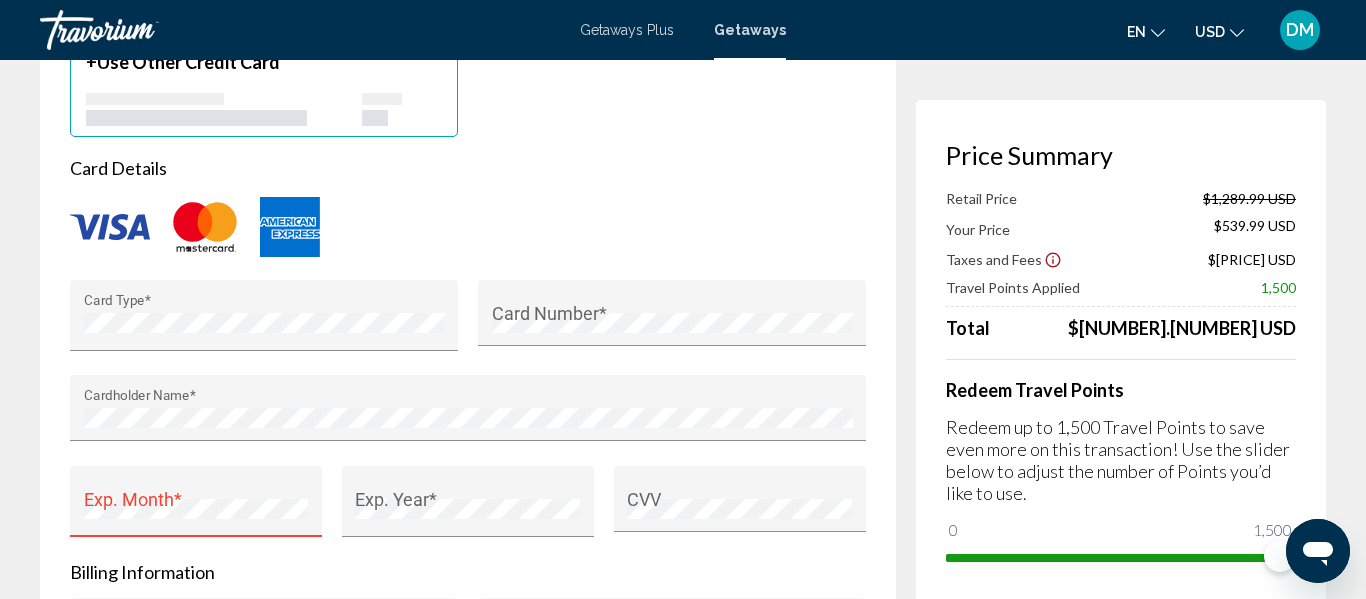 type on "*******" 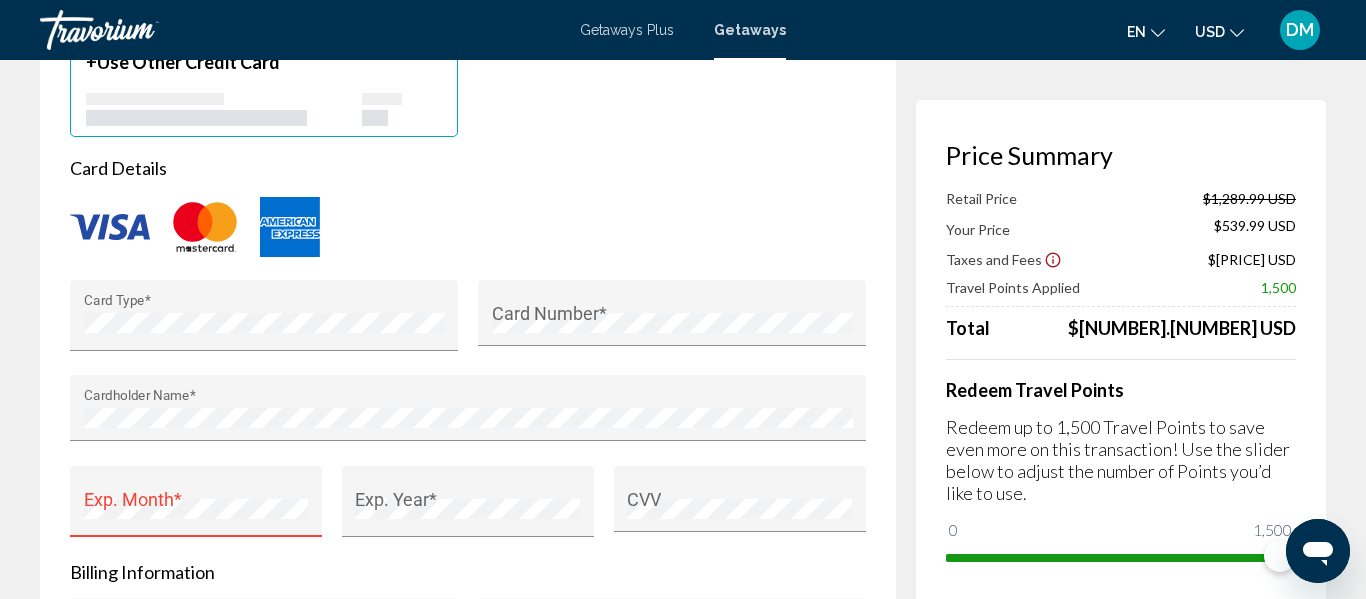 type on "******" 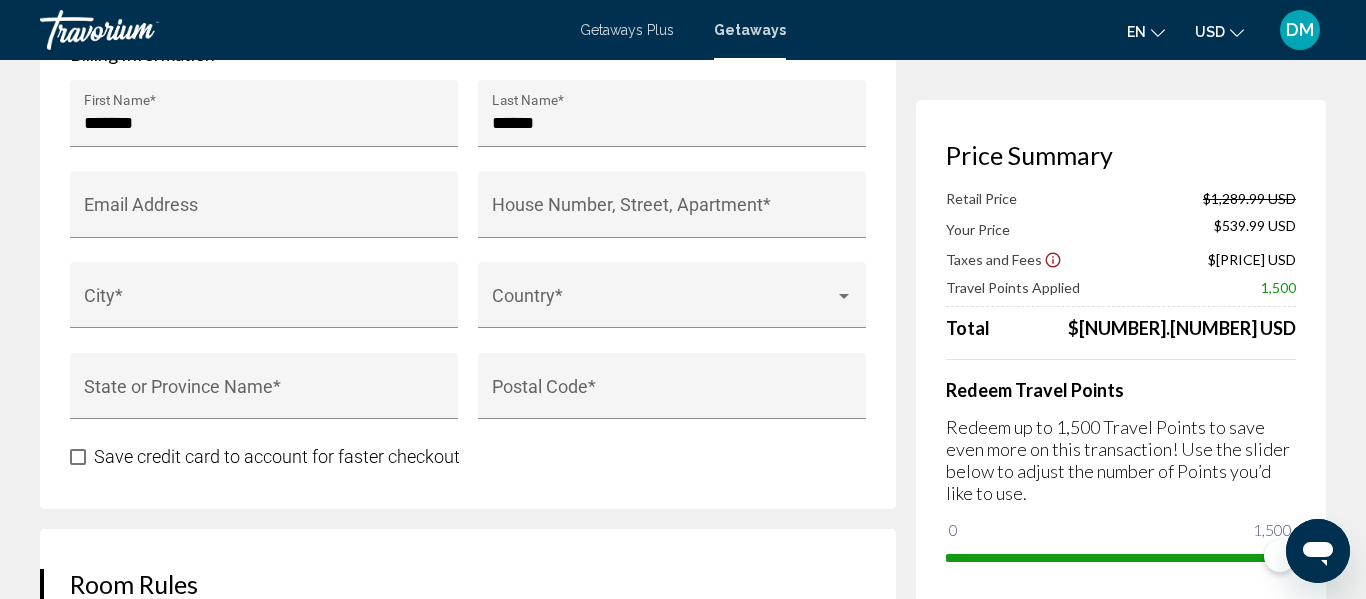 scroll, scrollTop: 2239, scrollLeft: 0, axis: vertical 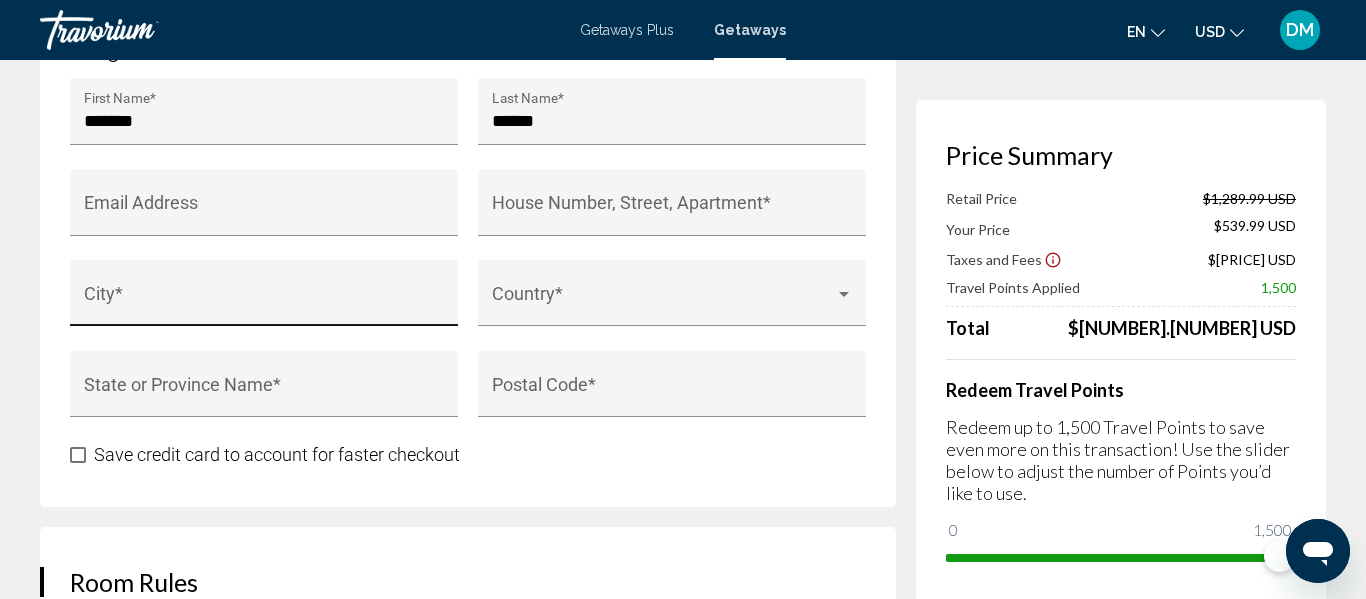 click on "City  *" at bounding box center [264, 303] 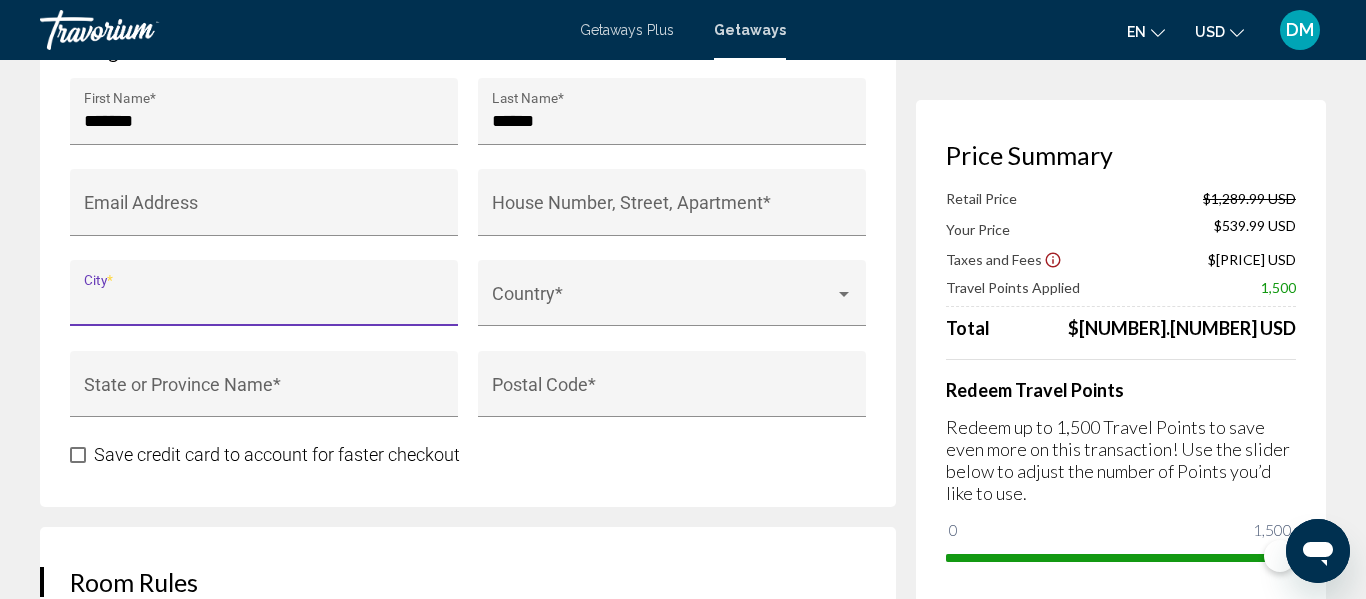 click on "**********" at bounding box center [683, -184] 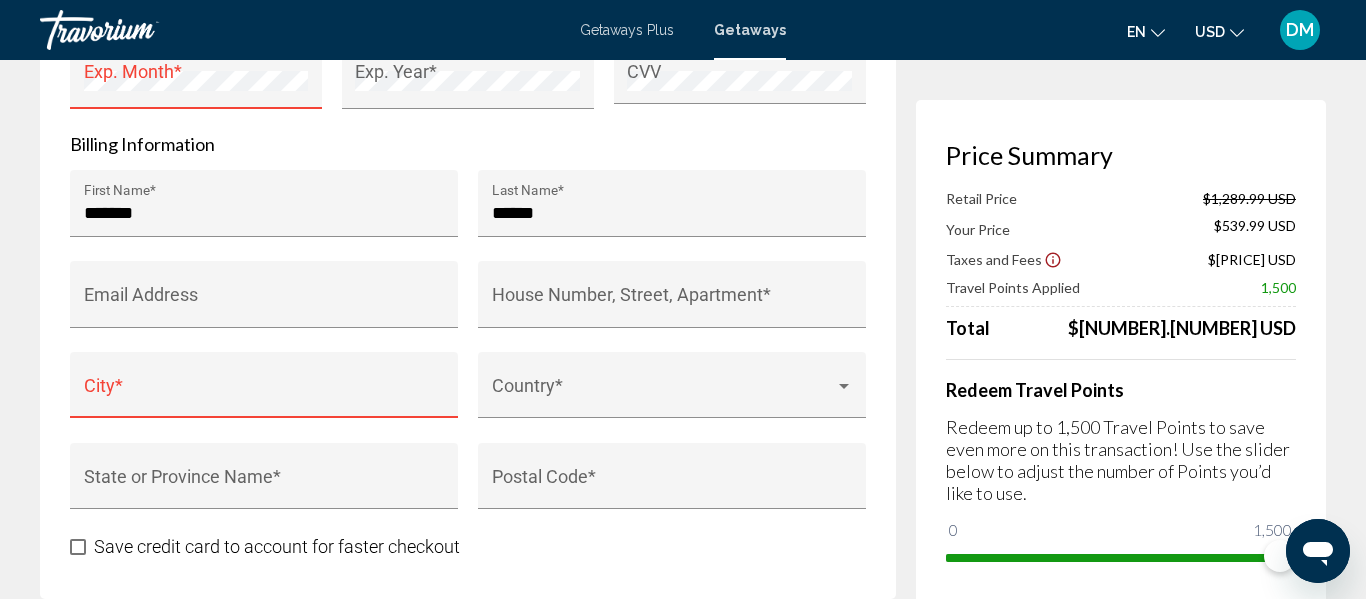 scroll, scrollTop: 2119, scrollLeft: 0, axis: vertical 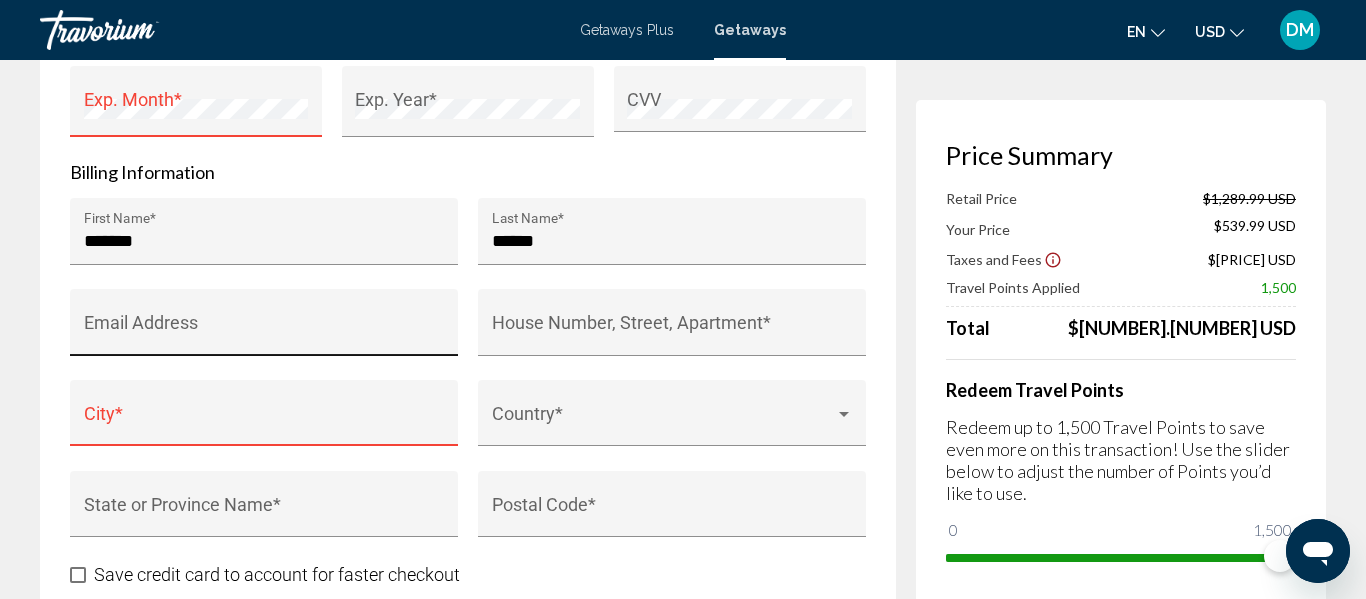 click on "Email Address" at bounding box center [264, 328] 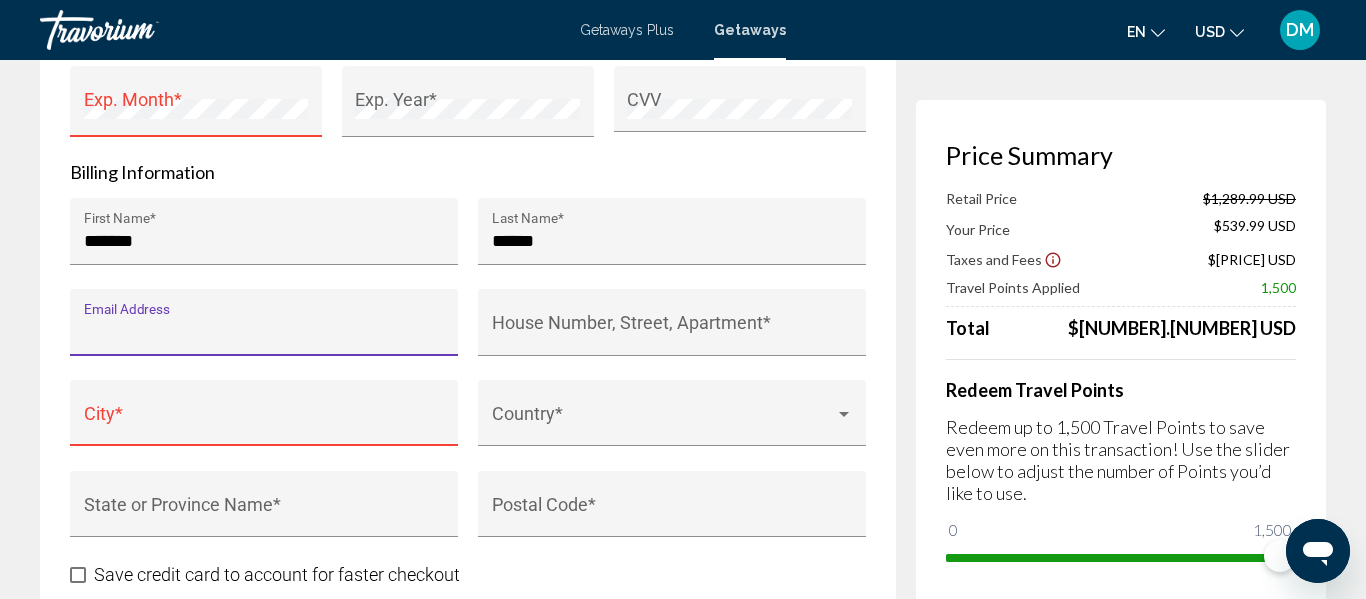 click on "City  *" at bounding box center [264, 425] 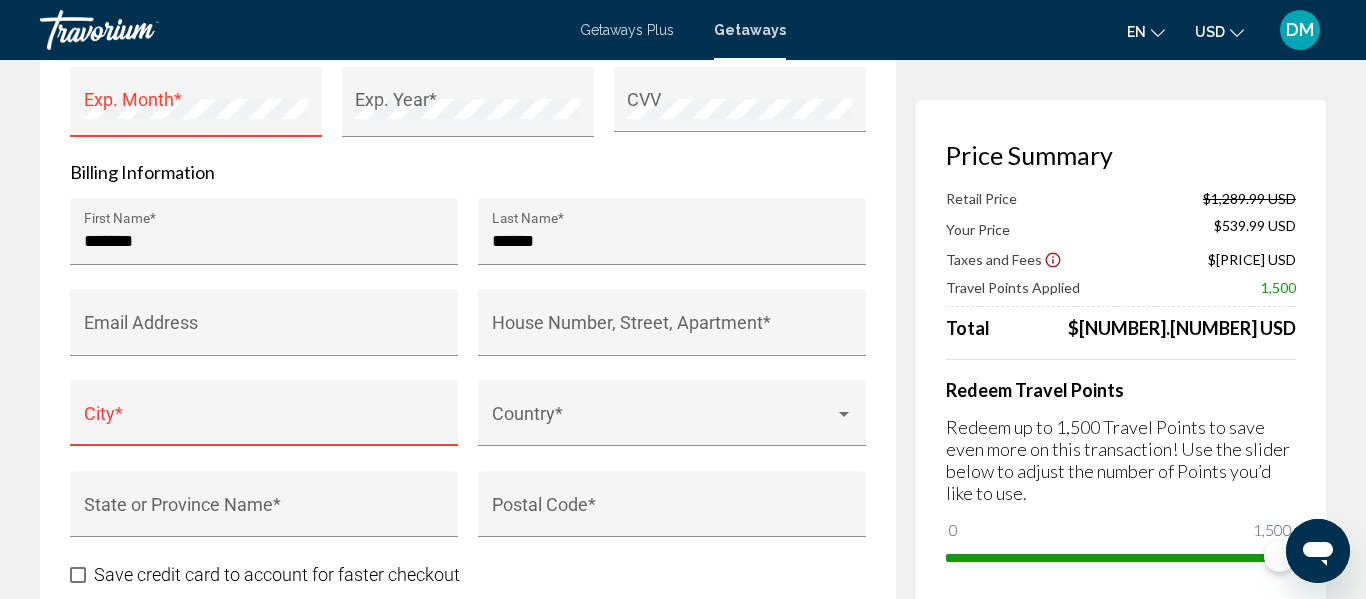 click on "City  *" at bounding box center [264, 425] 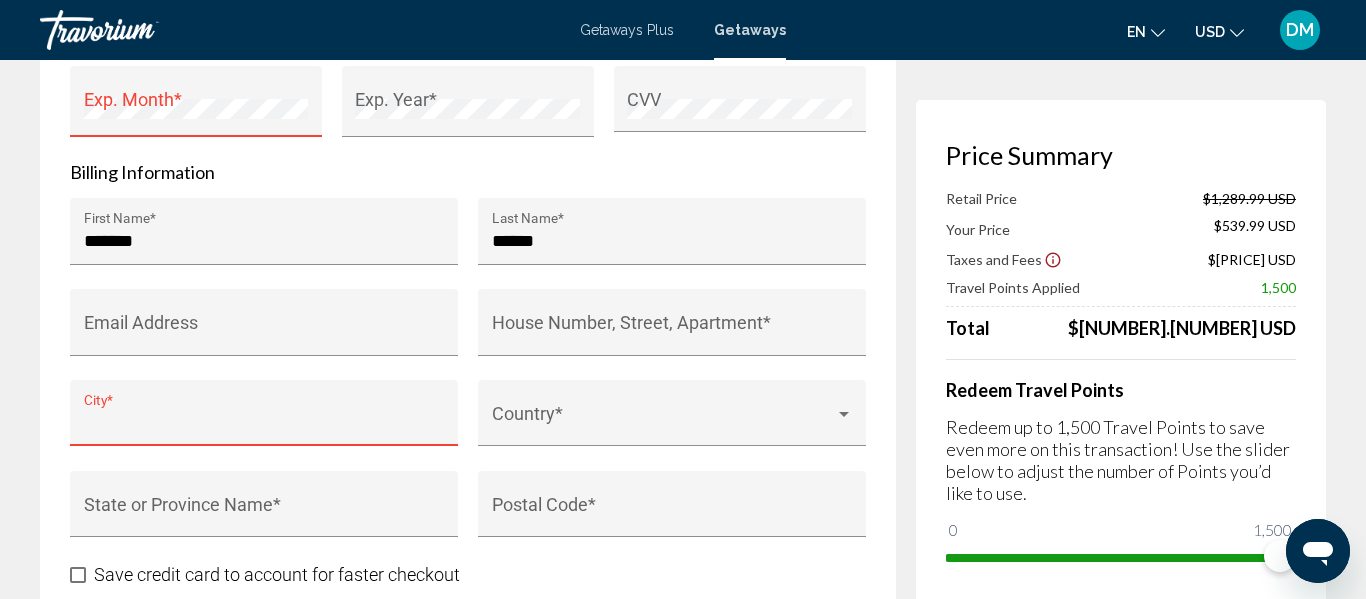 click on "City  *" at bounding box center (264, 419) 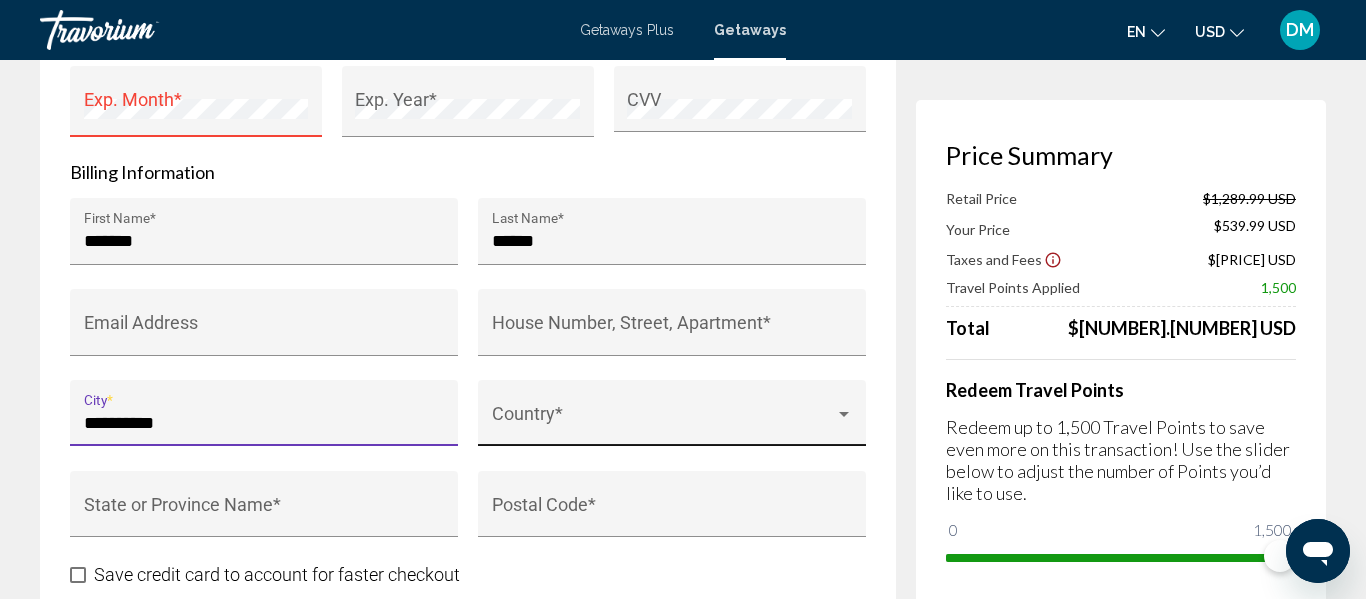 type on "**********" 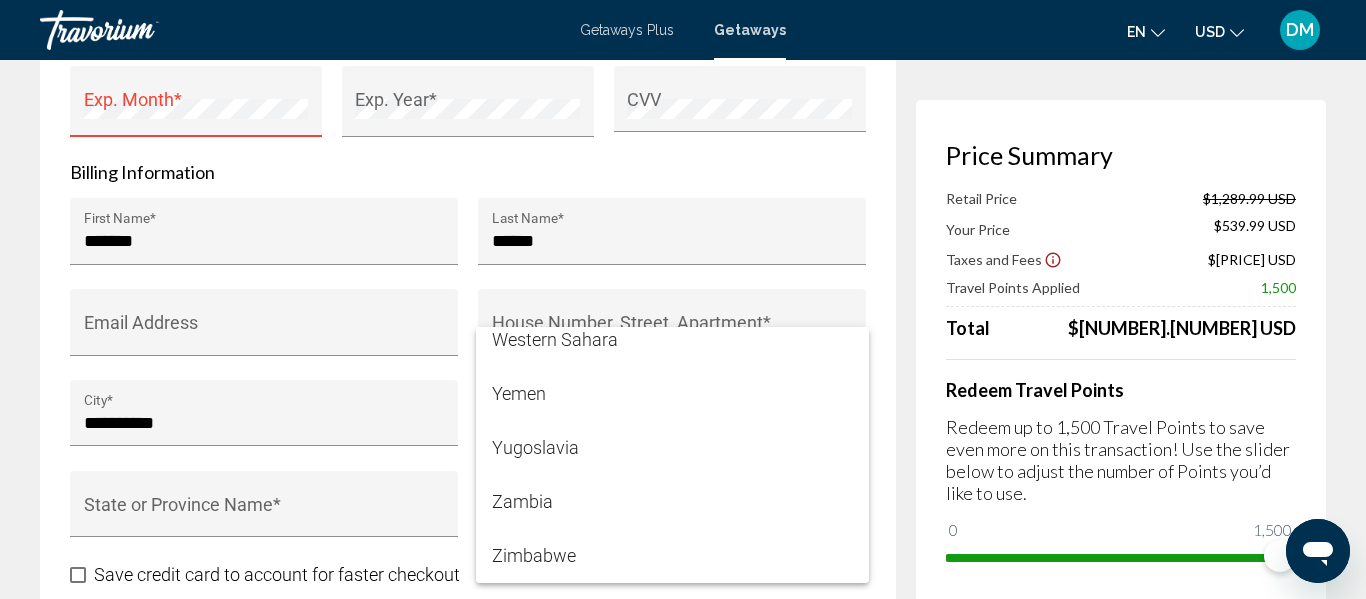 scroll, scrollTop: 13635, scrollLeft: 0, axis: vertical 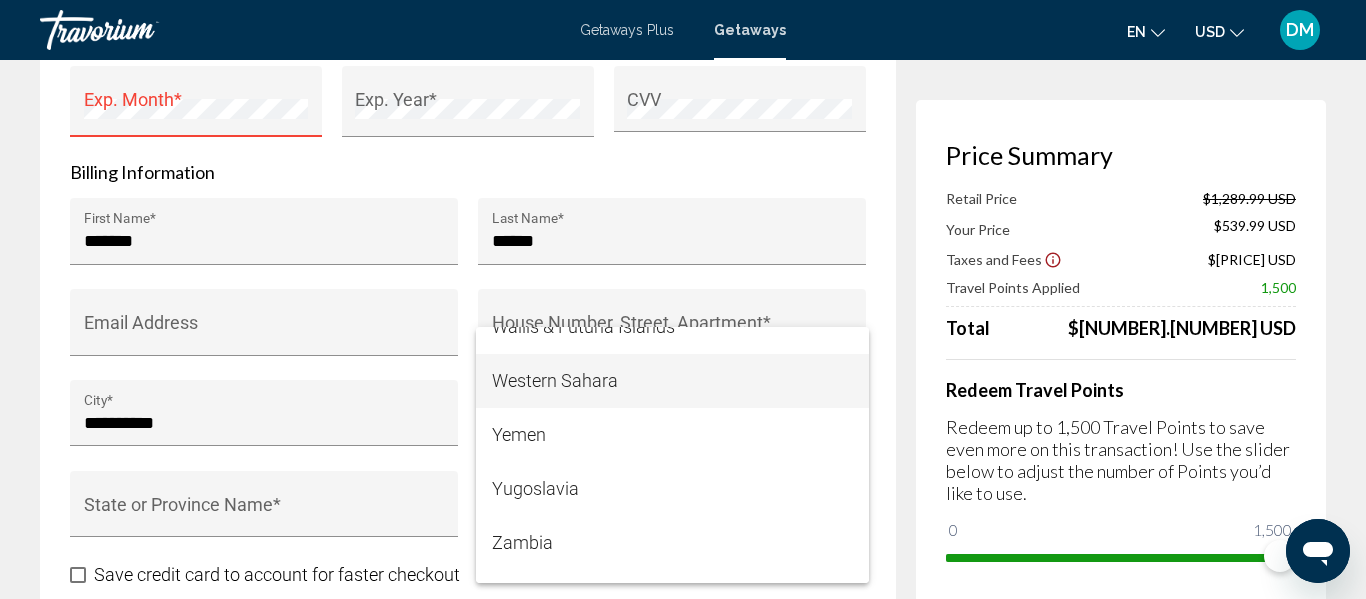 drag, startPoint x: 808, startPoint y: 399, endPoint x: 873, endPoint y: 446, distance: 80.21222 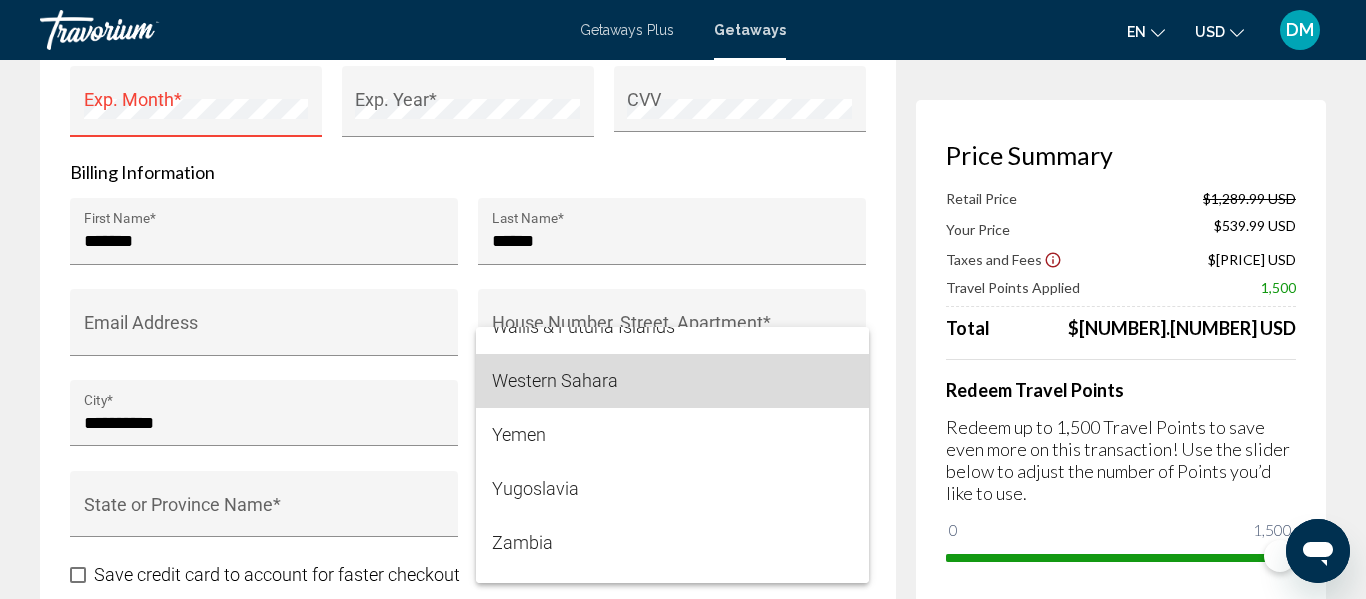 click on "Western Sahara" at bounding box center (672, 381) 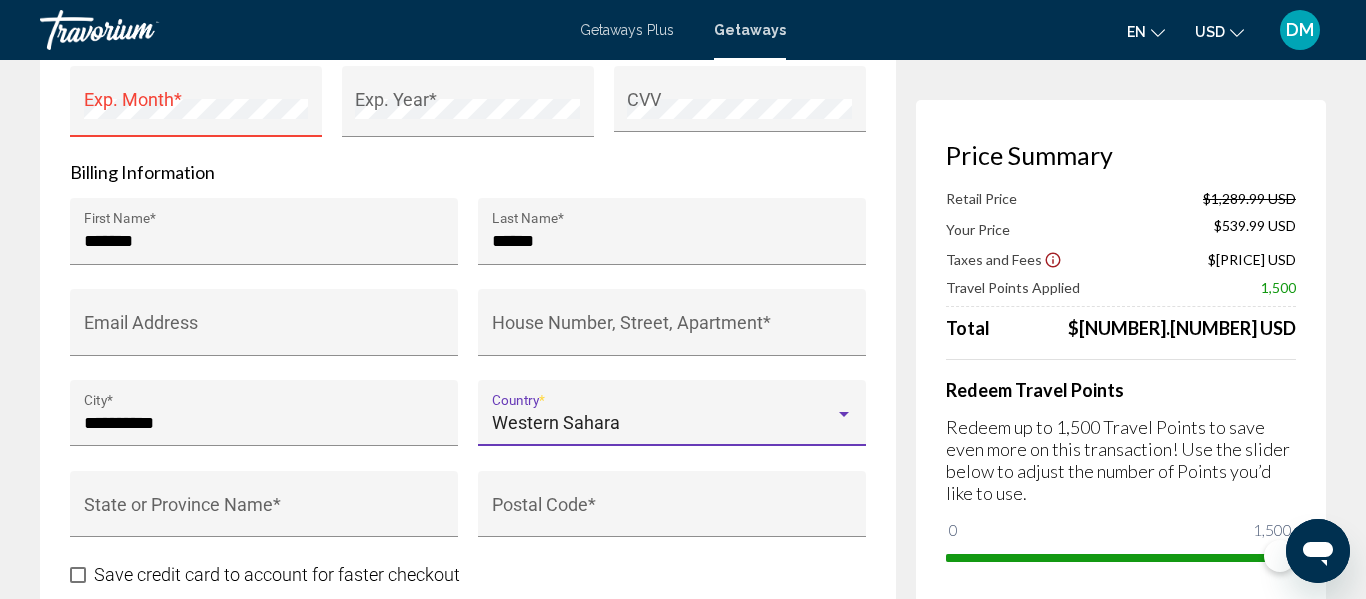 click at bounding box center [844, 415] 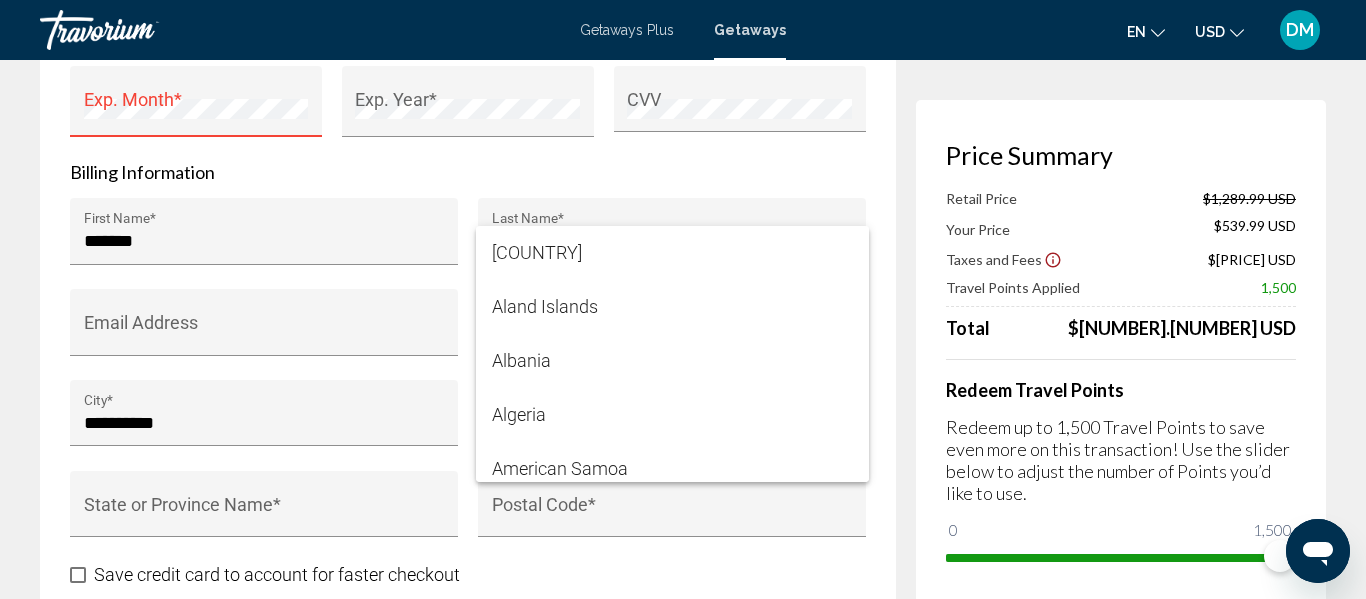 scroll, scrollTop: 13561, scrollLeft: 0, axis: vertical 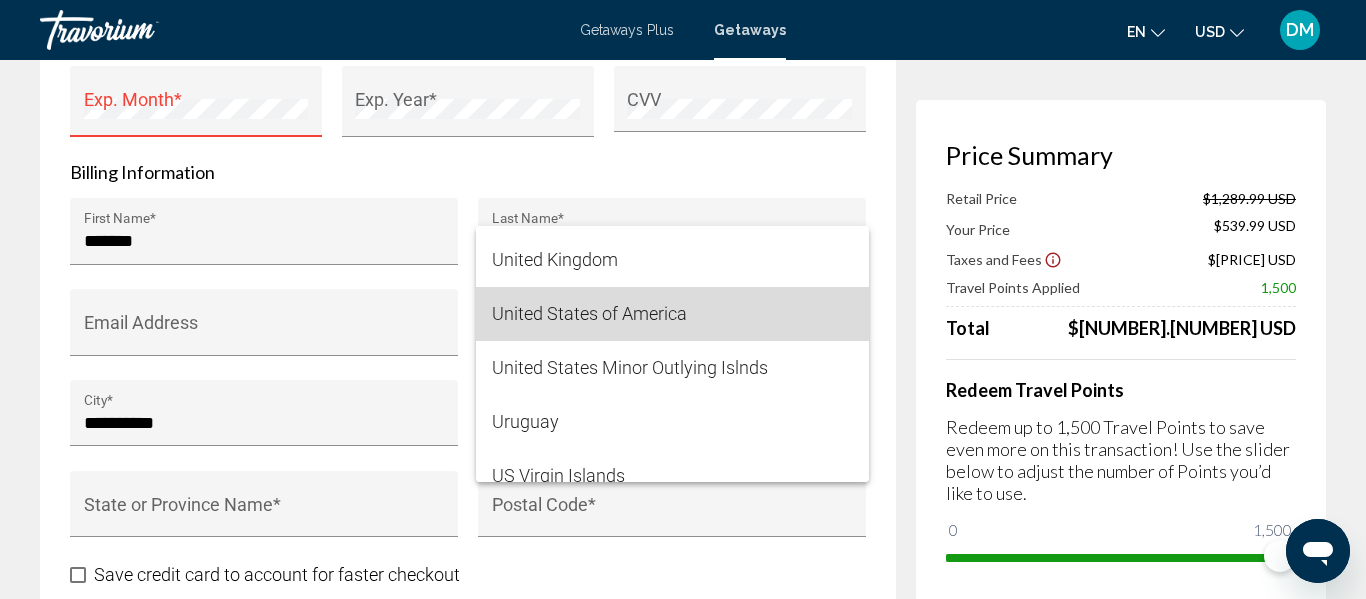 click on "United States of America" at bounding box center (672, 314) 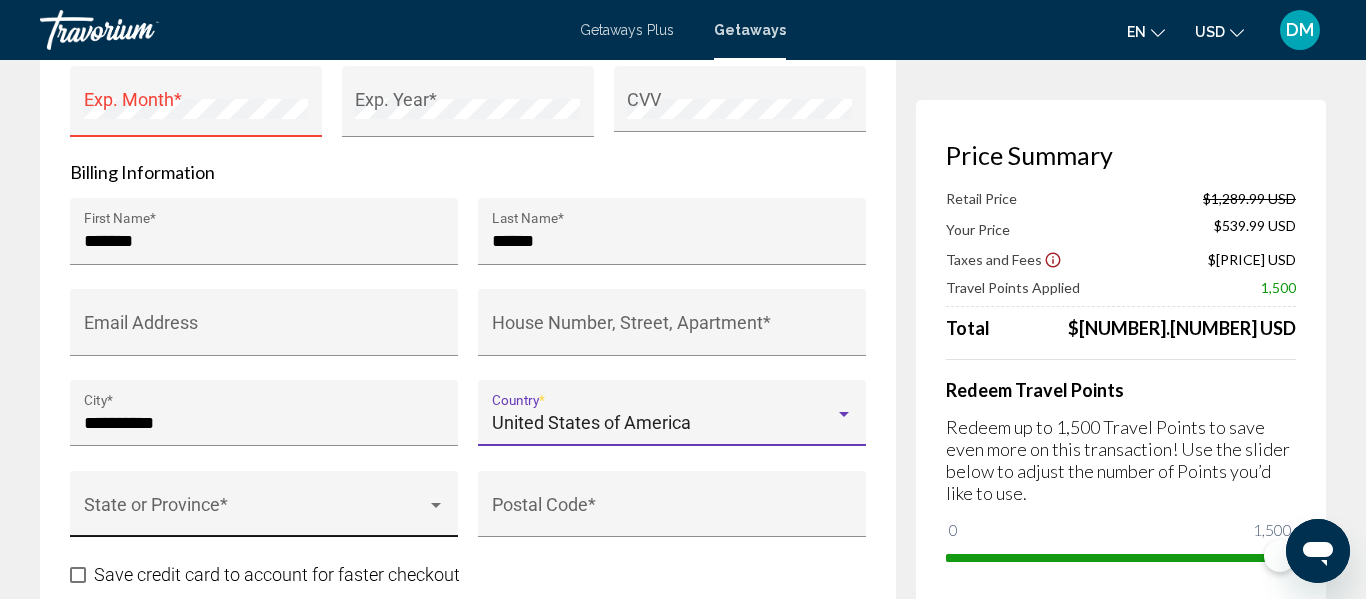click at bounding box center (255, 514) 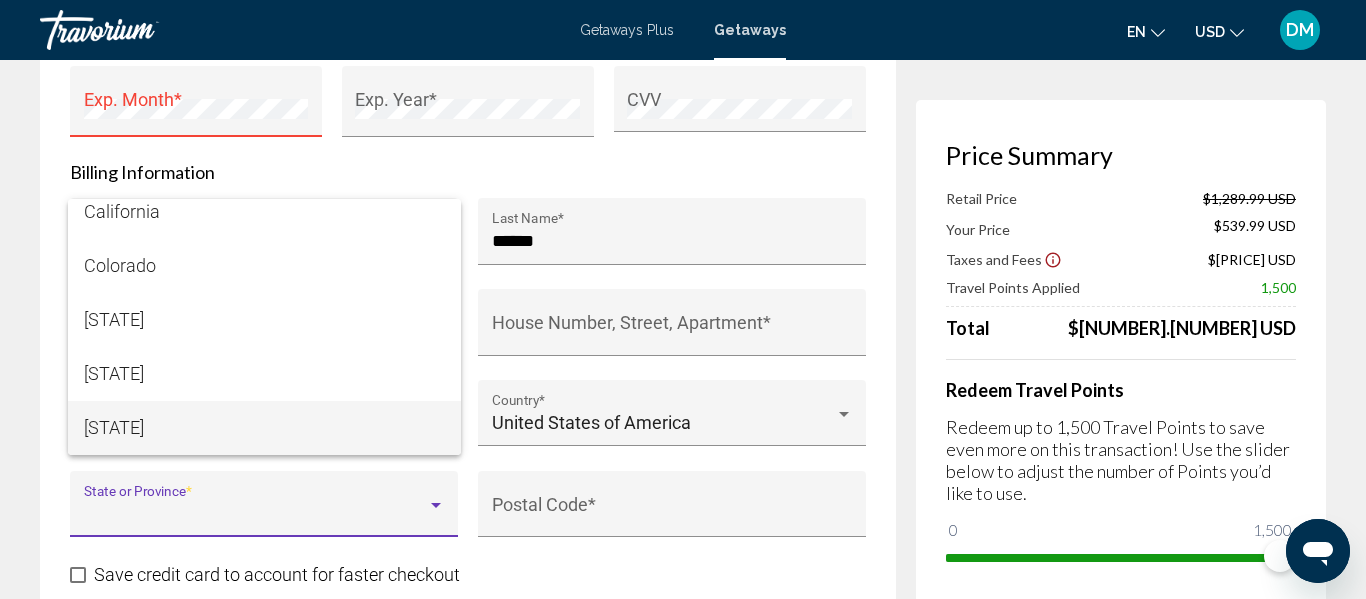 scroll, scrollTop: 284, scrollLeft: 0, axis: vertical 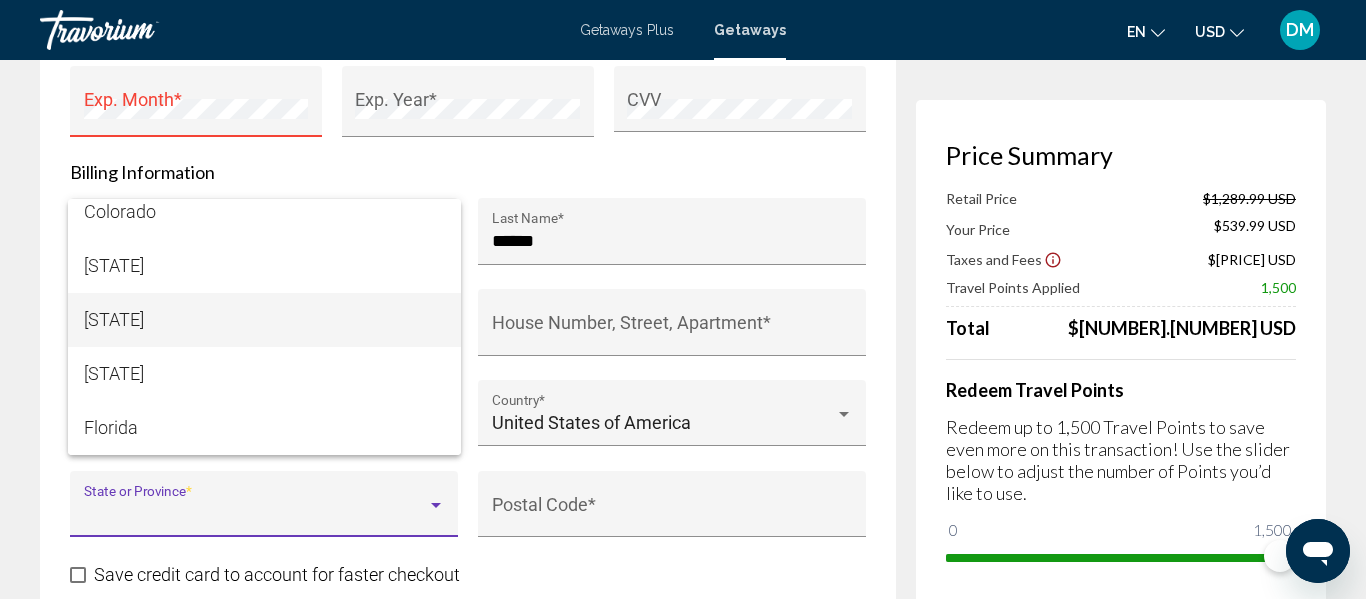 click on "[STATE]" at bounding box center [264, 320] 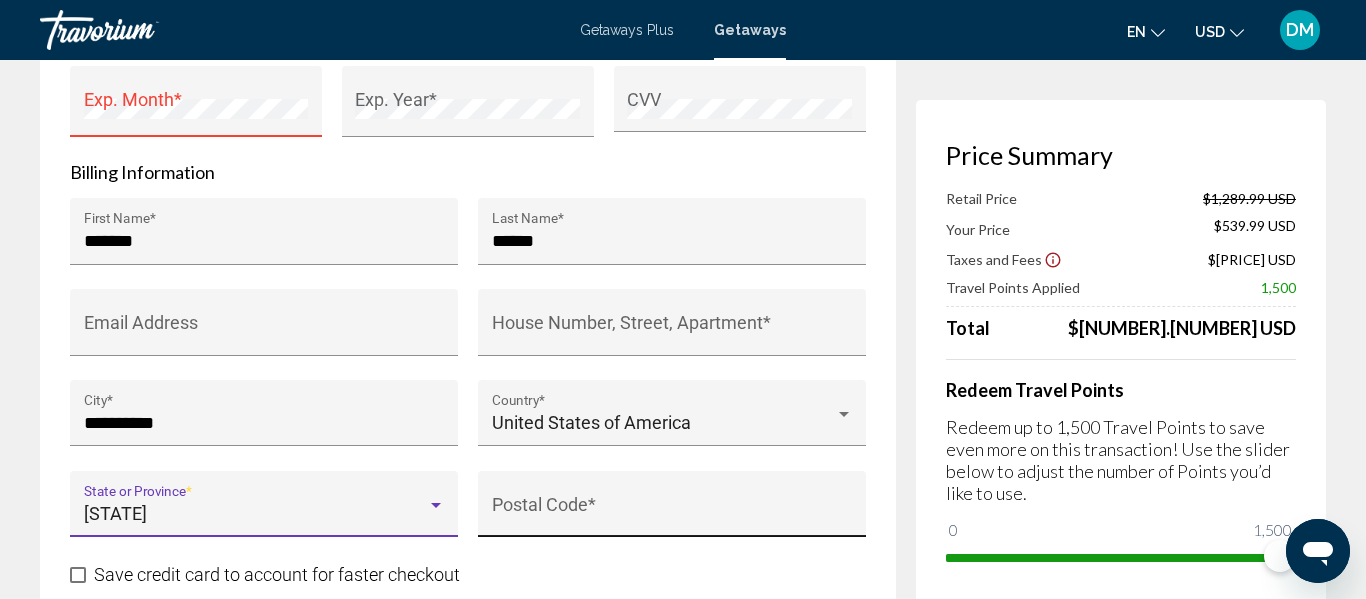 click on "Postal Code  *" at bounding box center (672, 514) 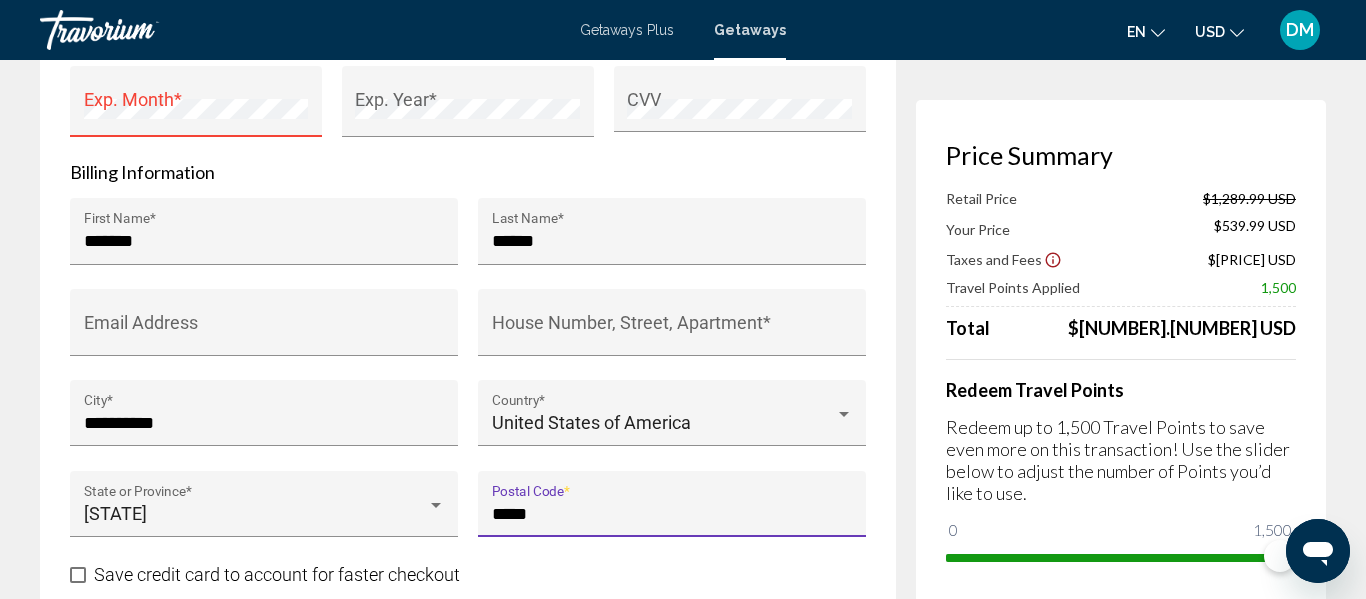 type on "*****" 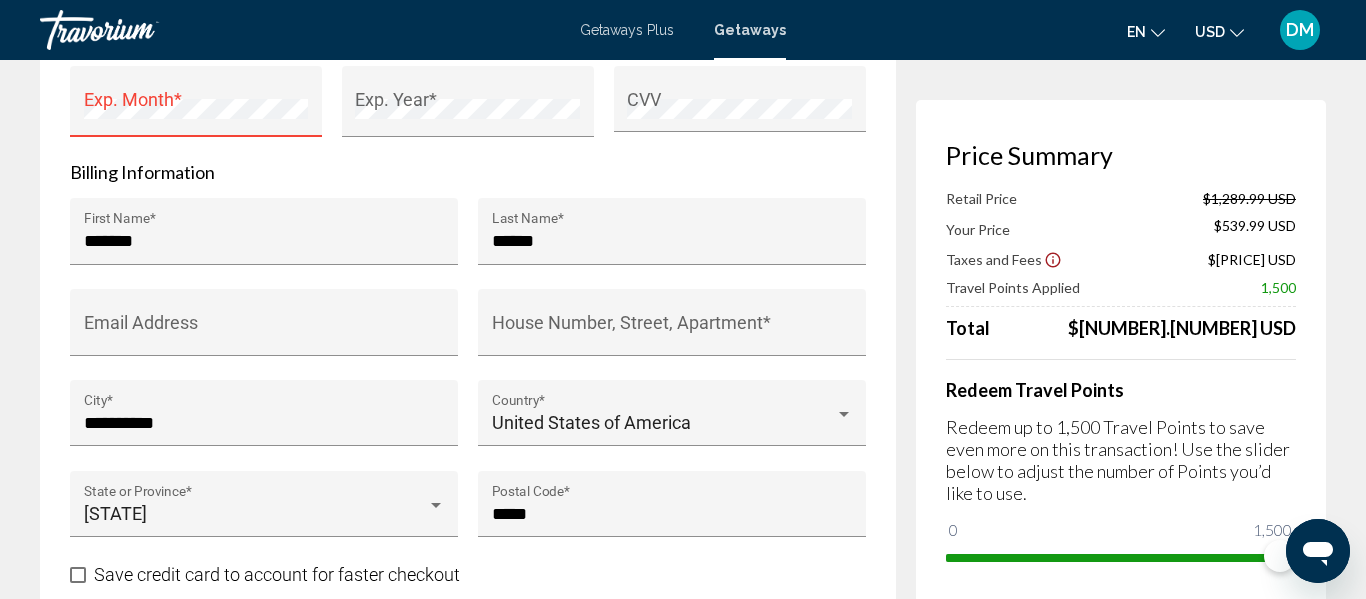click on "**********" at bounding box center (468, 35) 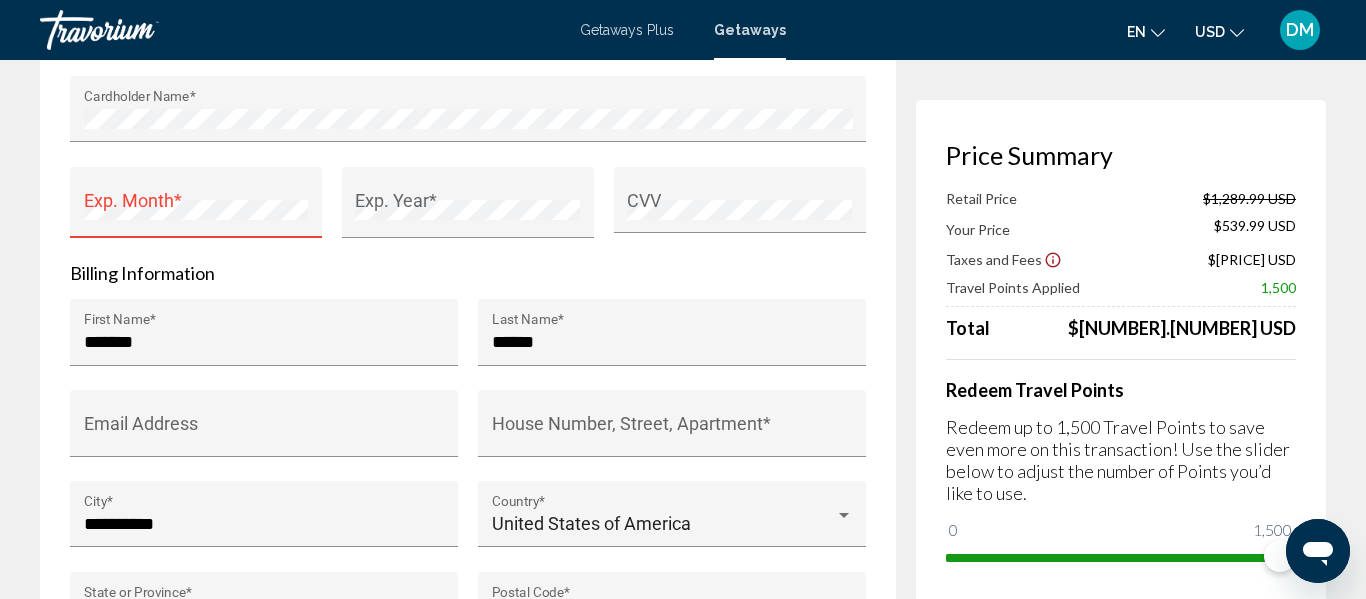 scroll, scrollTop: 1959, scrollLeft: 0, axis: vertical 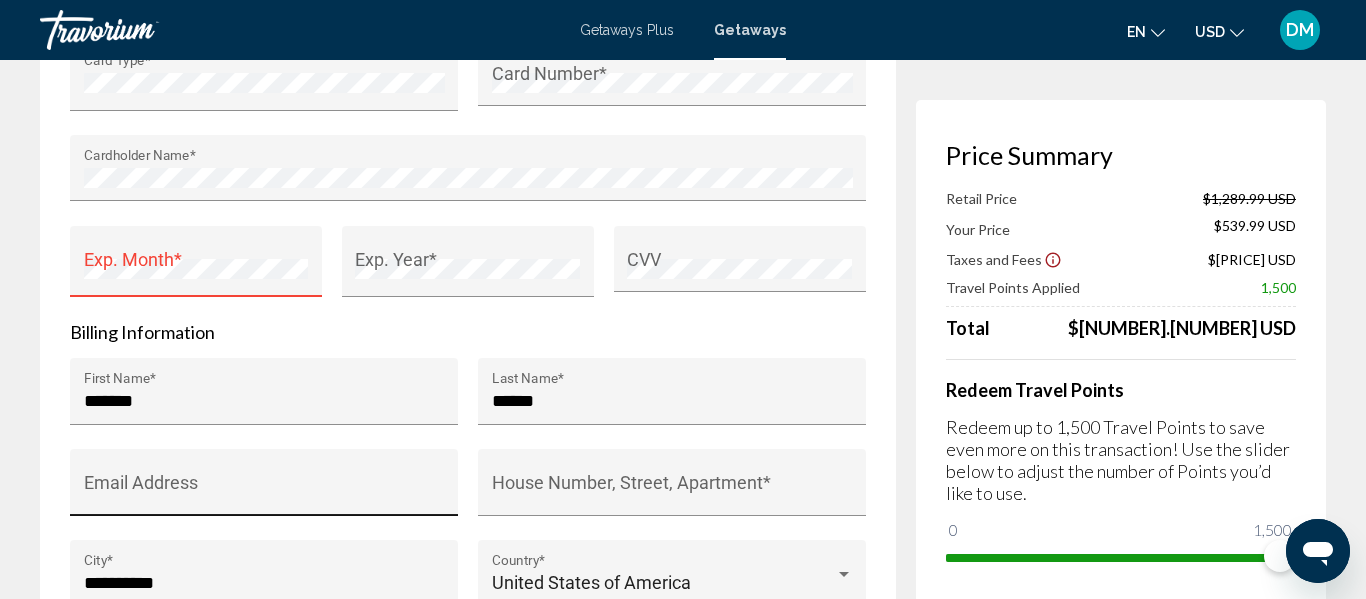 click on "Email Address" at bounding box center [264, 492] 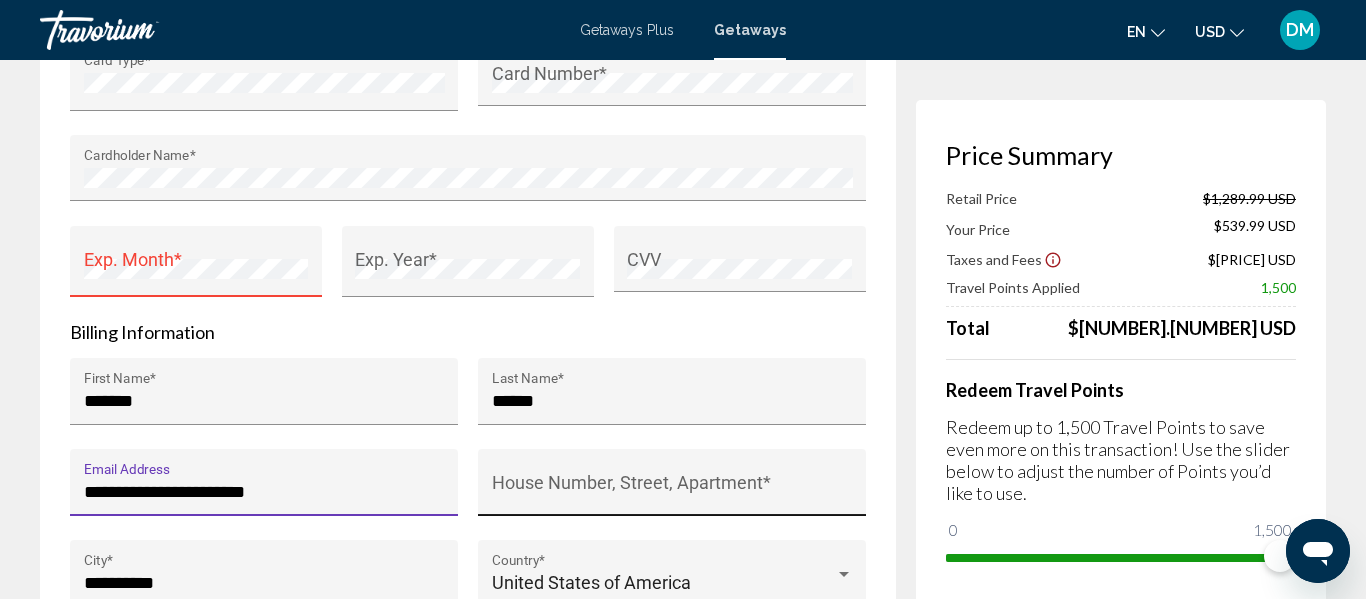type on "**********" 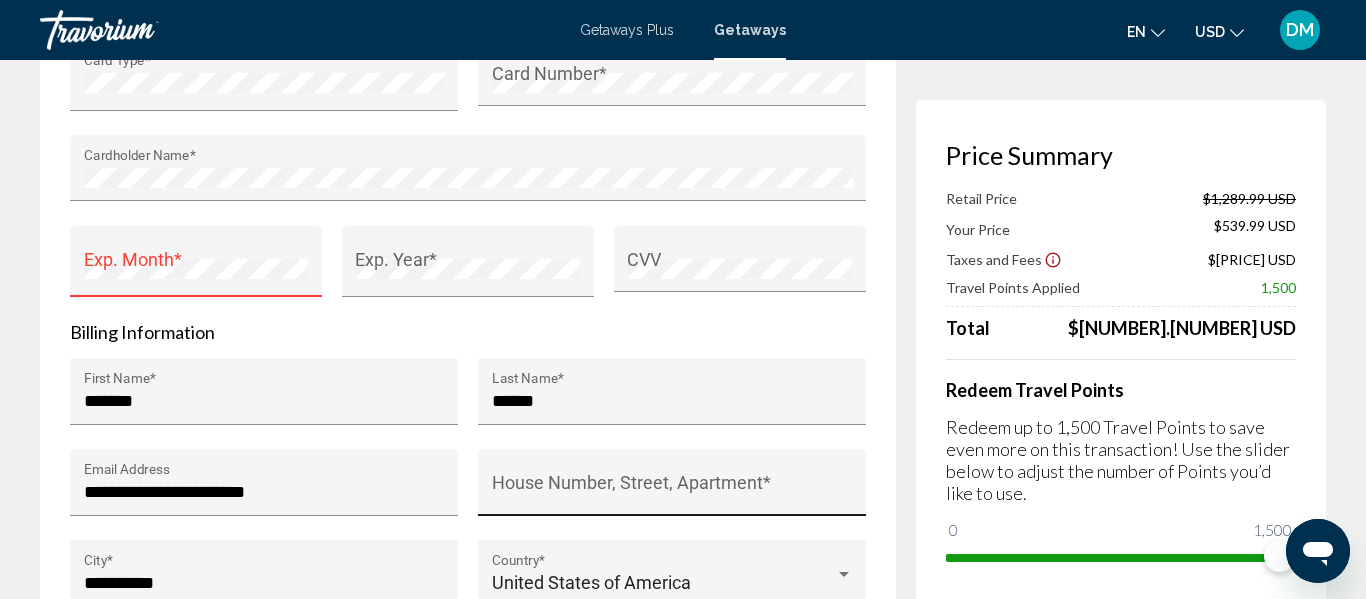 click on "House Number, Street, Apartment  *" at bounding box center [672, 488] 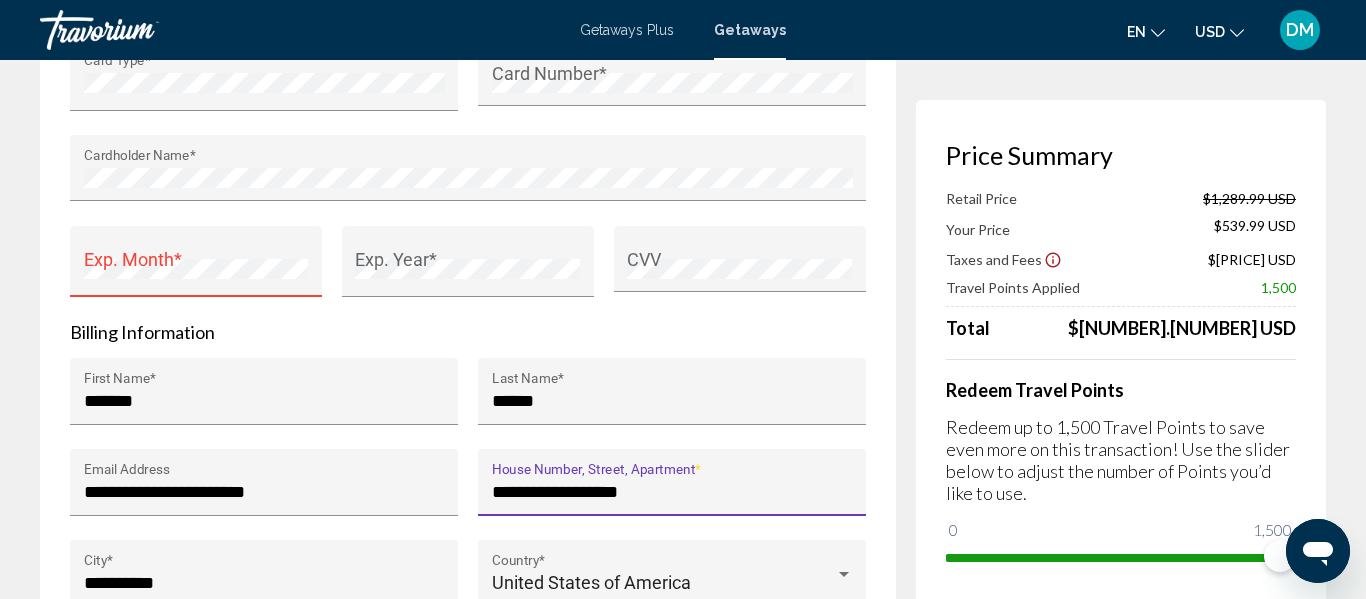 type on "**********" 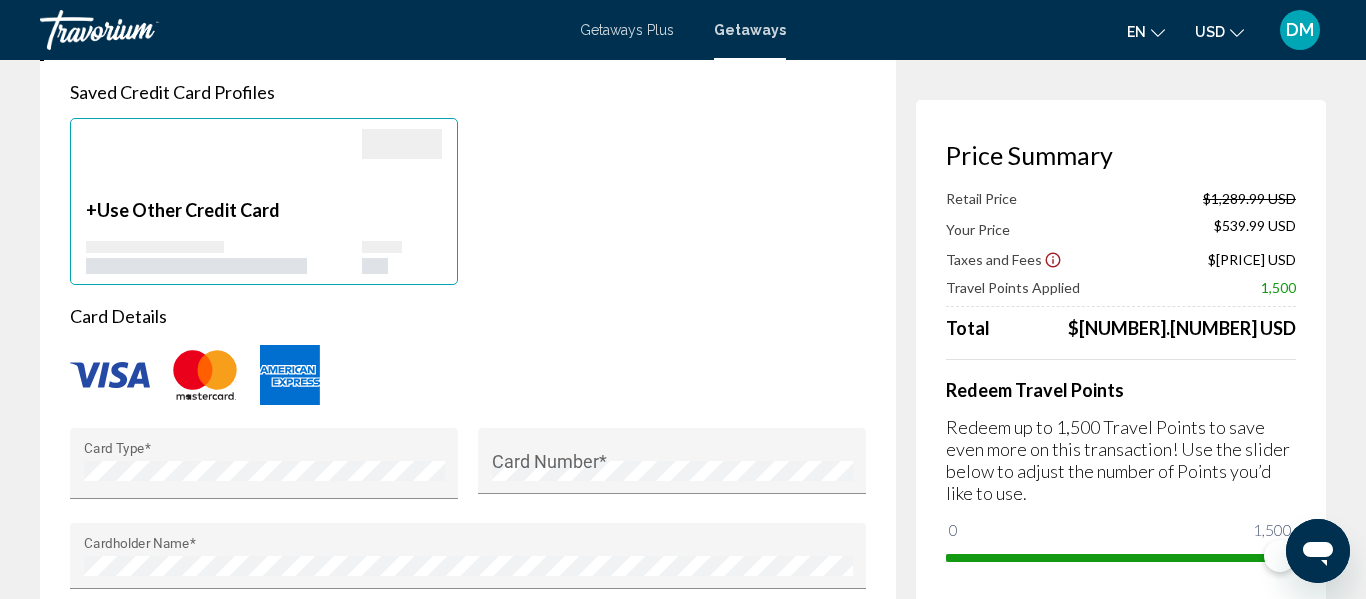 scroll, scrollTop: 1559, scrollLeft: 0, axis: vertical 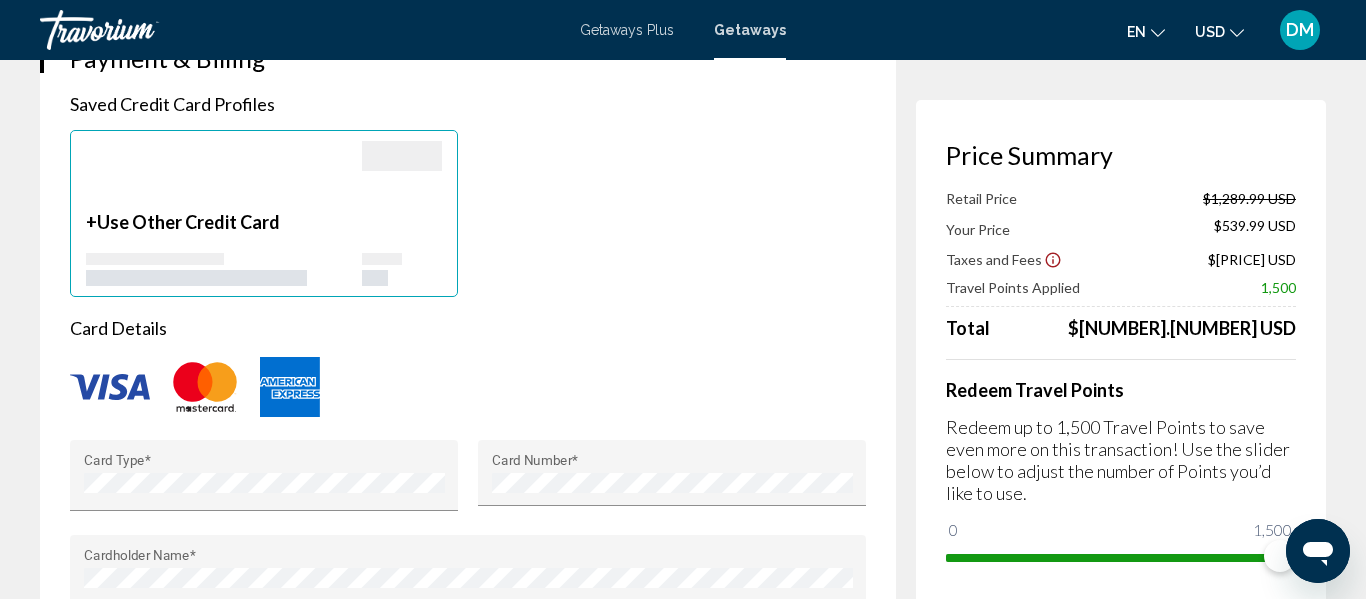 click on "Exp. Month  *" at bounding box center (196, 668) 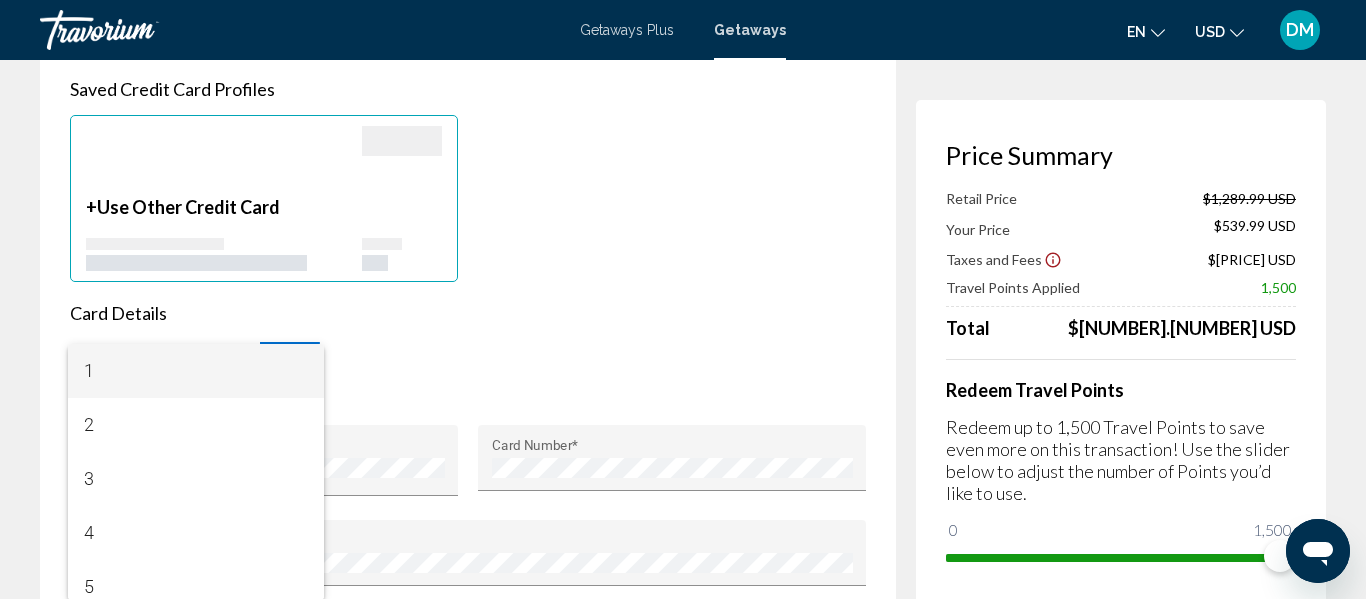 click at bounding box center (683, 299) 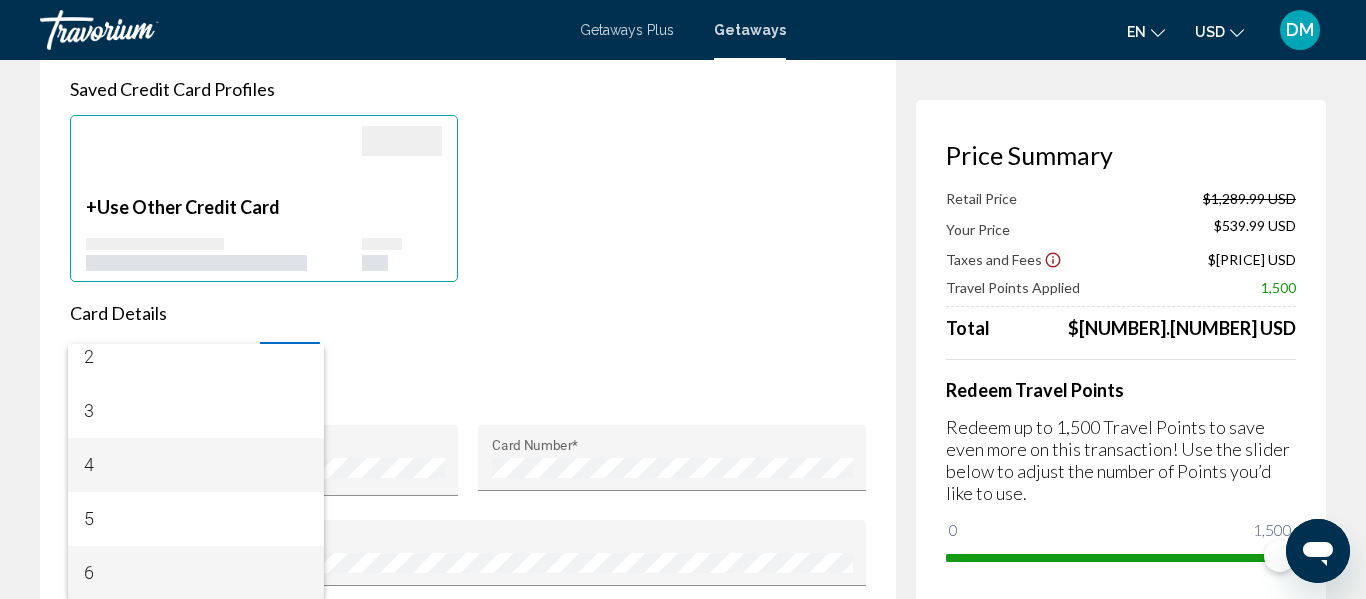 scroll, scrollTop: 122, scrollLeft: 0, axis: vertical 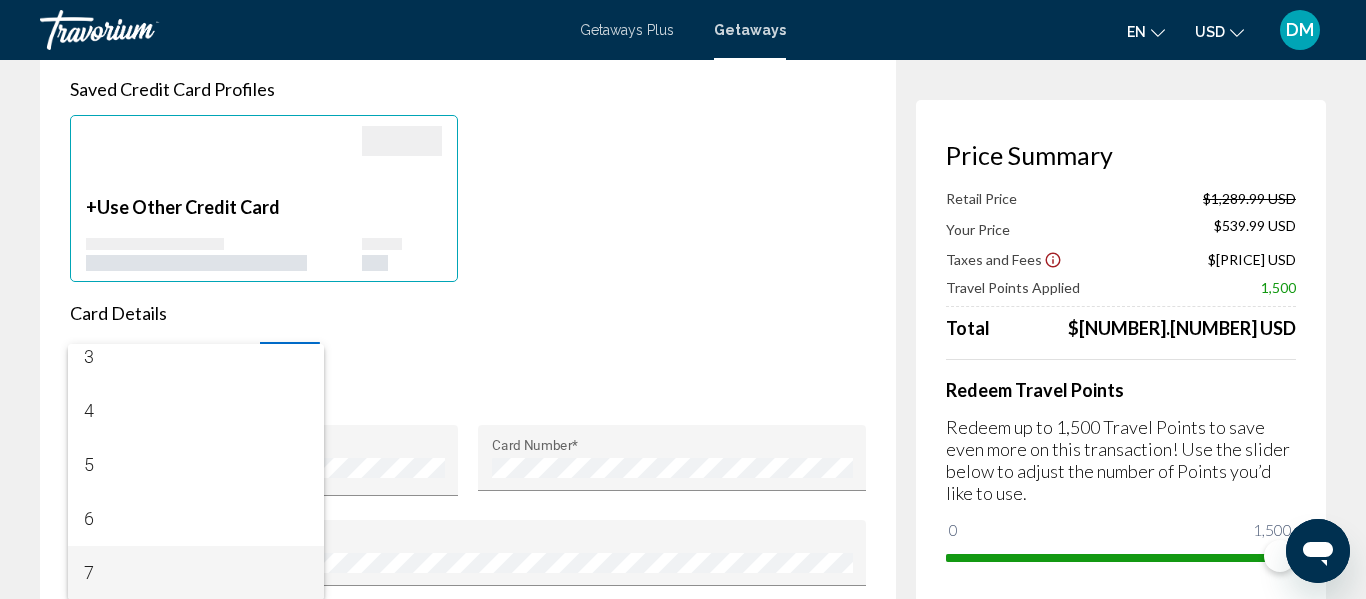 click on "7" at bounding box center (196, 573) 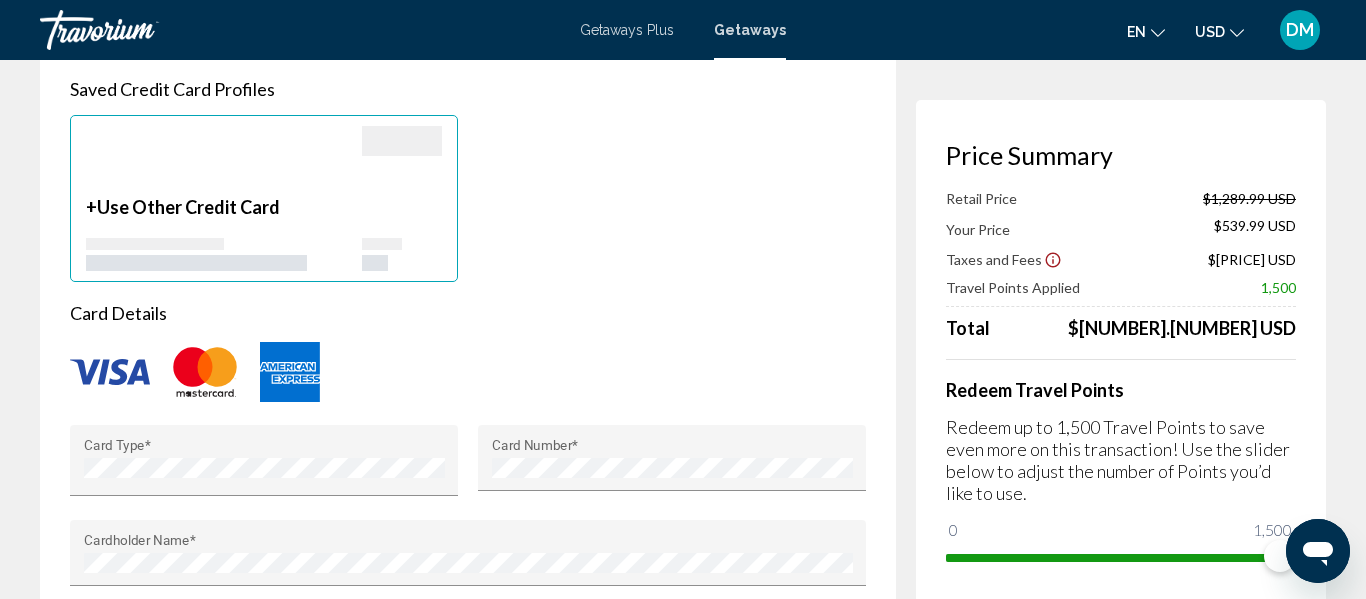 click on "Exp. Year  *" at bounding box center (467, 653) 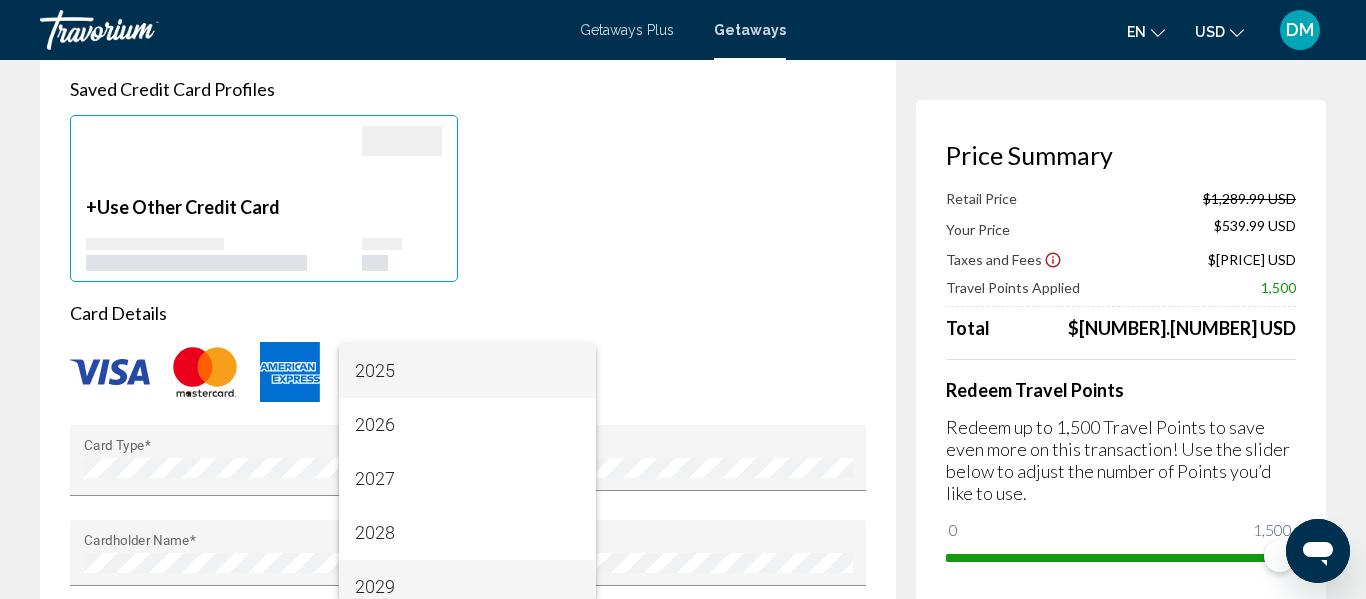 click on "2029" at bounding box center [467, 587] 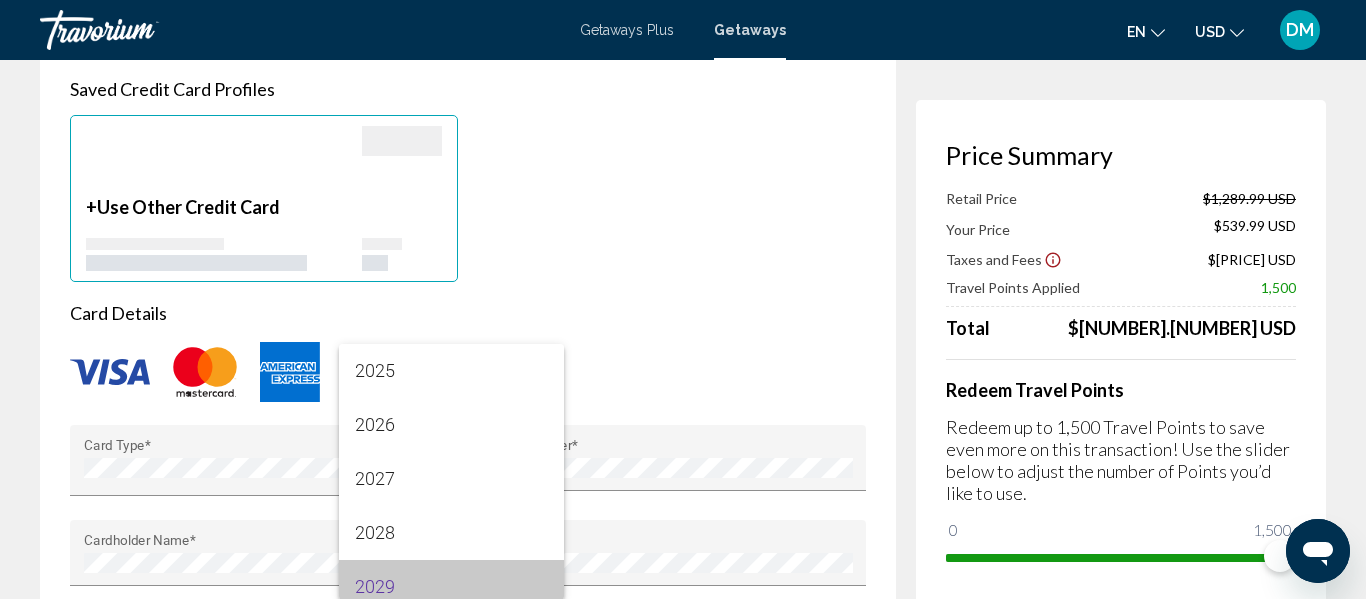 scroll, scrollTop: 14, scrollLeft: 0, axis: vertical 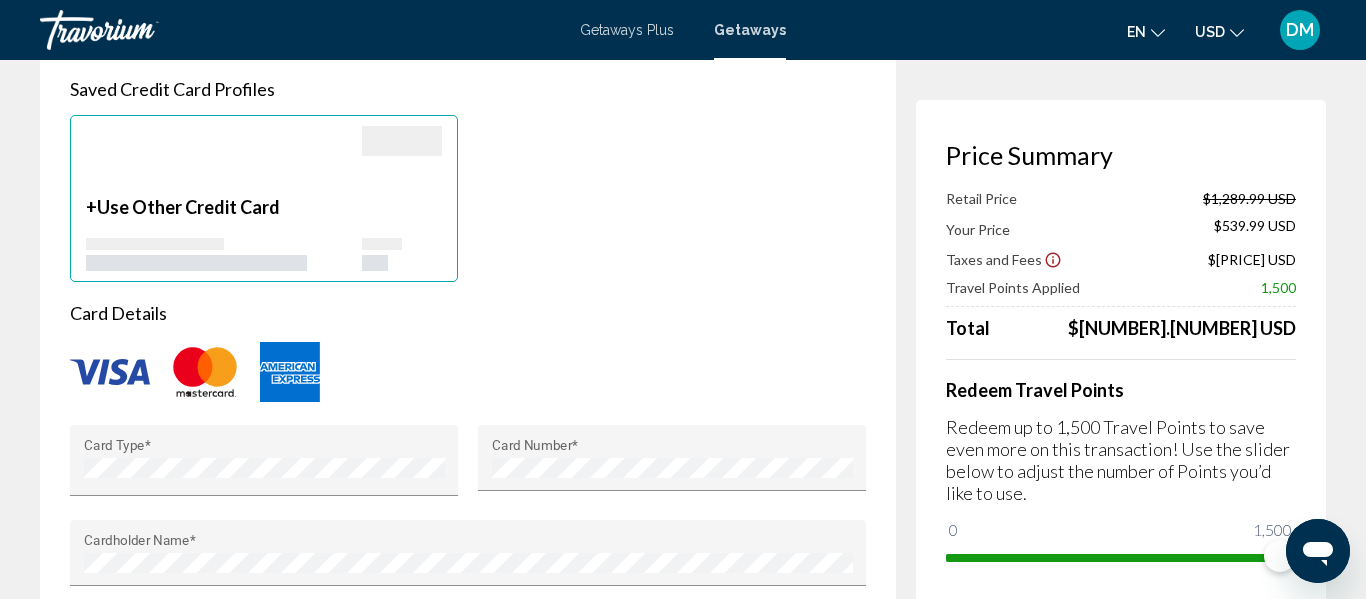 click on "CVV" at bounding box center [739, 650] 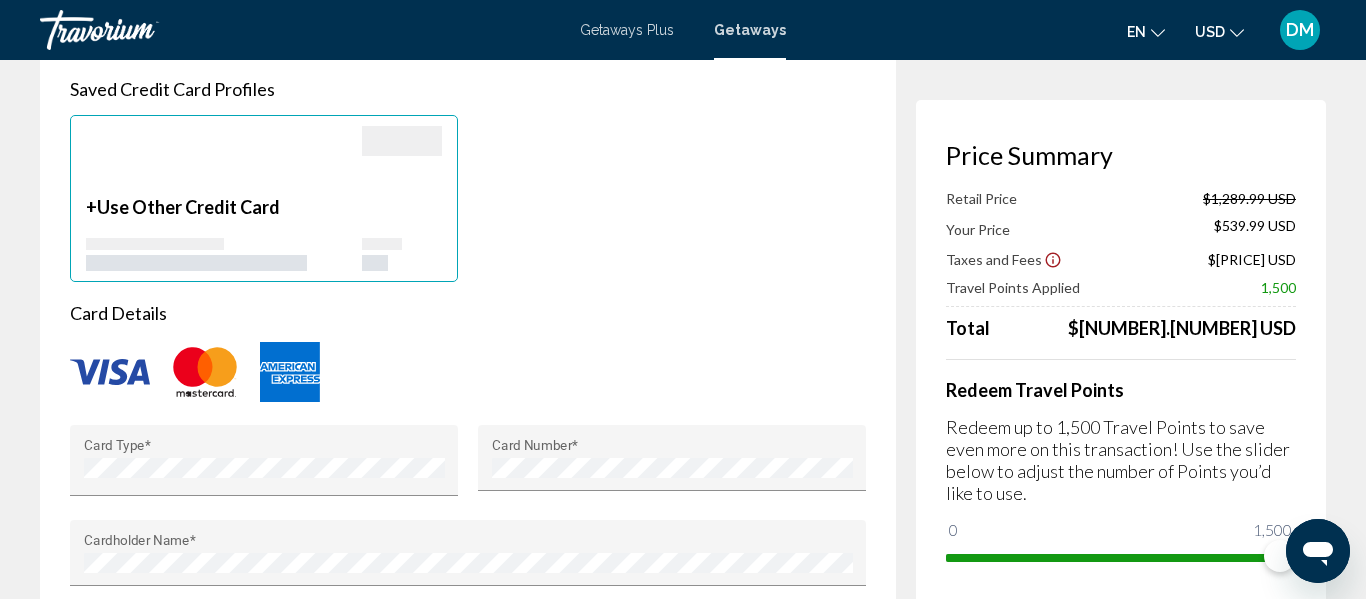click at bounding box center (468, 372) 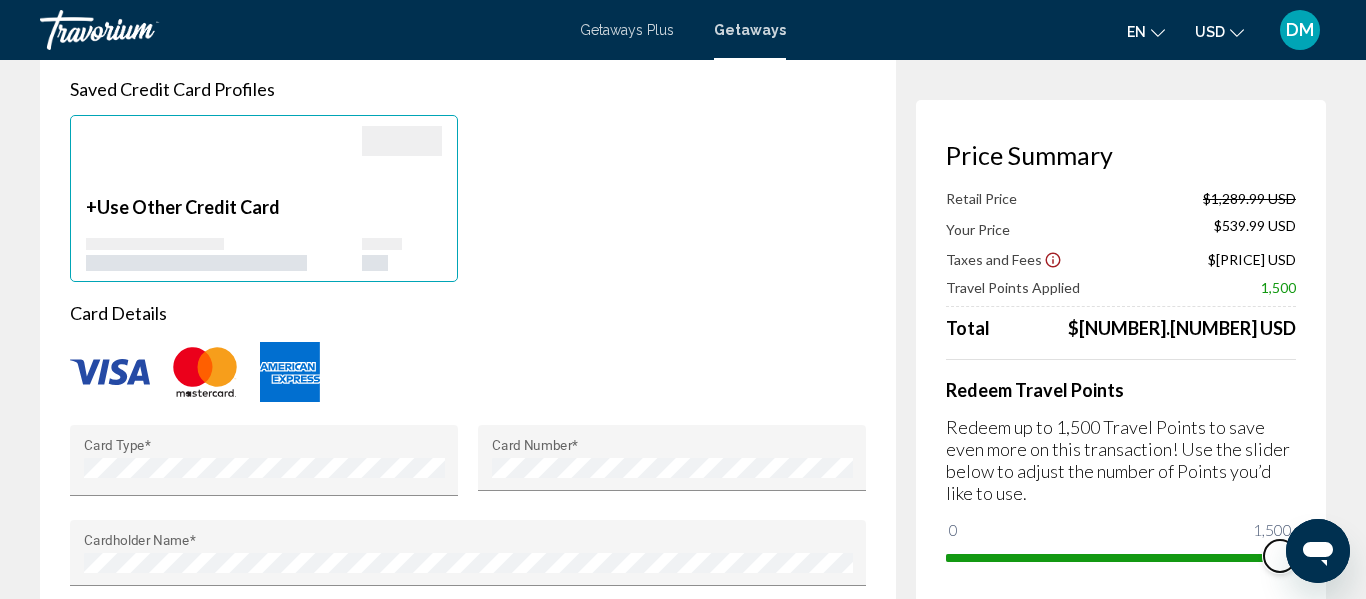 click at bounding box center (1113, 554) 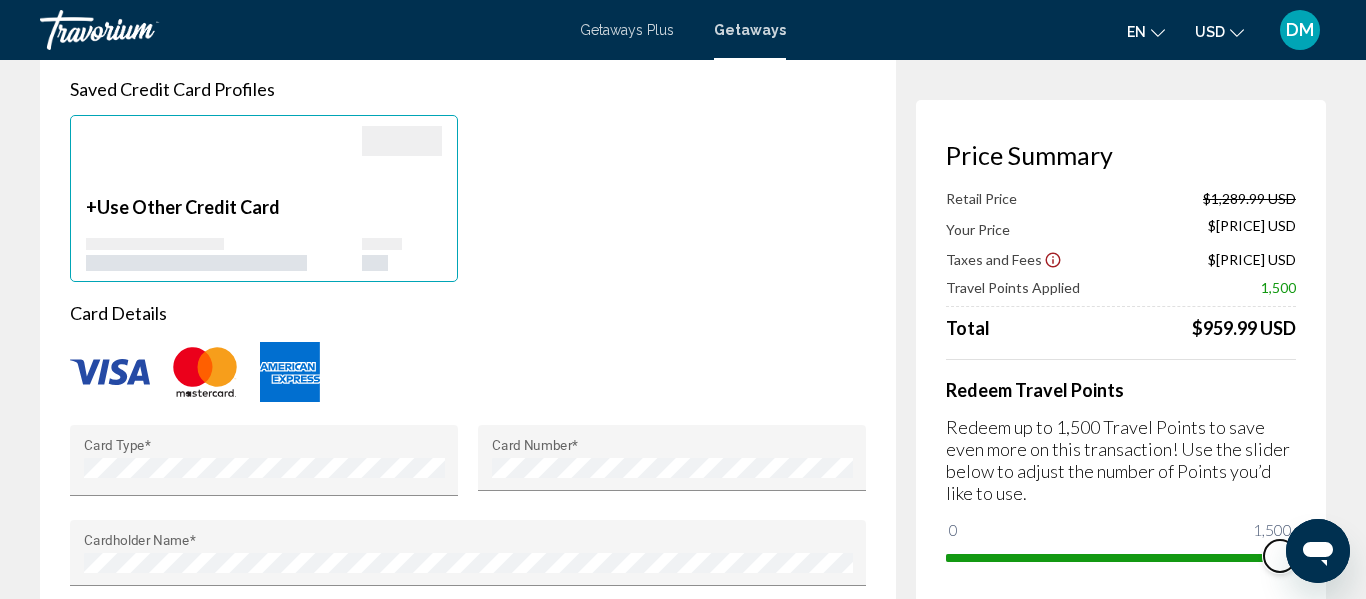 drag, startPoint x: 1165, startPoint y: 559, endPoint x: 1365, endPoint y: 559, distance: 200 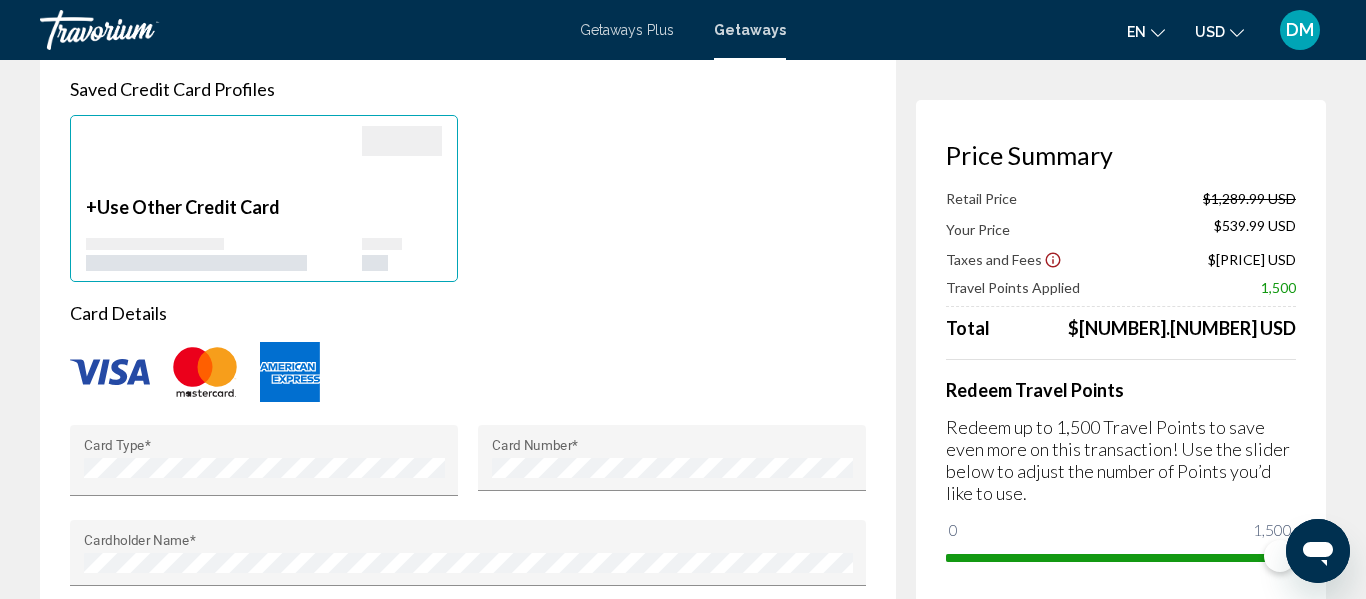 click on "Card Details" at bounding box center [468, 313] 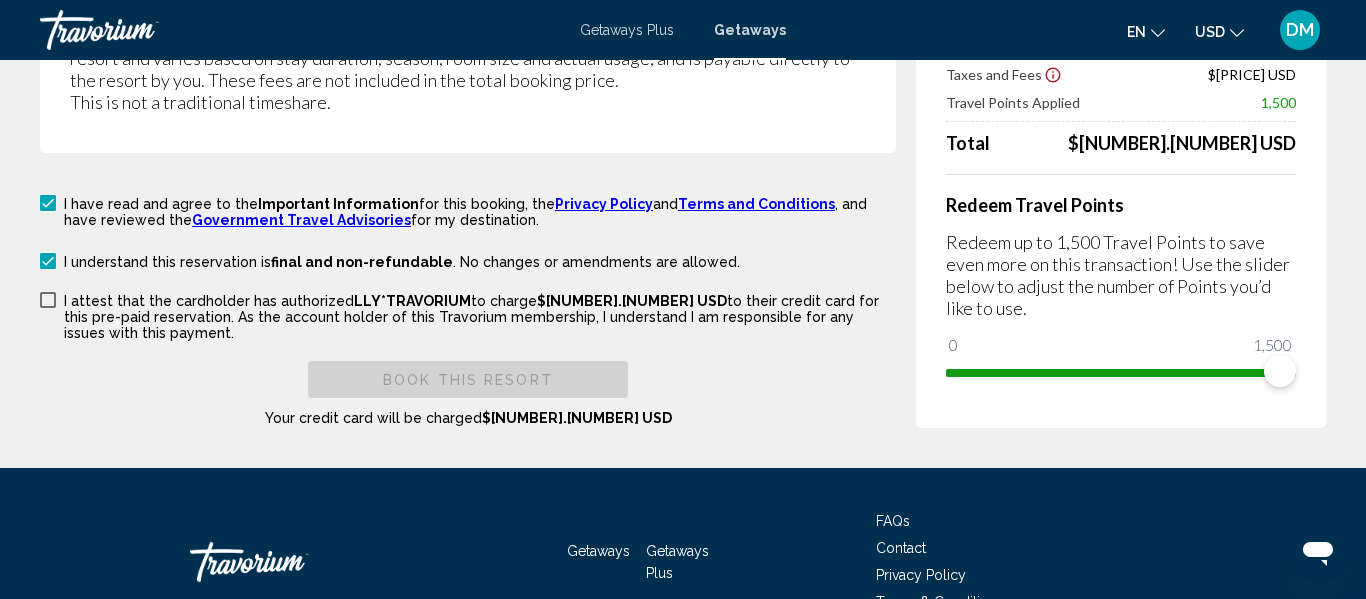 scroll, scrollTop: 3599, scrollLeft: 0, axis: vertical 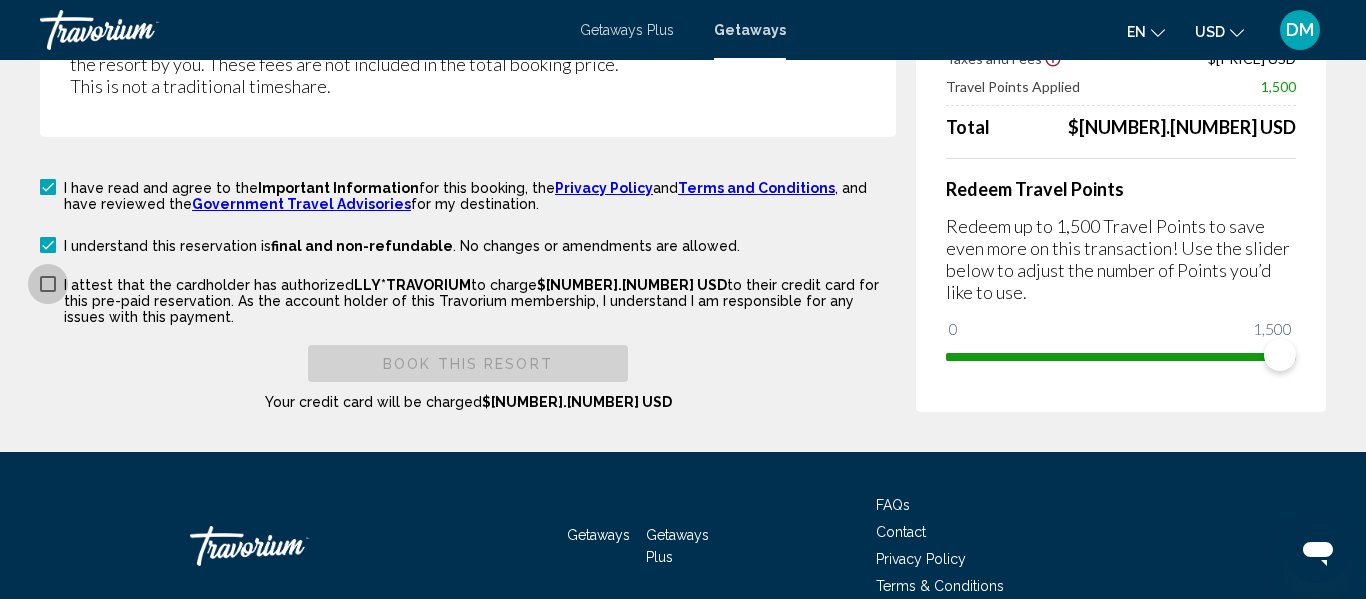 click on "Per night. Valet parking only." at bounding box center (468, 299) 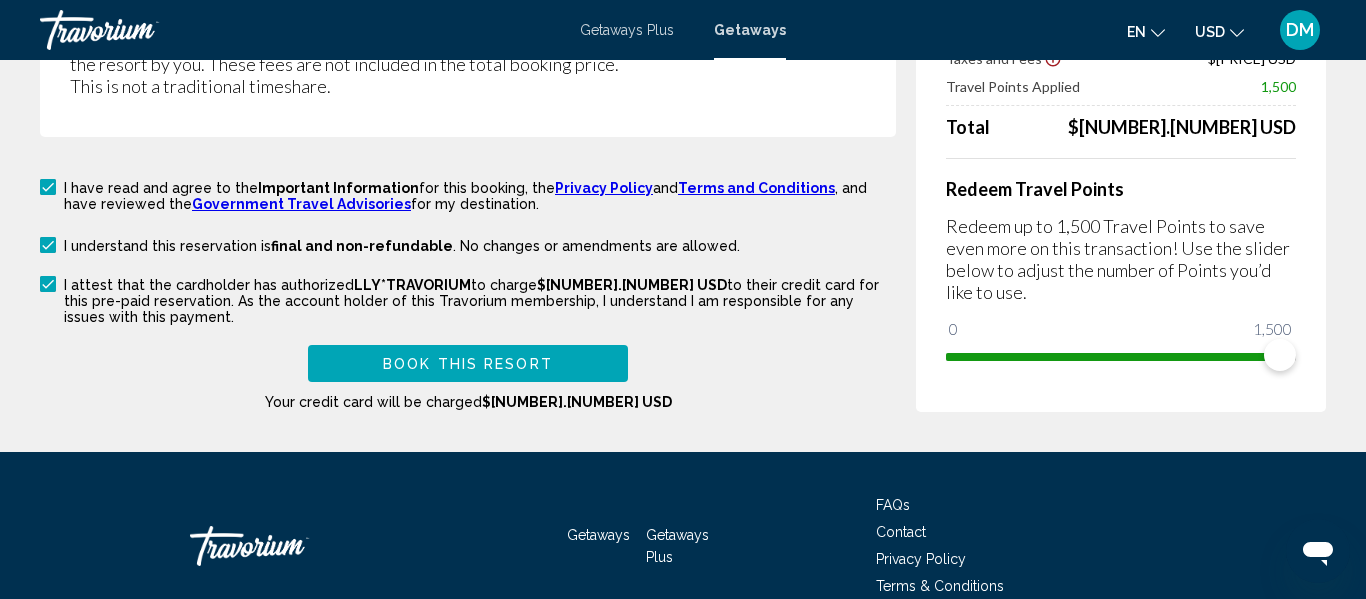 click on "Book this Resort" at bounding box center [468, 364] 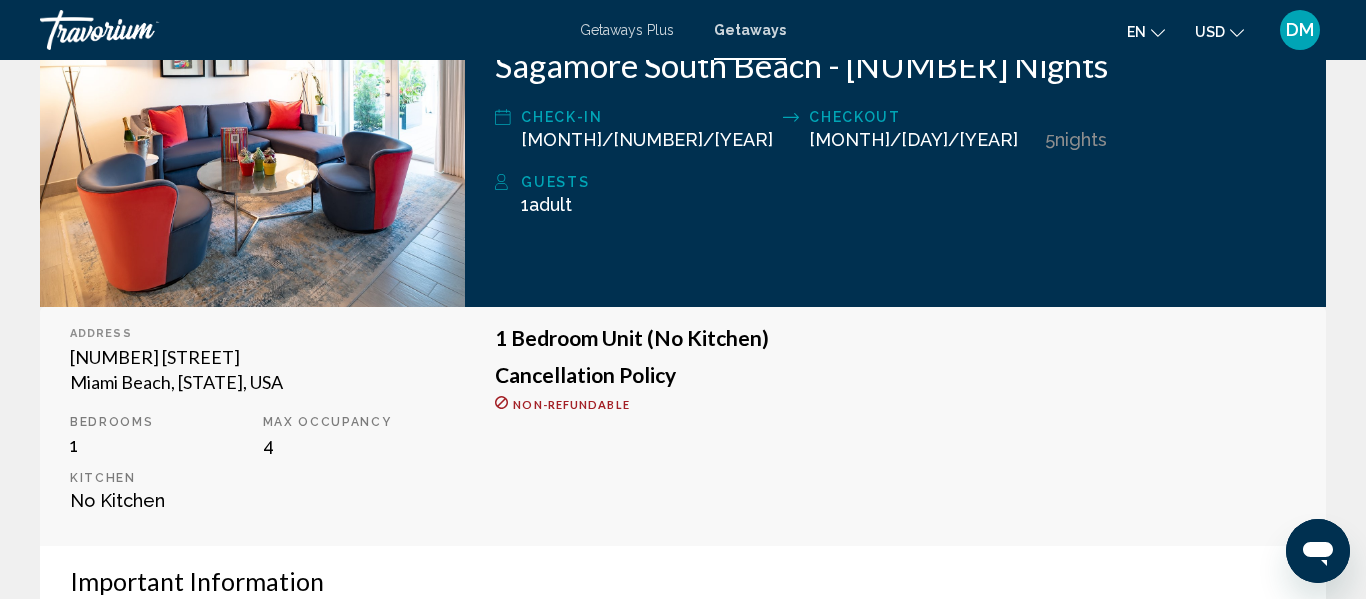 scroll, scrollTop: 200, scrollLeft: 0, axis: vertical 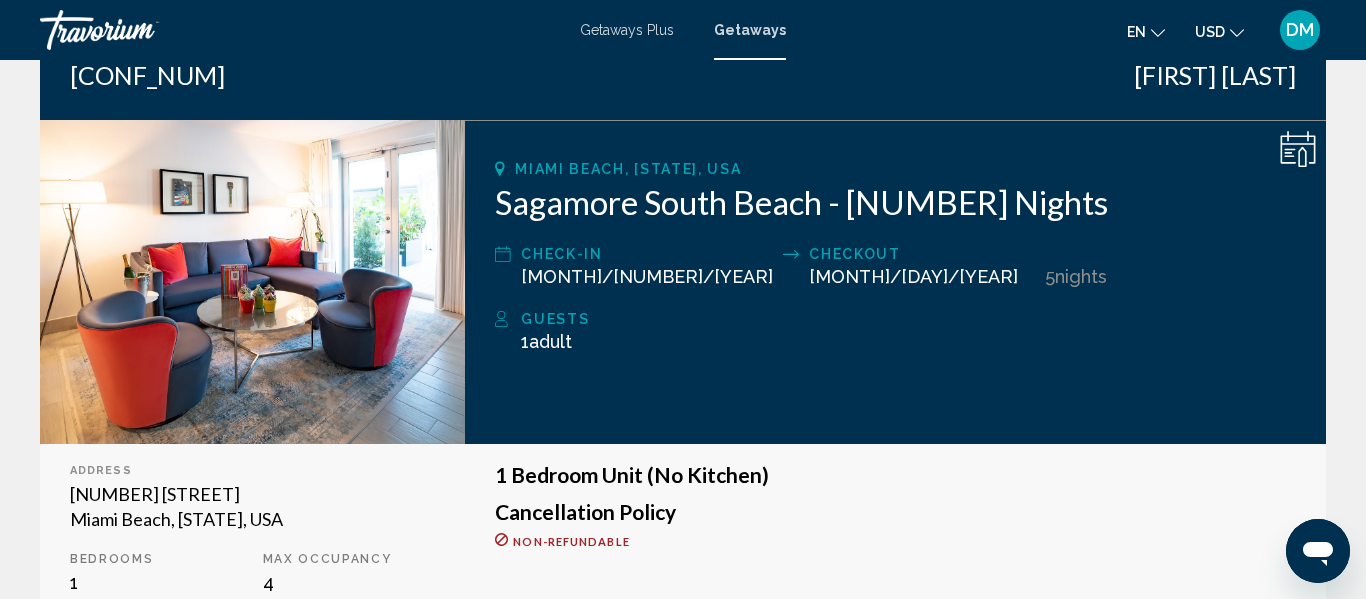 click on "Your booking was successful! Below you can find a summary of your booking.   Print this page . Confirmation Number [CONF_NUM] Lead Traveler [FIRST] [LAST]
[CITY], [STATE], USA Sagamore South Beach - 5 Nights
Check-In [MONTH]/[DAY]/[YEAR]
Checkout [MONTH]/[DAY]/[YEAR] 5  Night Nights
Guests 1  Adult Adults ,   Child Children Address [NUMBER] [STREET] [CITY], [STATE], USA Bedrooms 1 Max Occupancy 4 Kitchen No Kitchen 1 Bedroom Unit (No Kitchen) Cancellation Policy
Non-refundable Important Information Resort Fees Info Resort amenities fee is $[PRICE] U.S. dollars . Cash or Credit is accepted. Per day, due at check-in. Parking per night fee is $[PRICE] U.S. dollars . Cash or Credit is accepted. Per night. Valet parking only. General Urgent Info This is not a traditional timeshare. Invoice Number [INV_NUM]" at bounding box center (683, 702) 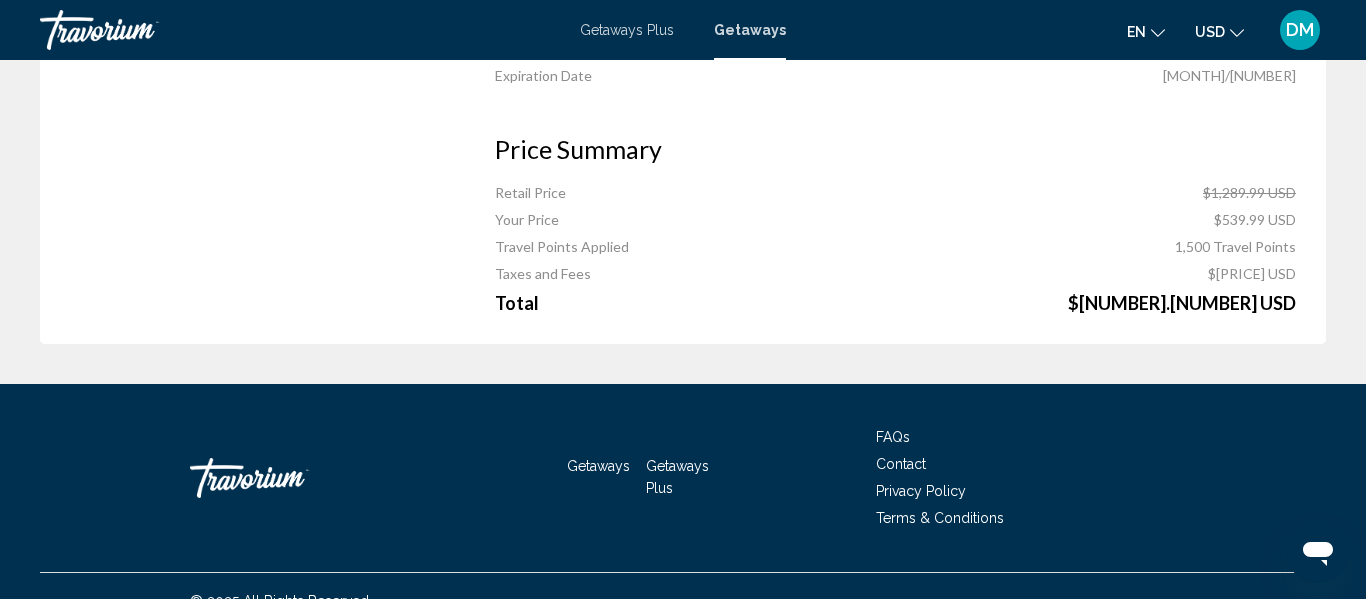 scroll, scrollTop: 1351, scrollLeft: 0, axis: vertical 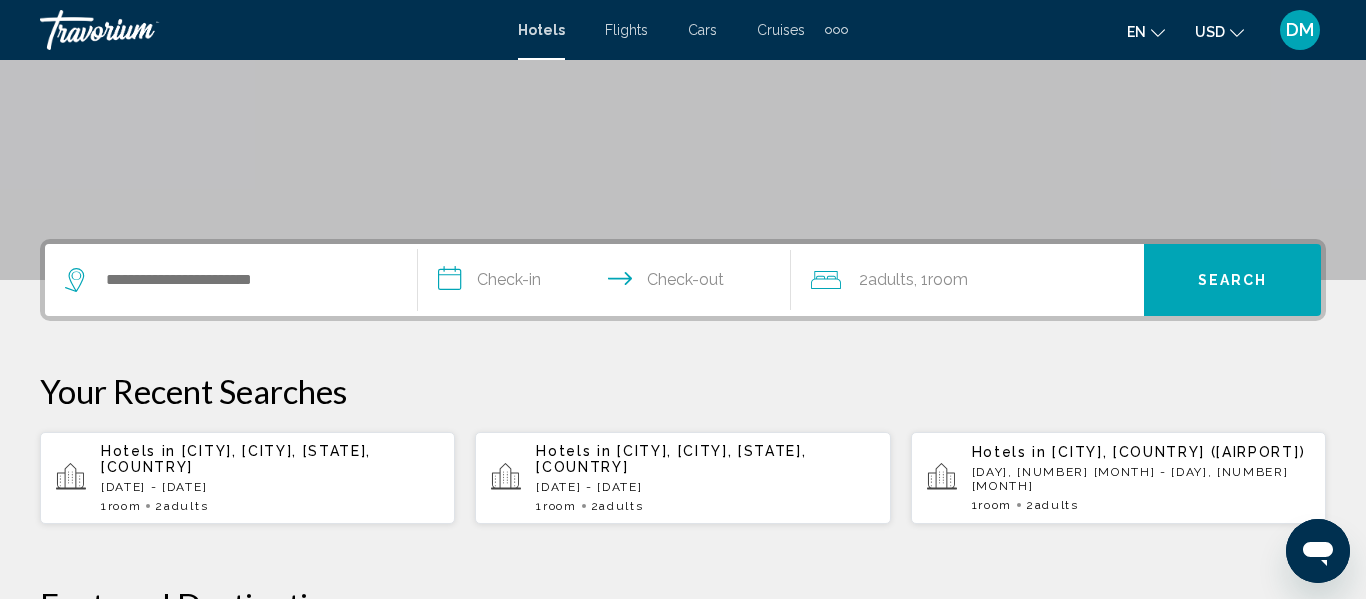 click on "**********" at bounding box center (608, 283) 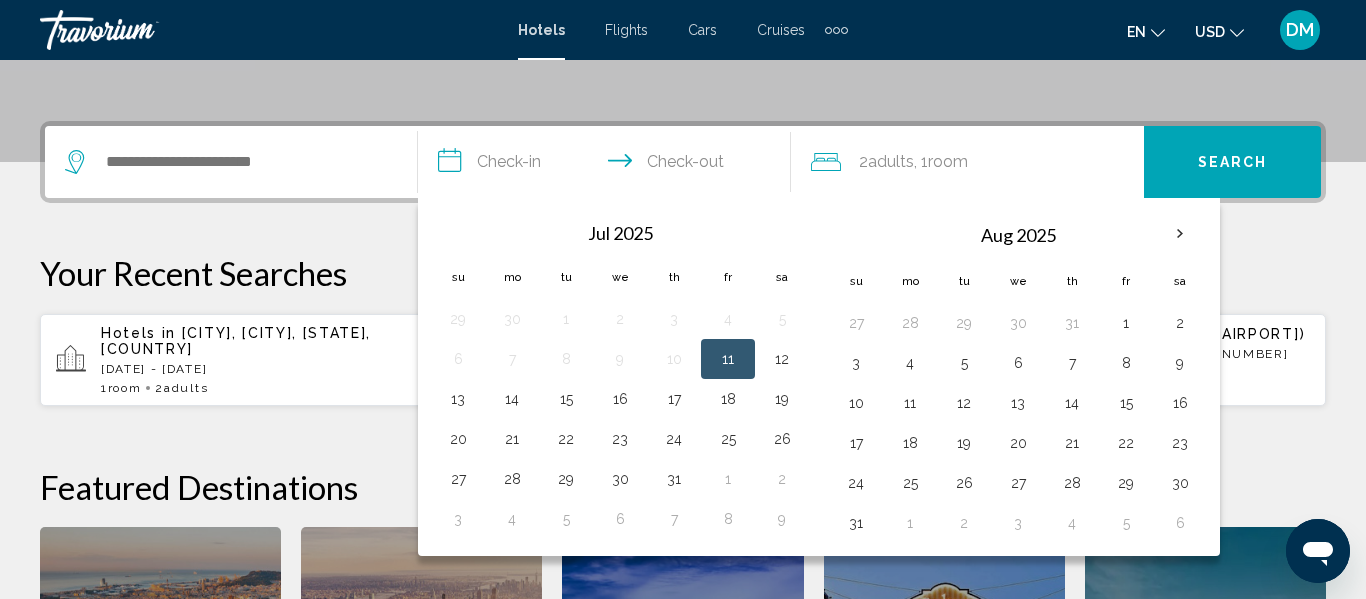 scroll, scrollTop: 494, scrollLeft: 0, axis: vertical 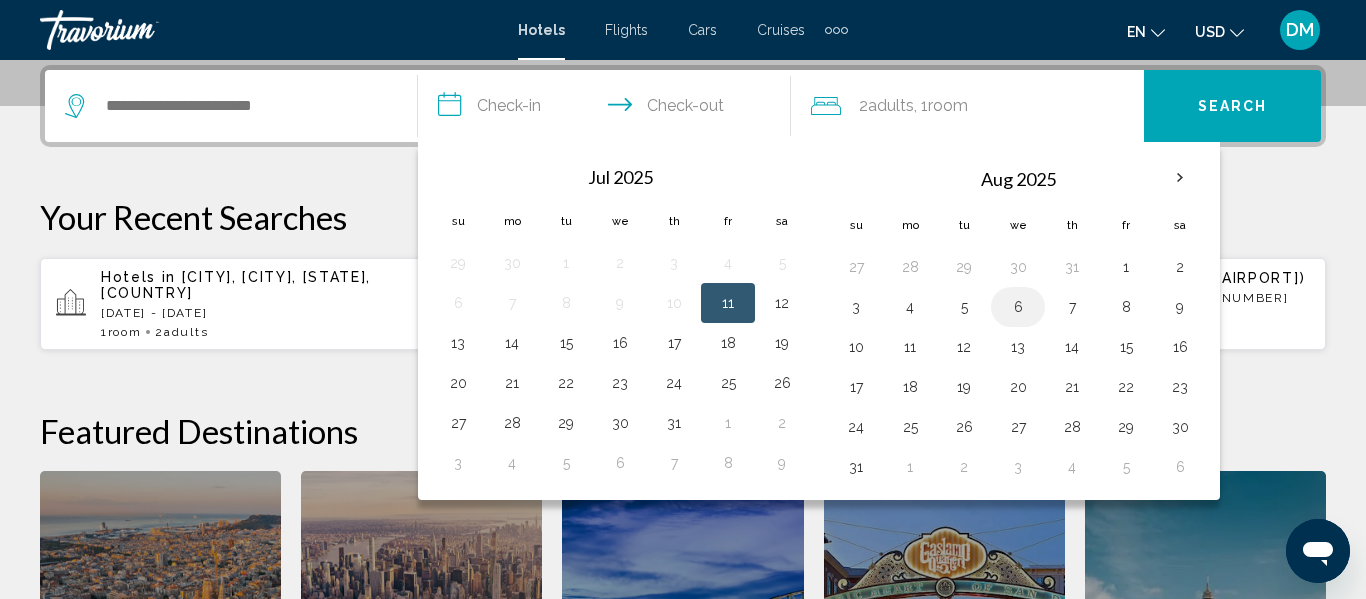 click on "6" at bounding box center [1018, 307] 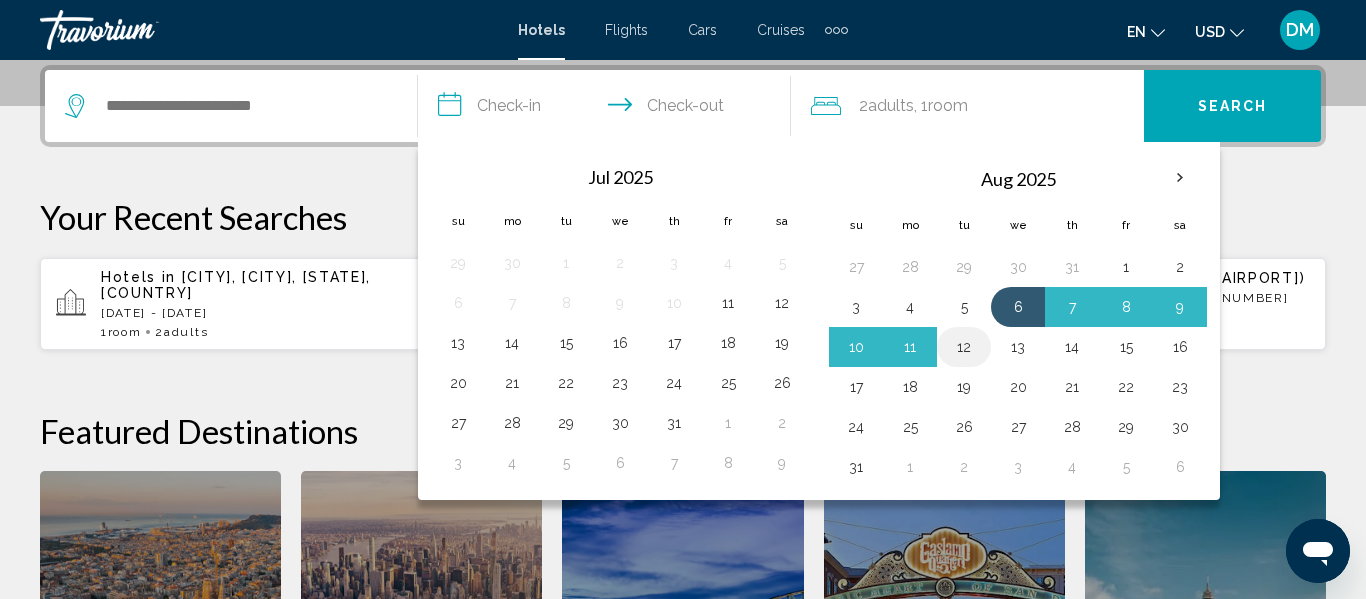 click on "12" at bounding box center (964, 347) 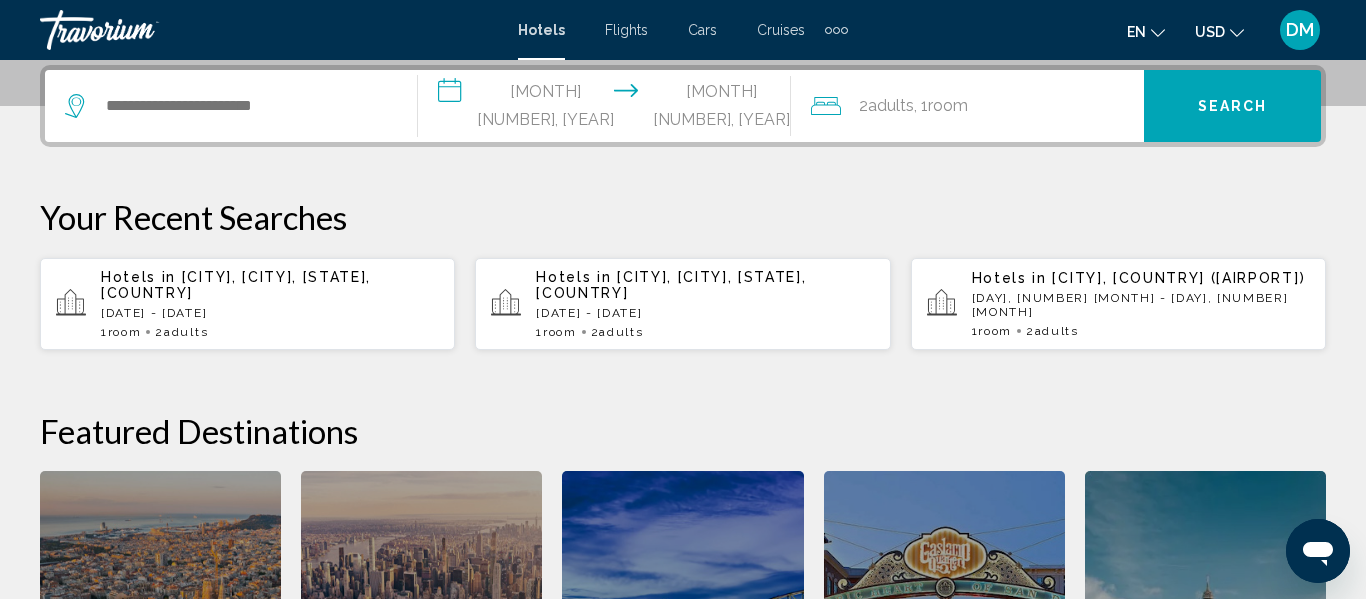 click on "**********" at bounding box center [608, 109] 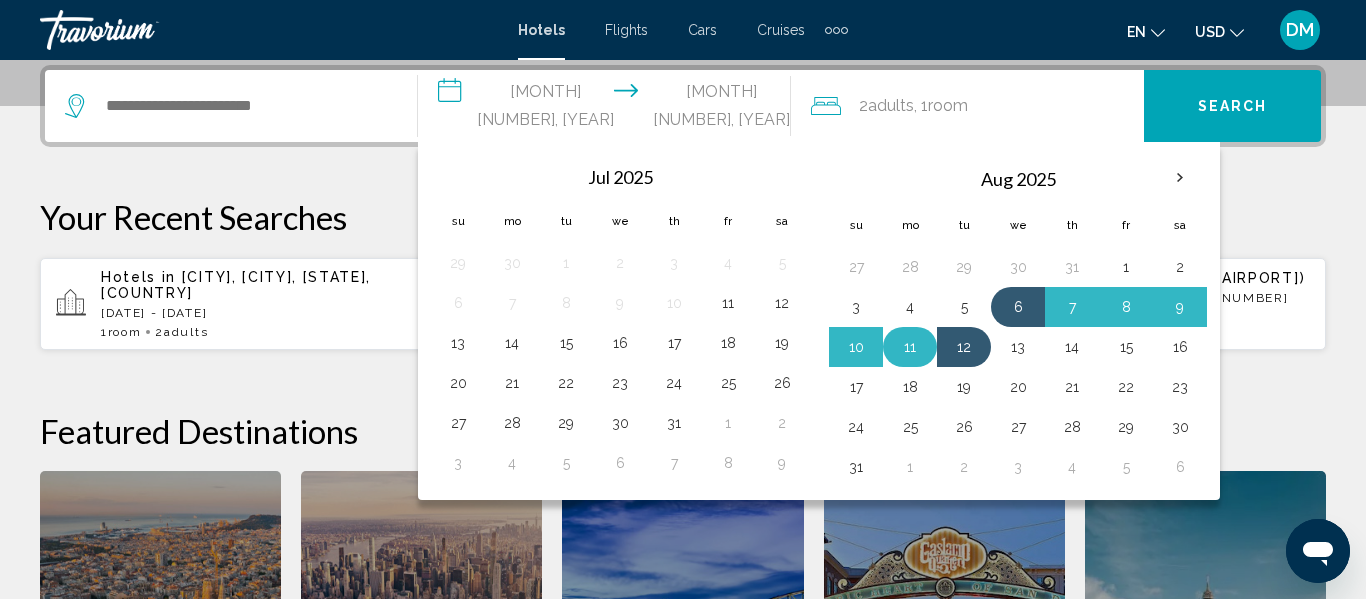 click on "11" at bounding box center [910, 347] 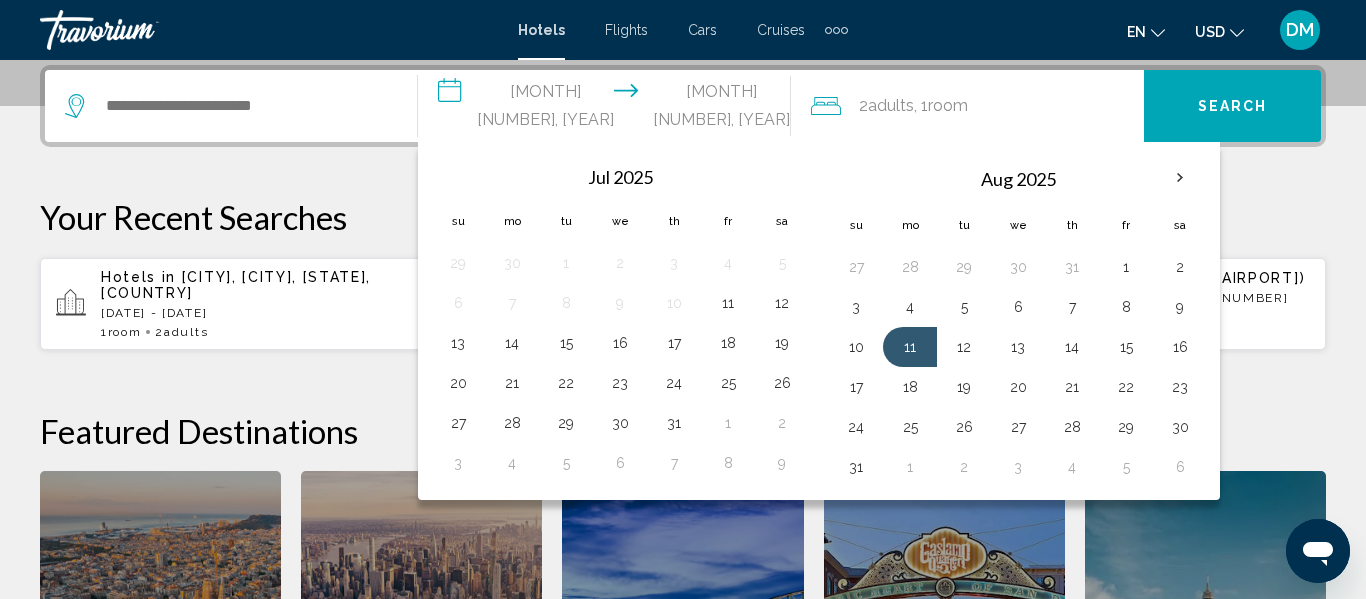 click on "Your Recent Searches" at bounding box center [683, 217] 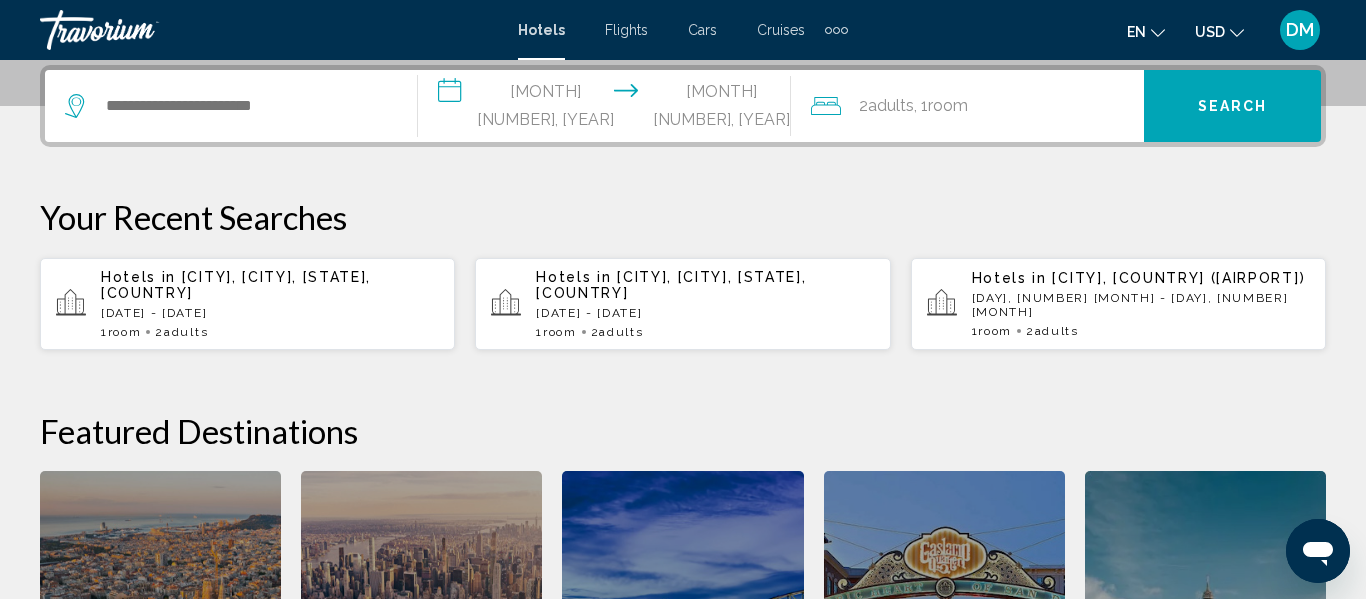 click on "**********" at bounding box center (608, 109) 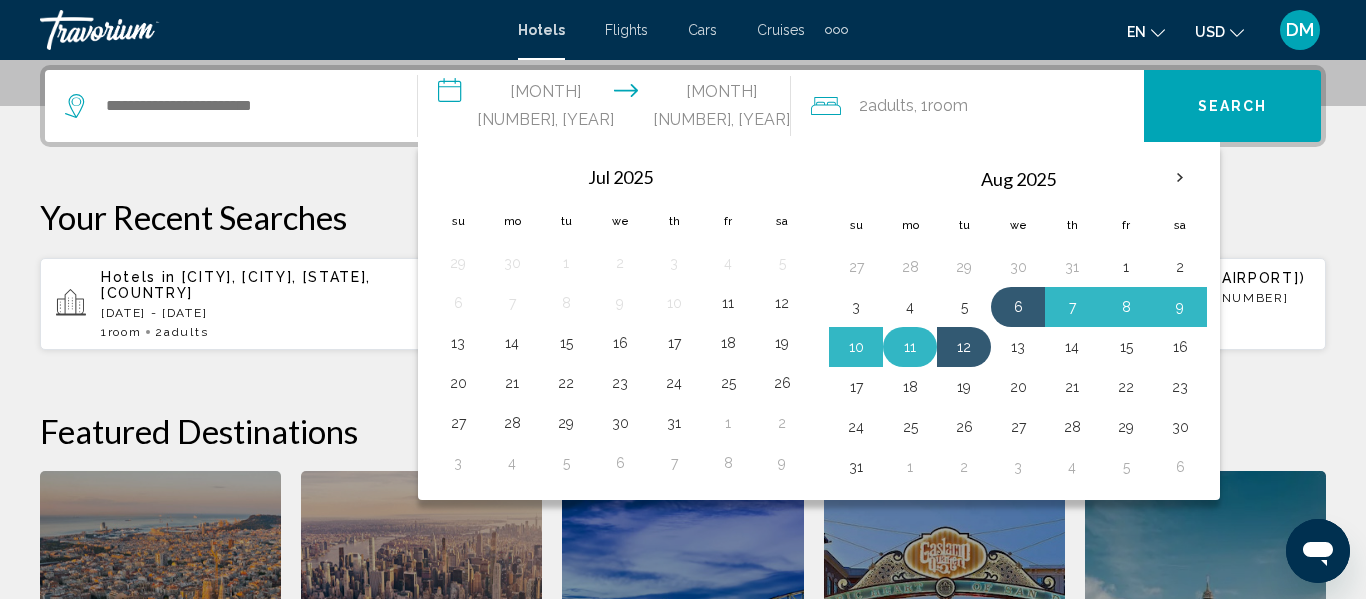 click on "11" at bounding box center (910, 347) 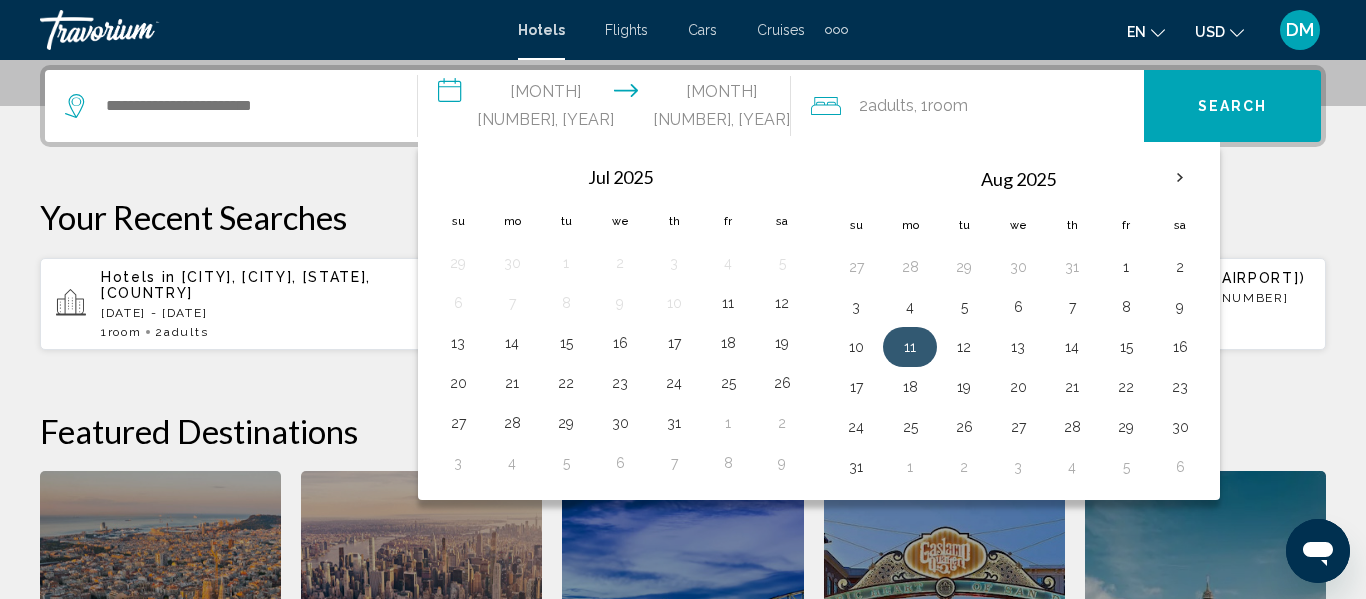 click on "11" at bounding box center (910, 347) 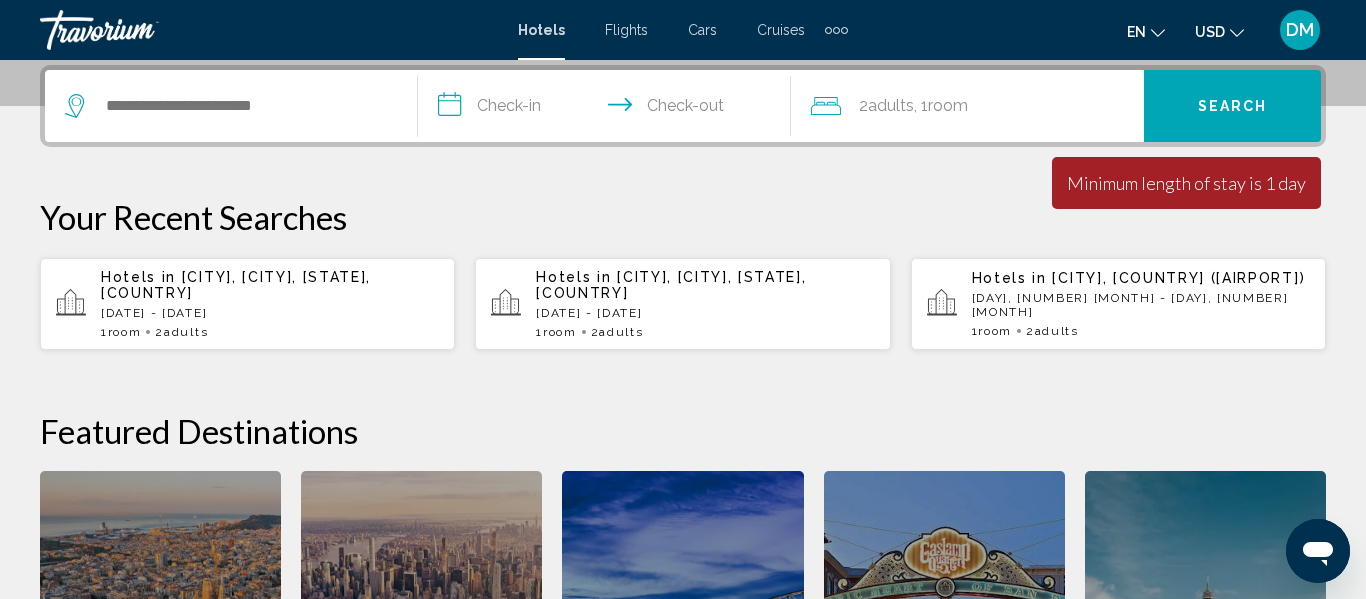 click on "**********" at bounding box center [608, 109] 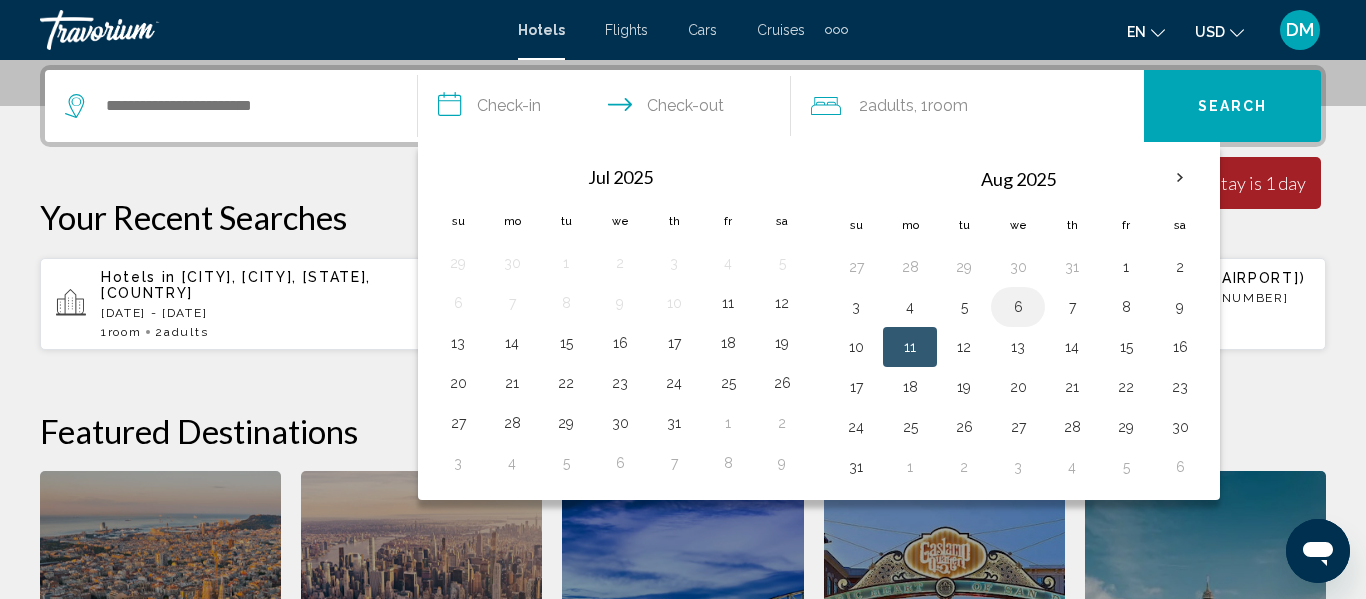 click on "6" at bounding box center [1018, 307] 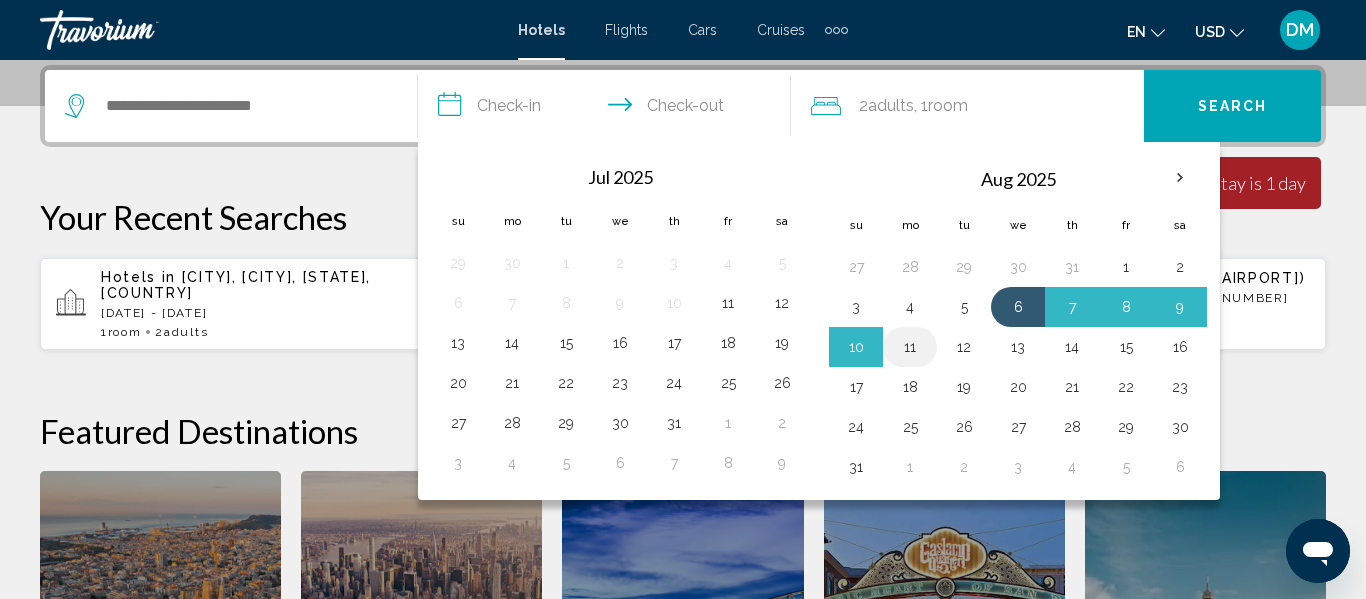 click on "11" at bounding box center [910, 347] 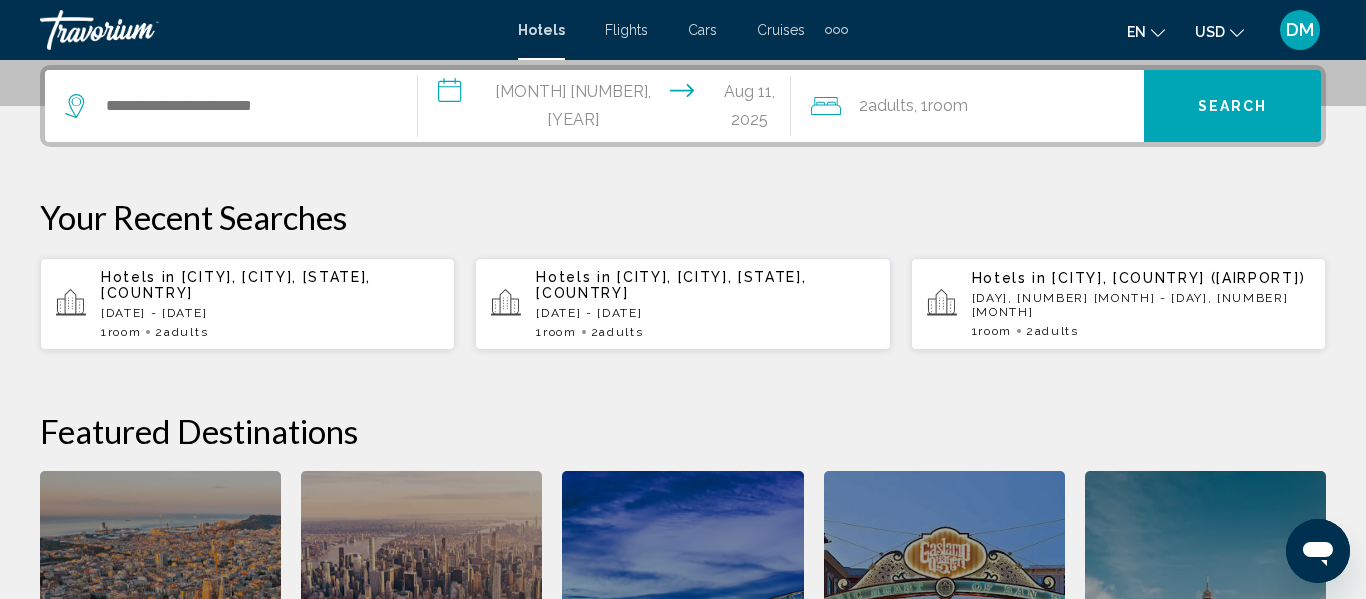 click on "2  Adult Adults , 1  Room rooms" 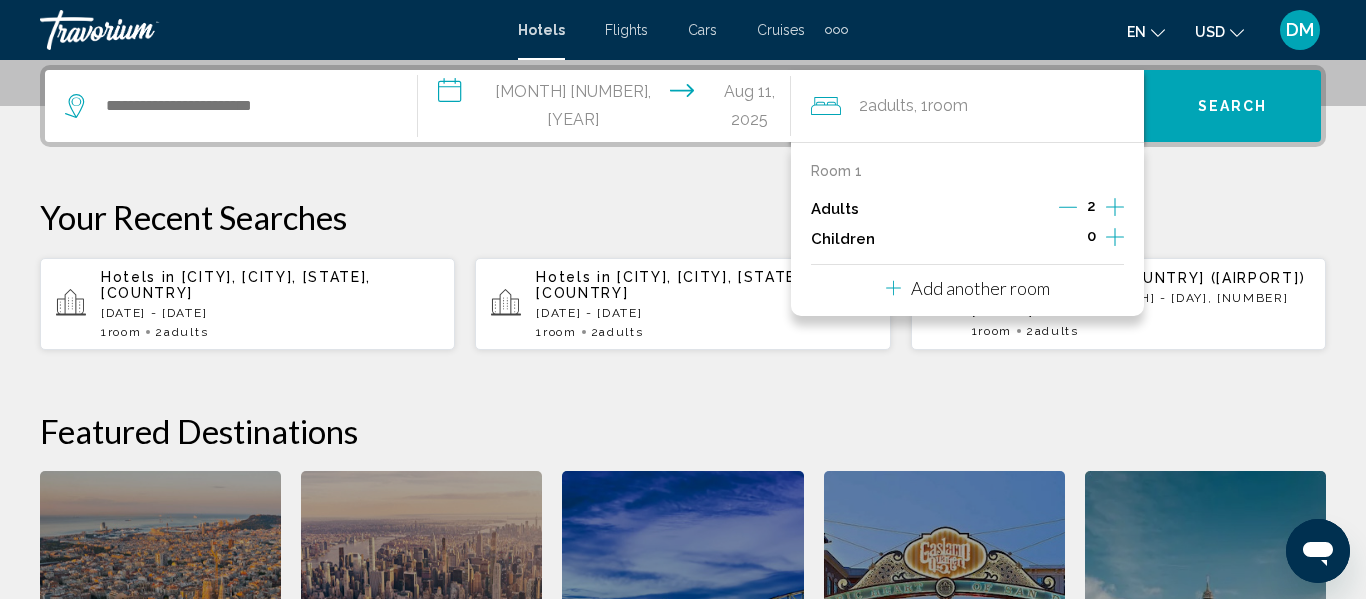 click on "Add another room" at bounding box center [968, 285] 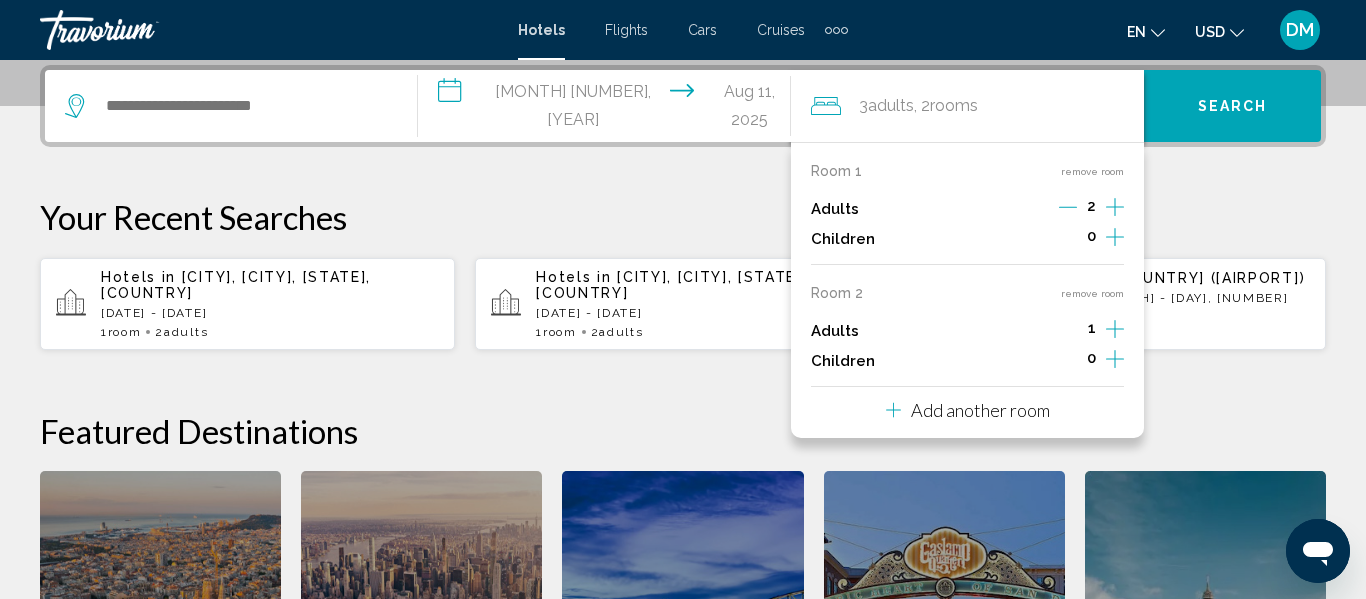 click on "Add another room" at bounding box center (980, 410) 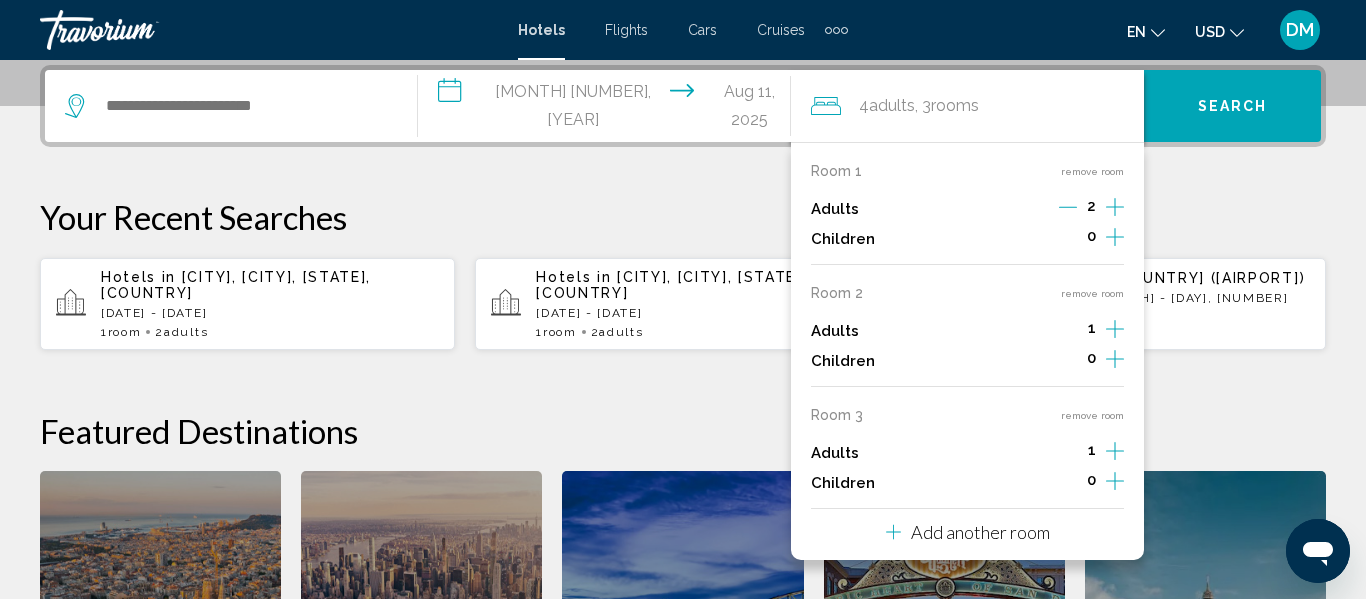 click on "Add another room" at bounding box center (980, 532) 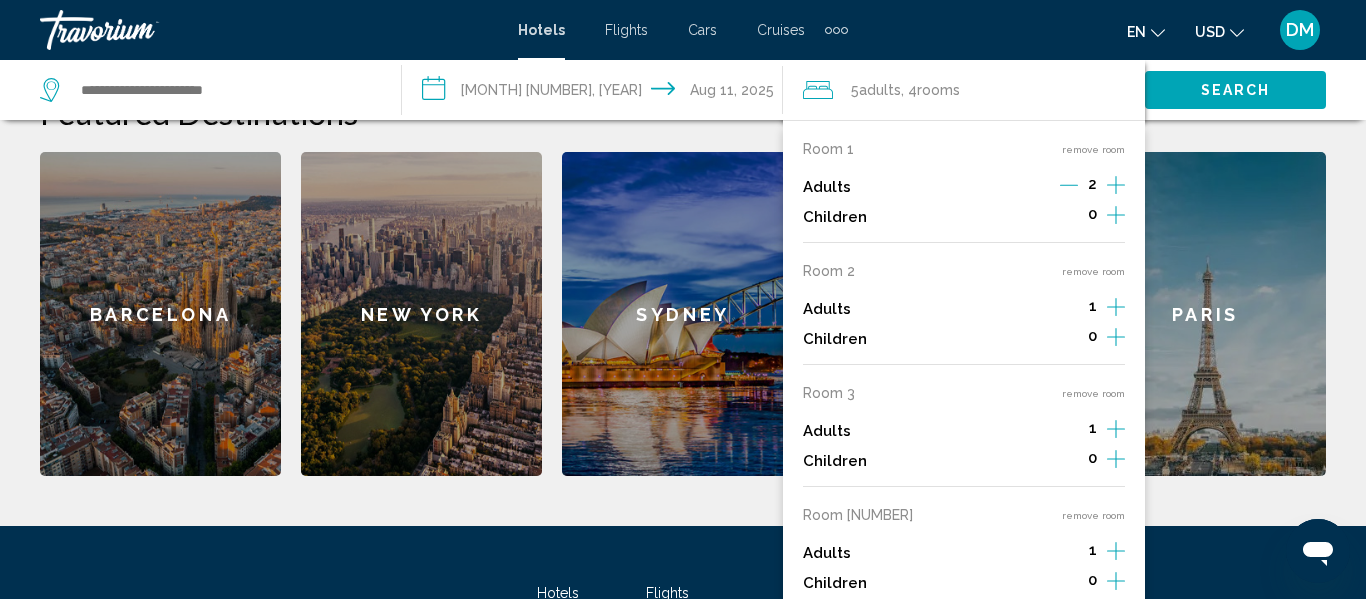 scroll, scrollTop: 814, scrollLeft: 0, axis: vertical 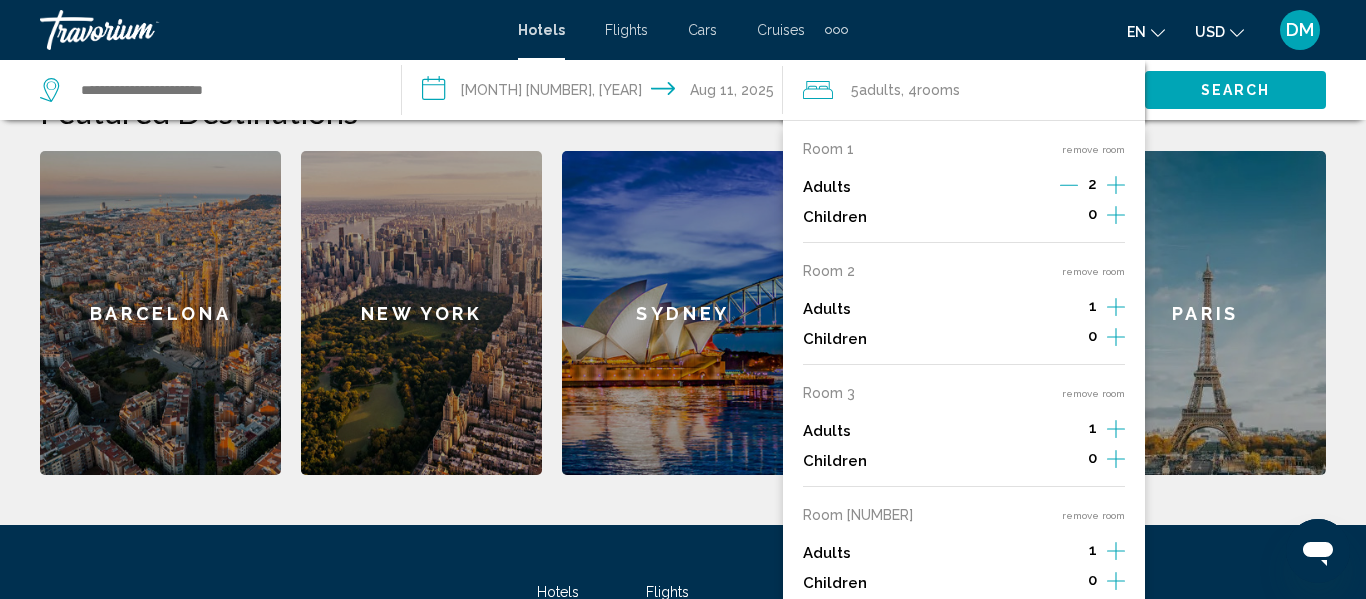 click on "**********" at bounding box center (683, 110) 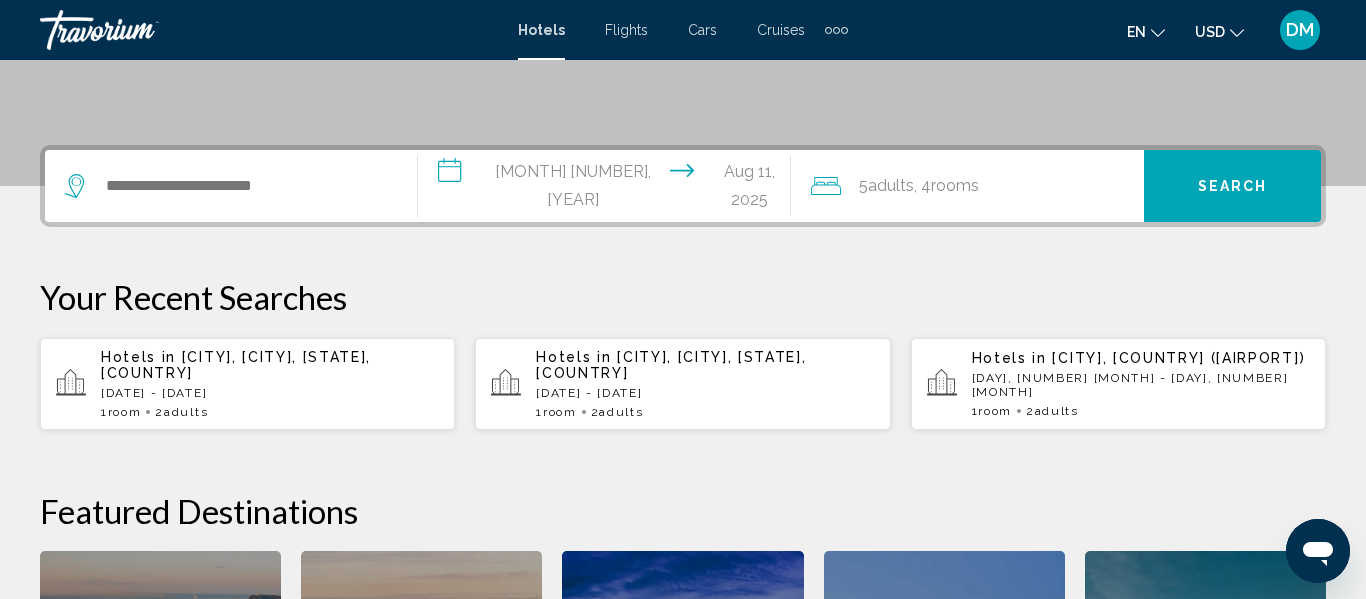 scroll, scrollTop: 374, scrollLeft: 0, axis: vertical 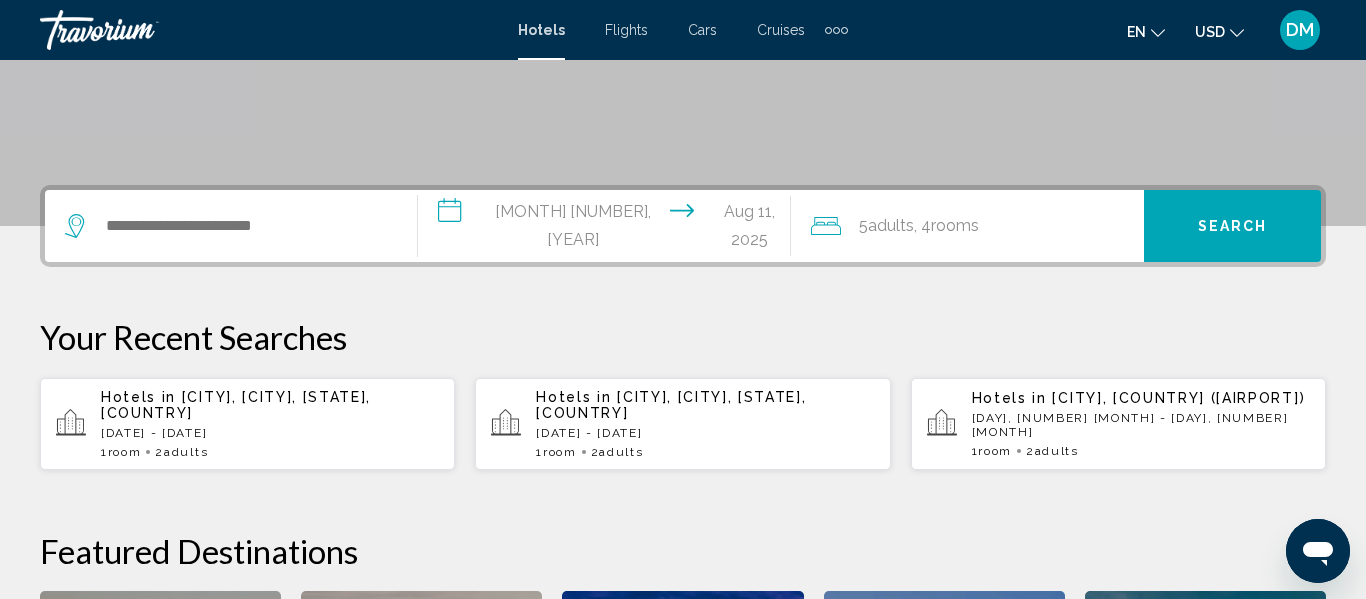click on "Adults" 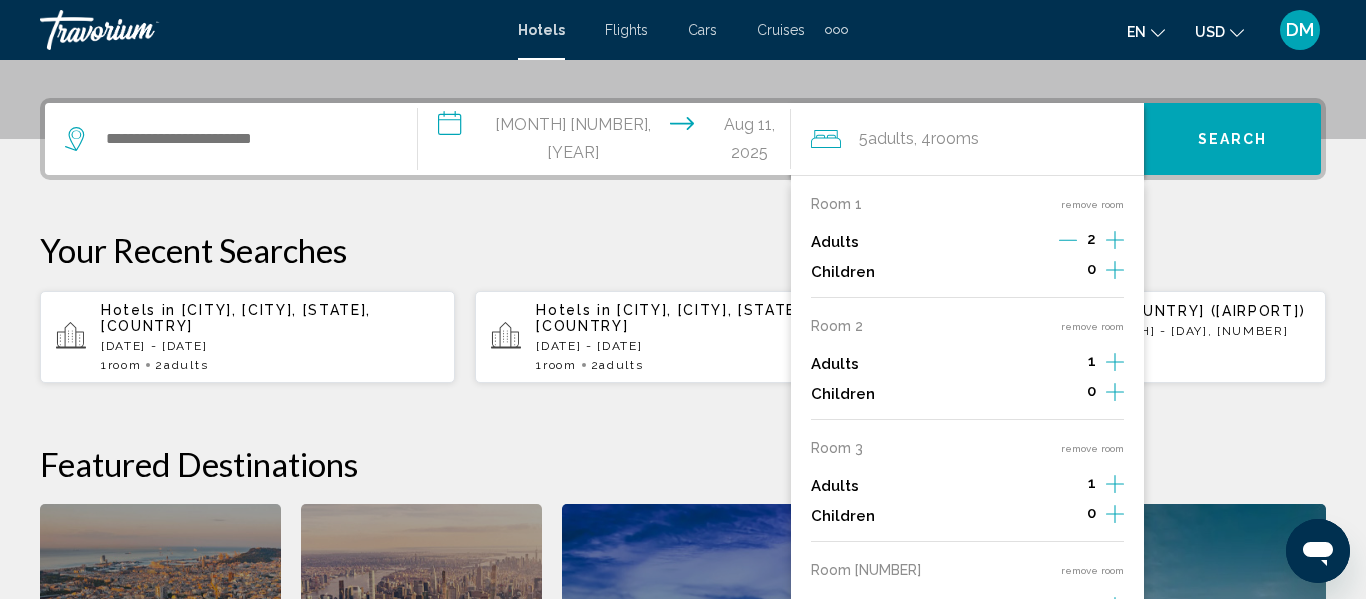 scroll, scrollTop: 494, scrollLeft: 0, axis: vertical 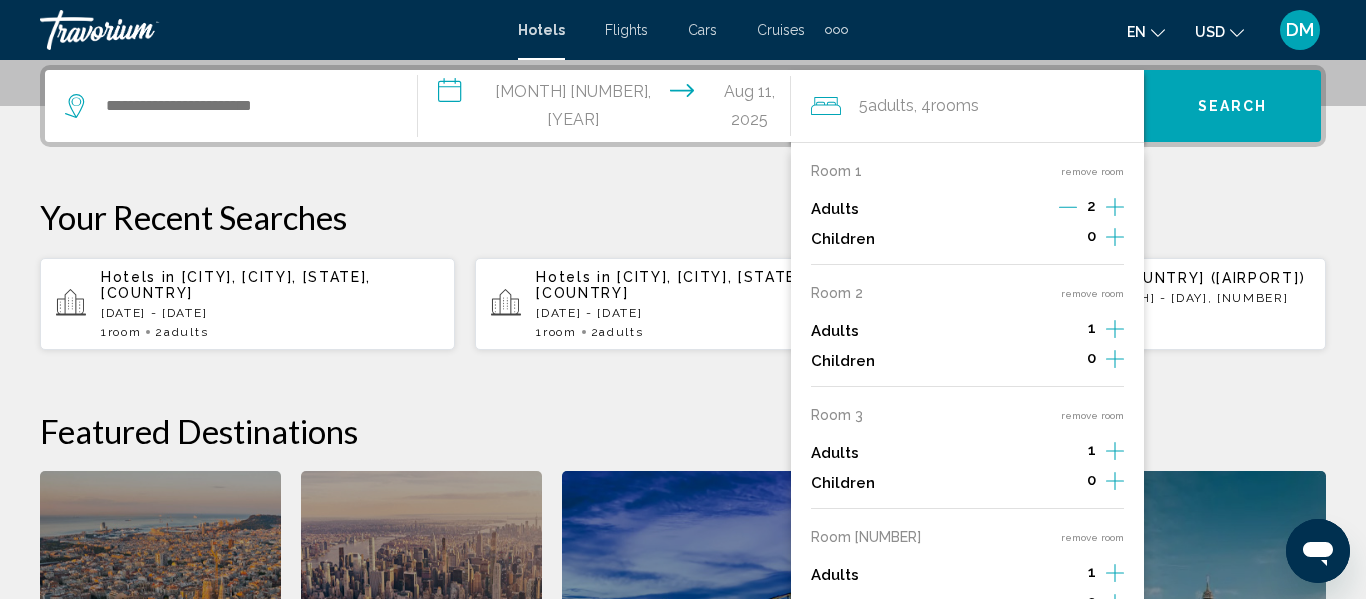 click on "**********" at bounding box center (683, 430) 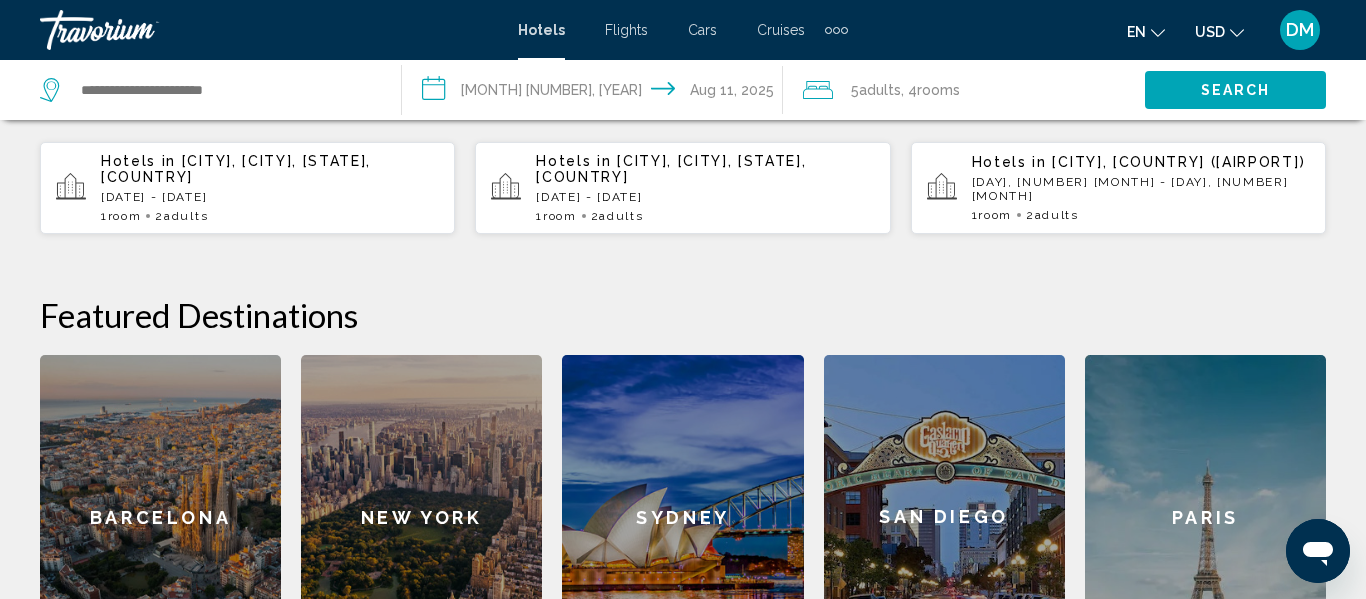 scroll, scrollTop: 614, scrollLeft: 0, axis: vertical 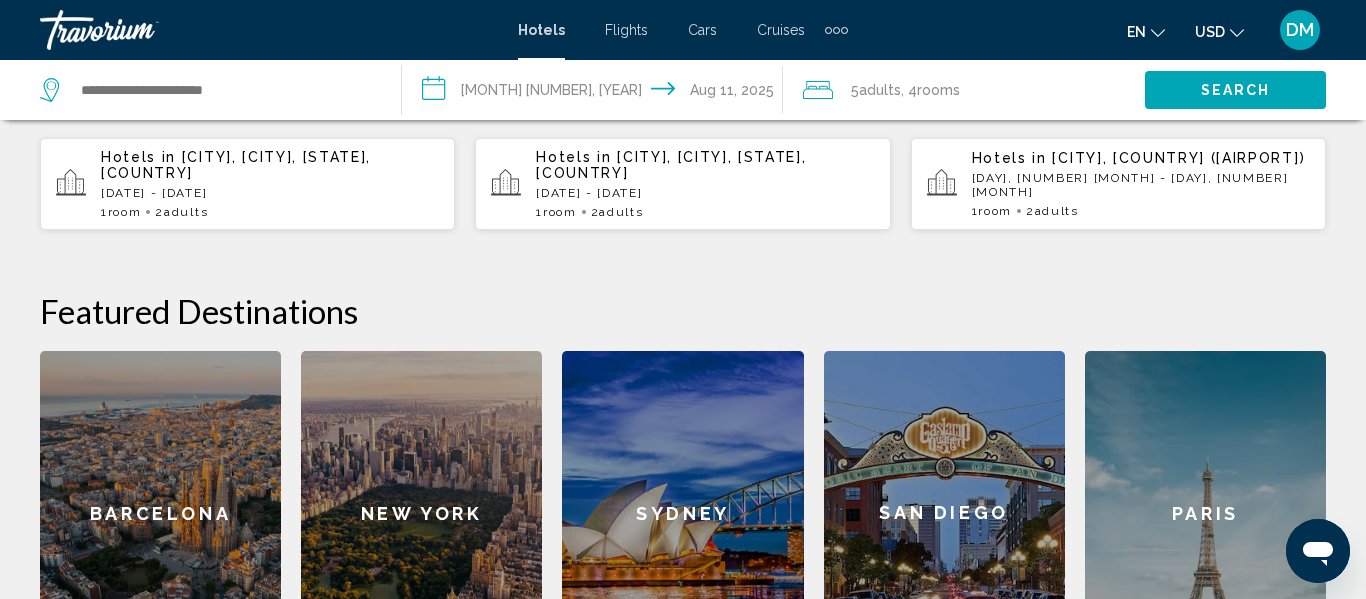 click on "5  Adult Adults , 4  Room rooms" 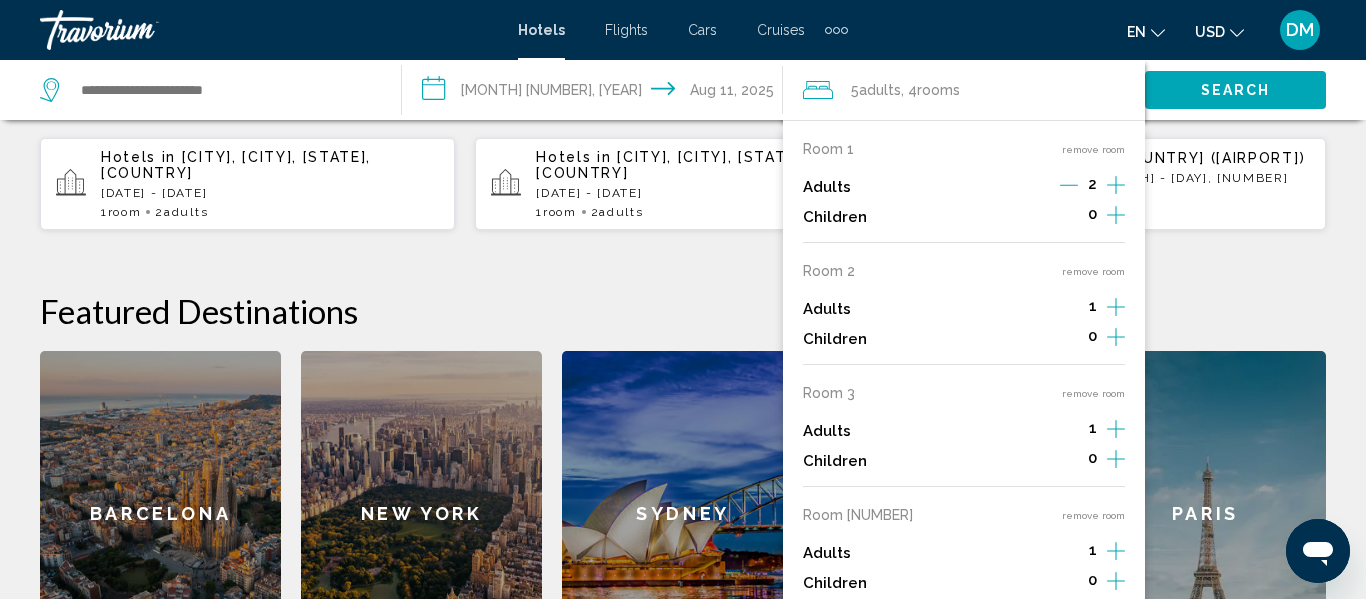 type 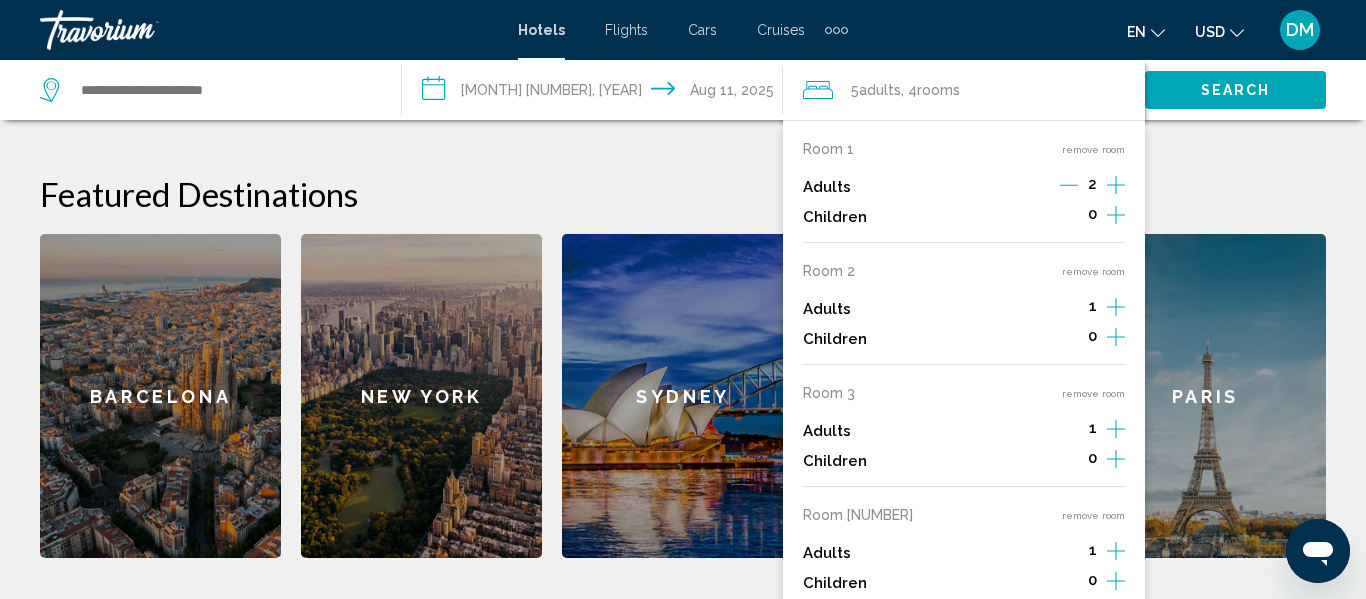 scroll, scrollTop: 734, scrollLeft: 0, axis: vertical 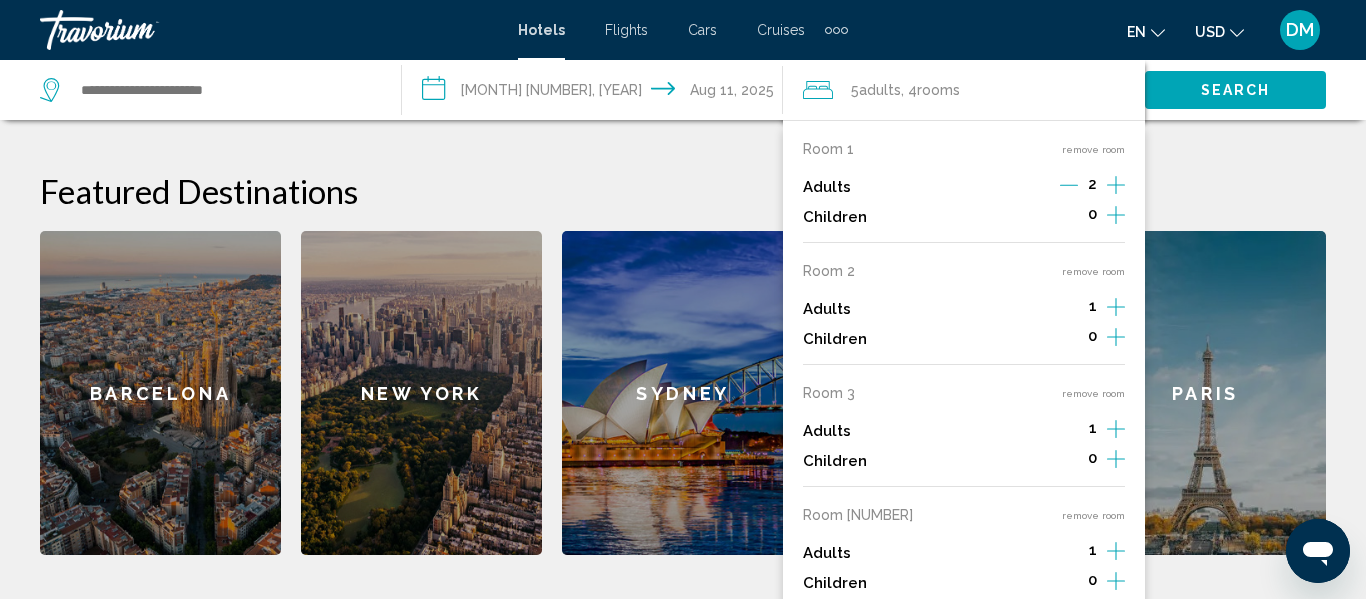 click 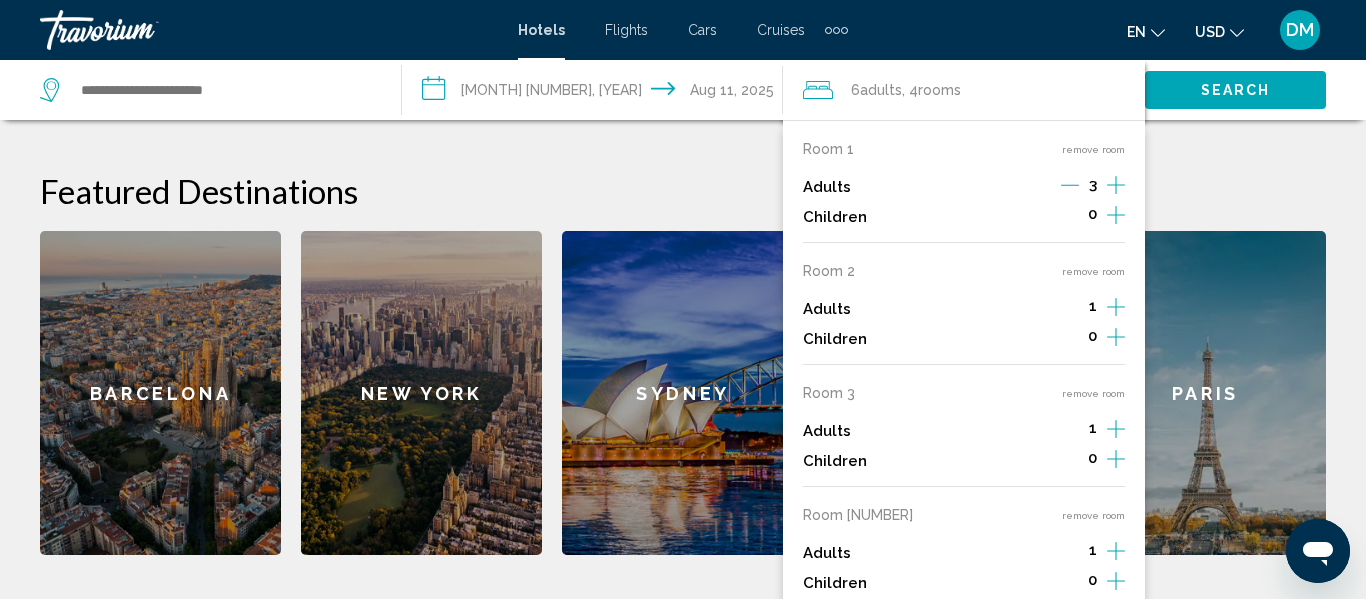click 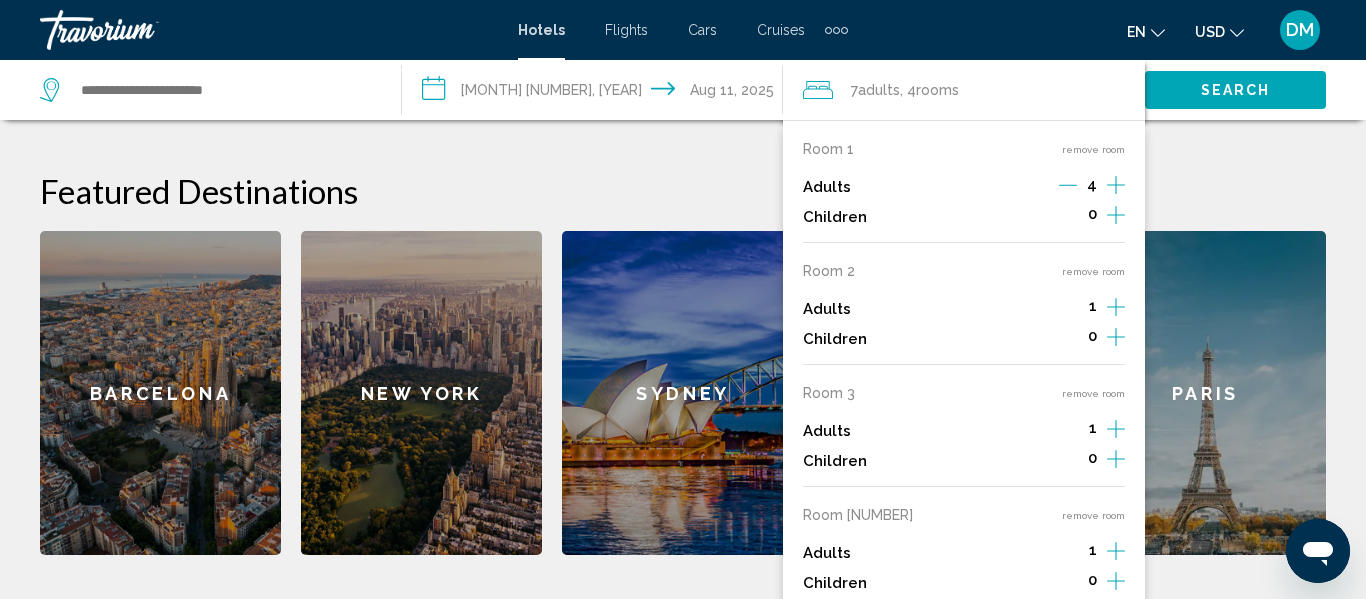 click 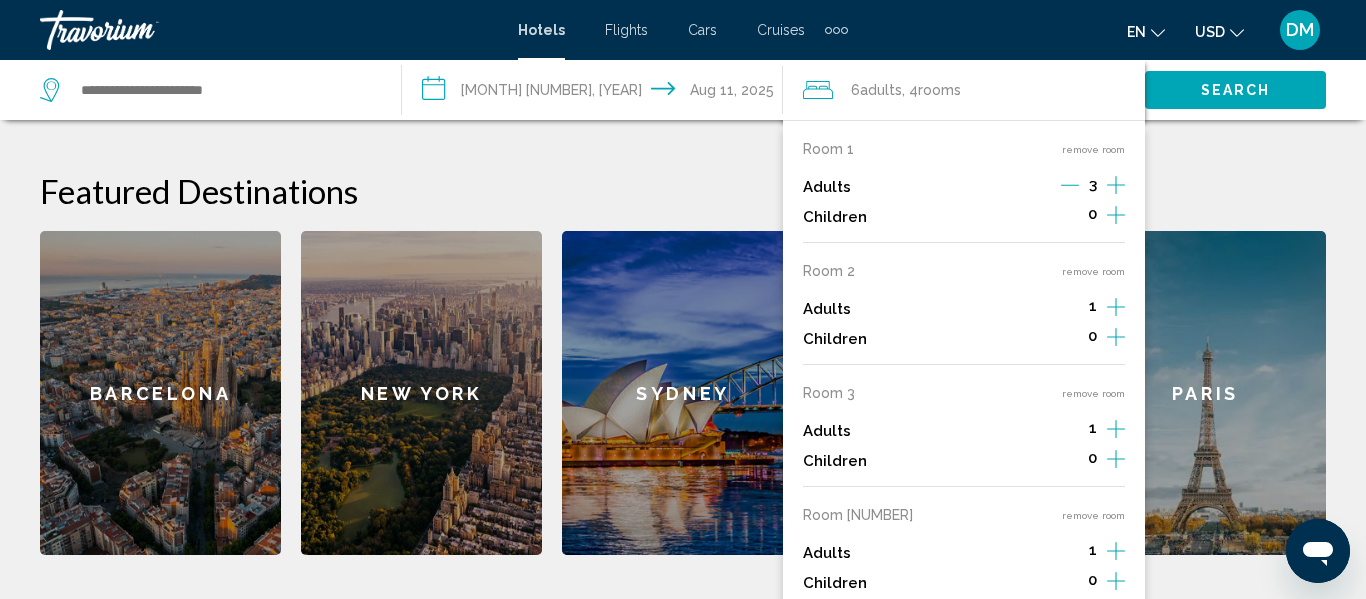 click 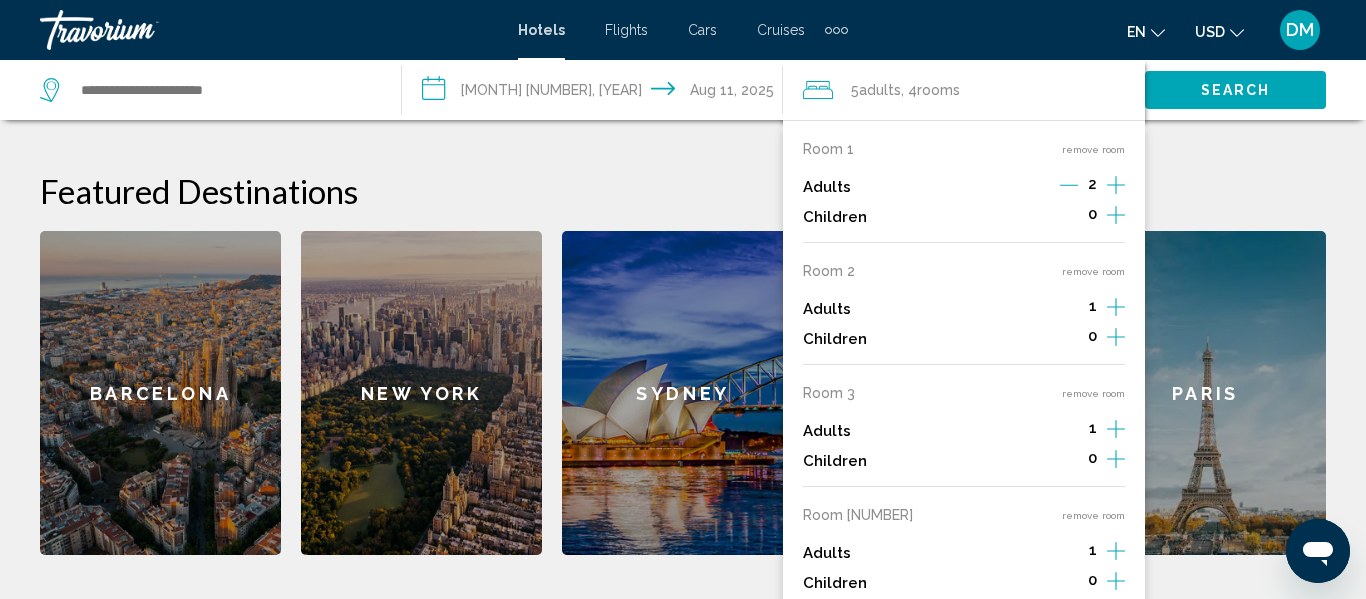 click on "Featured Destinations" 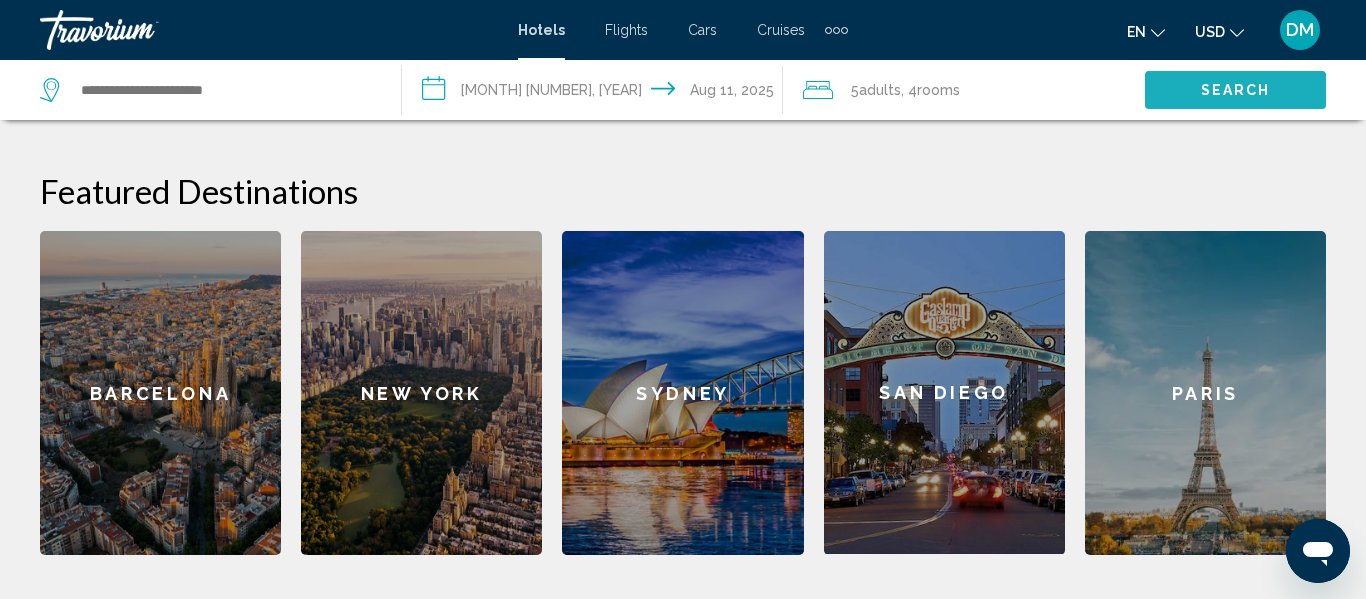 click on "Search" at bounding box center (1235, 89) 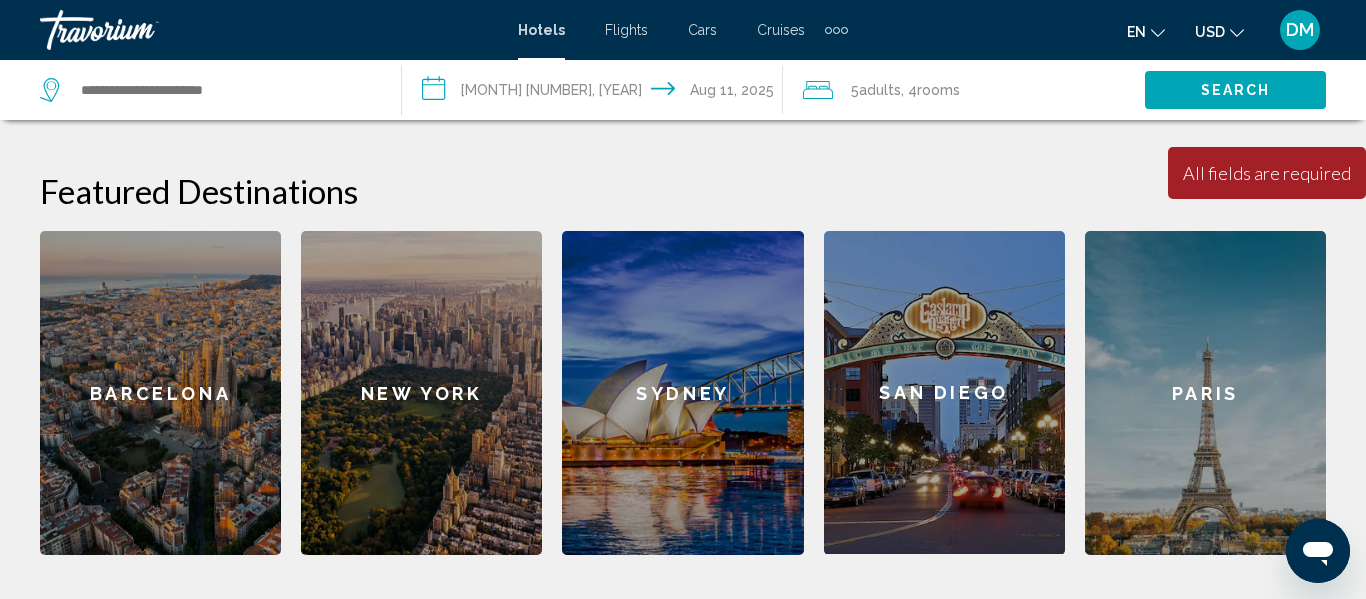click on "Search" at bounding box center (1236, 91) 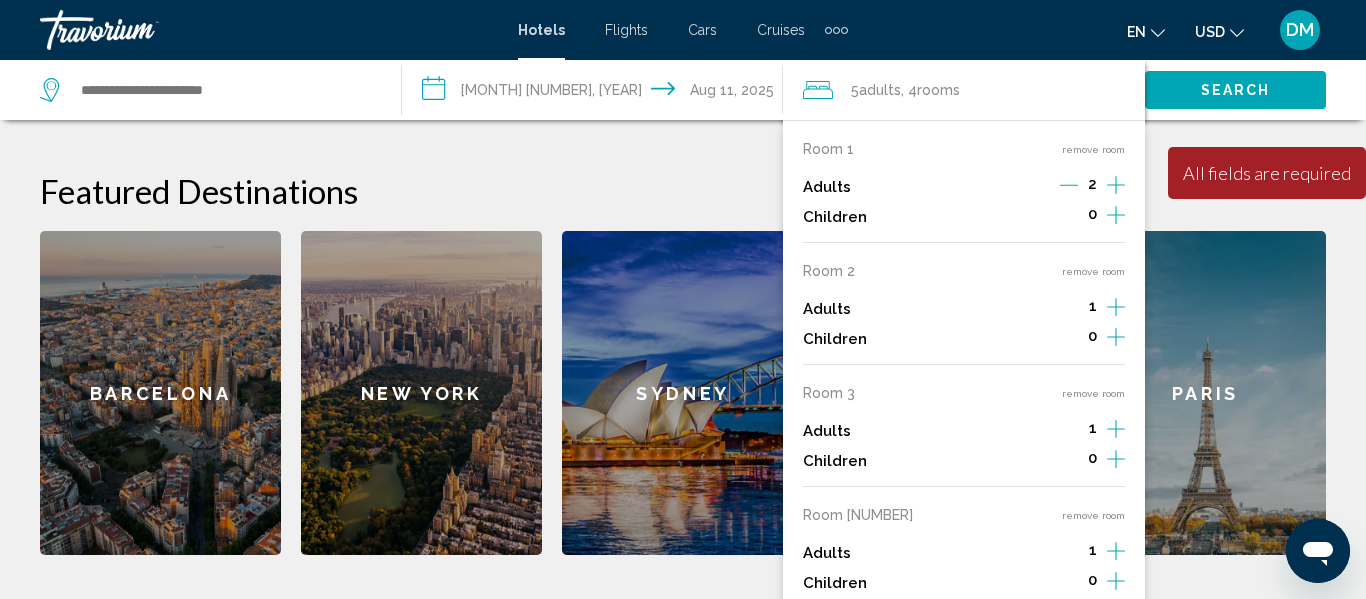 click on "Featured Destinations" 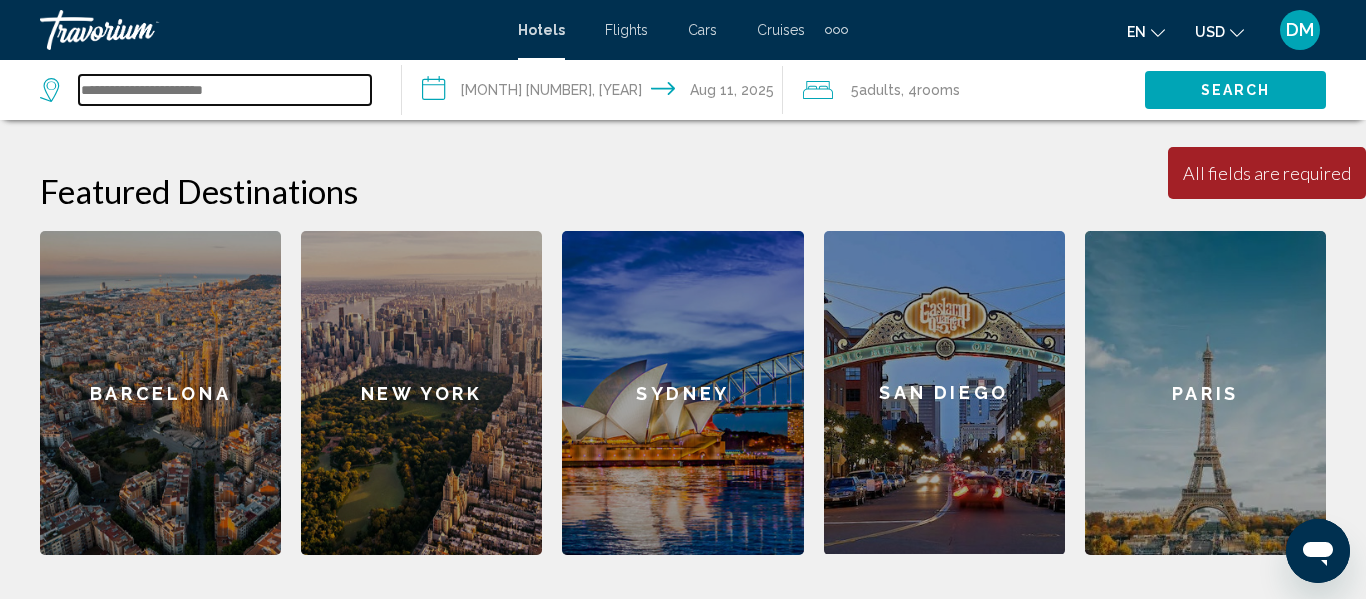 click at bounding box center (225, 90) 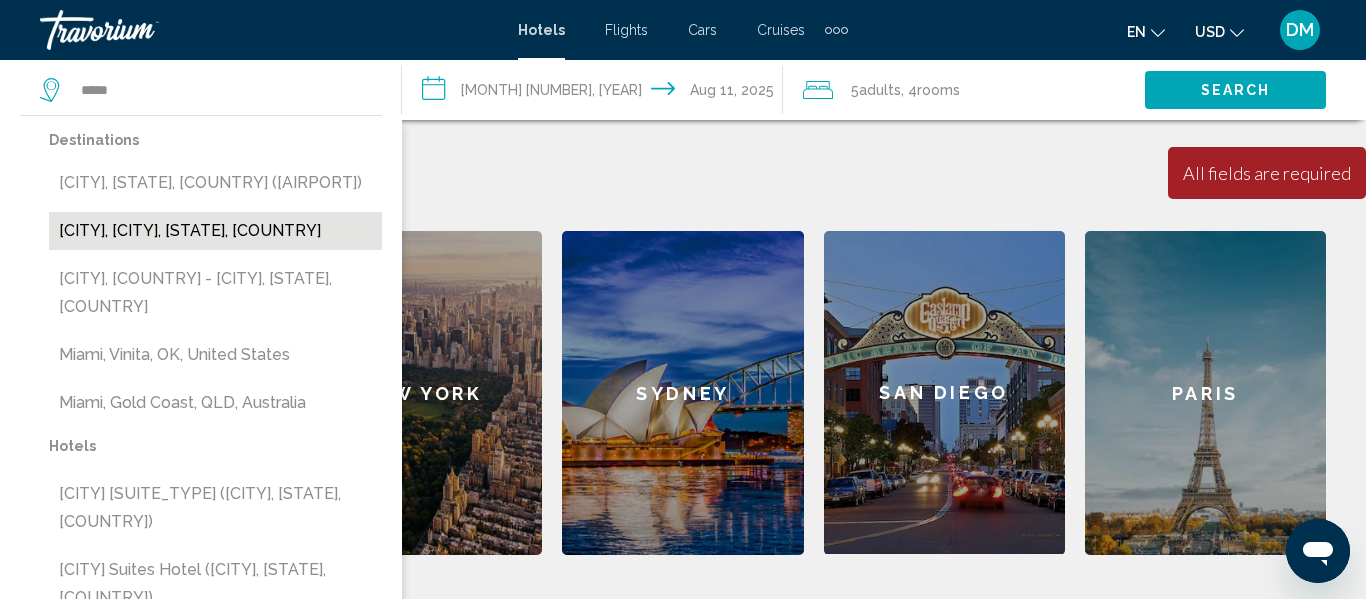 click on "Miami Beach, Miami, FL, United States" at bounding box center (215, 231) 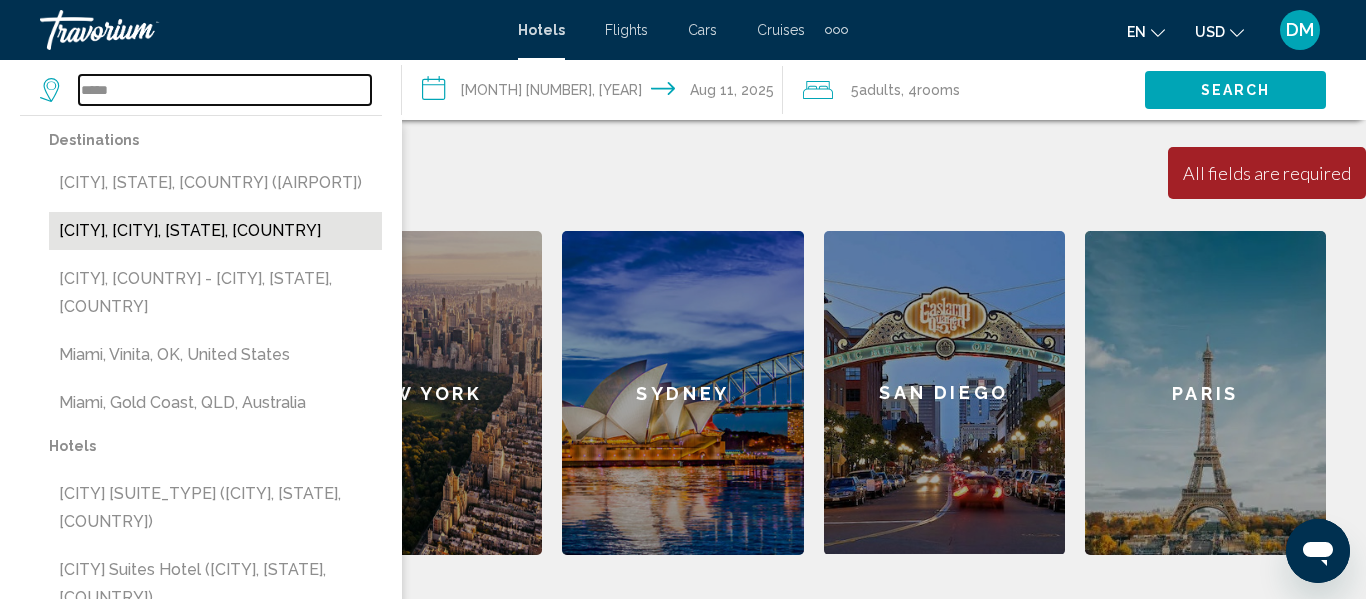 type on "**********" 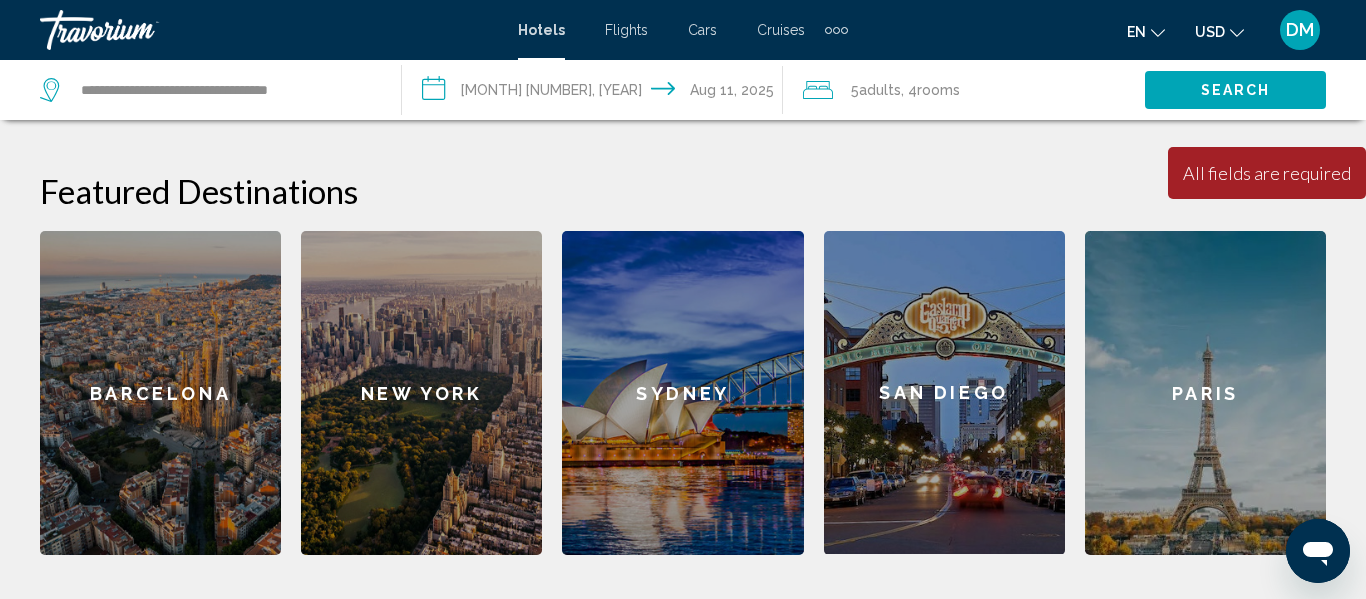 click on "Search" at bounding box center (1235, 89) 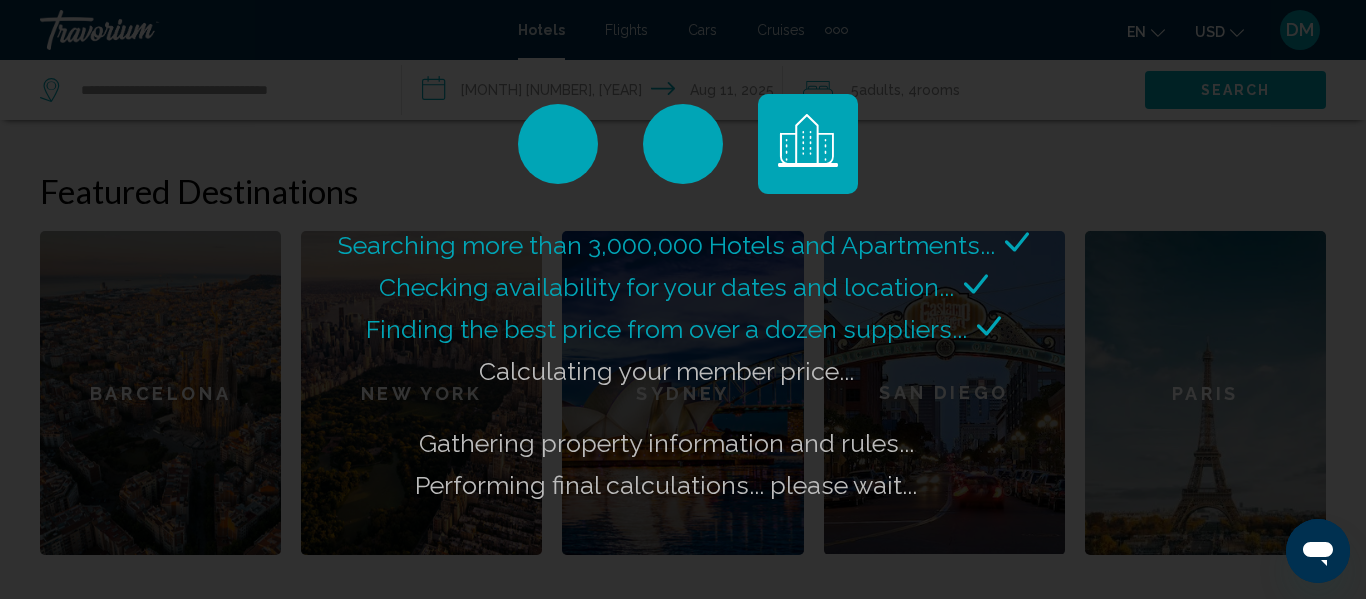 type 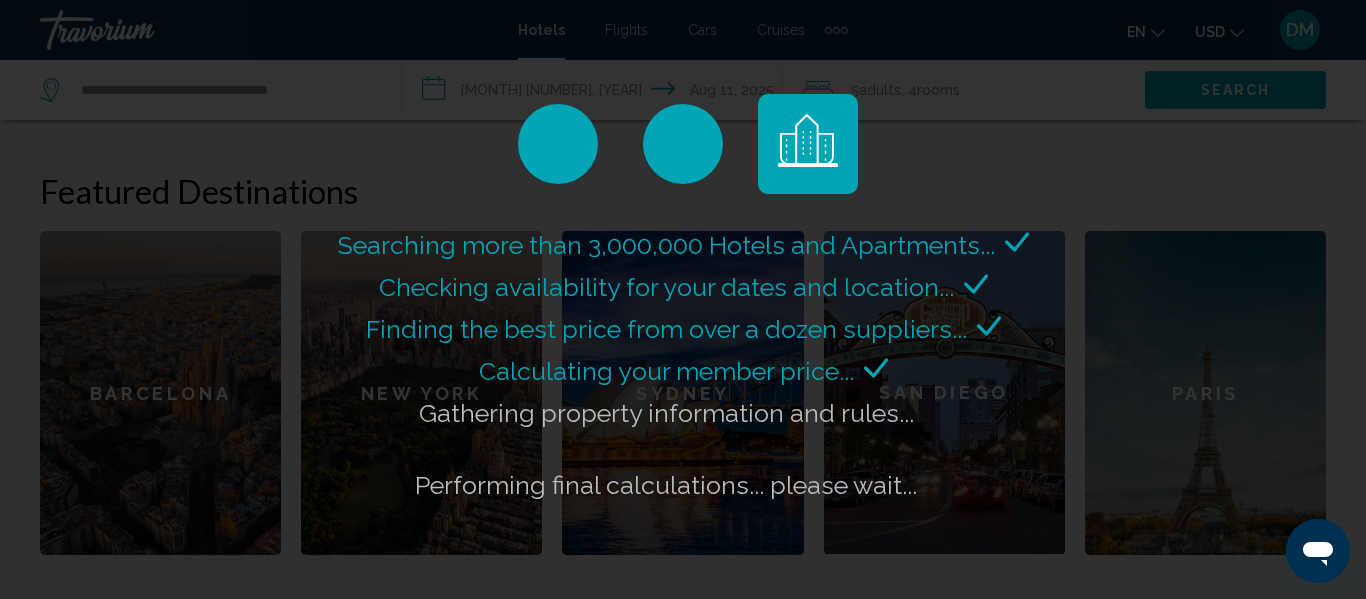 type 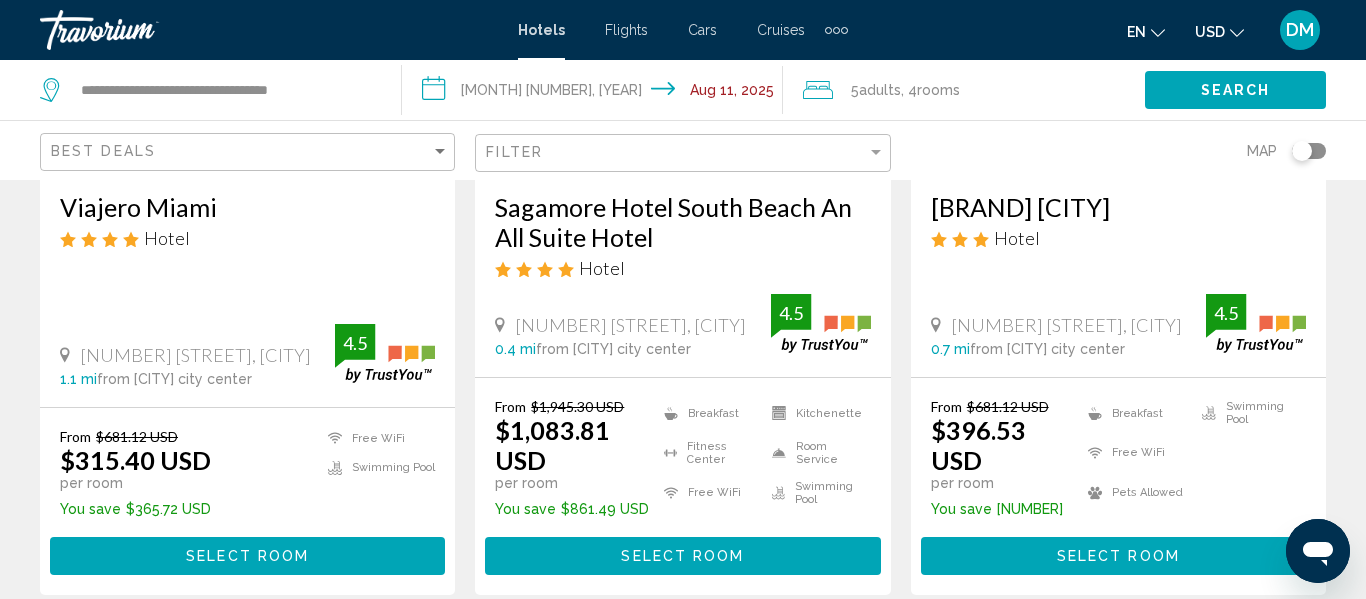 scroll, scrollTop: 400, scrollLeft: 0, axis: vertical 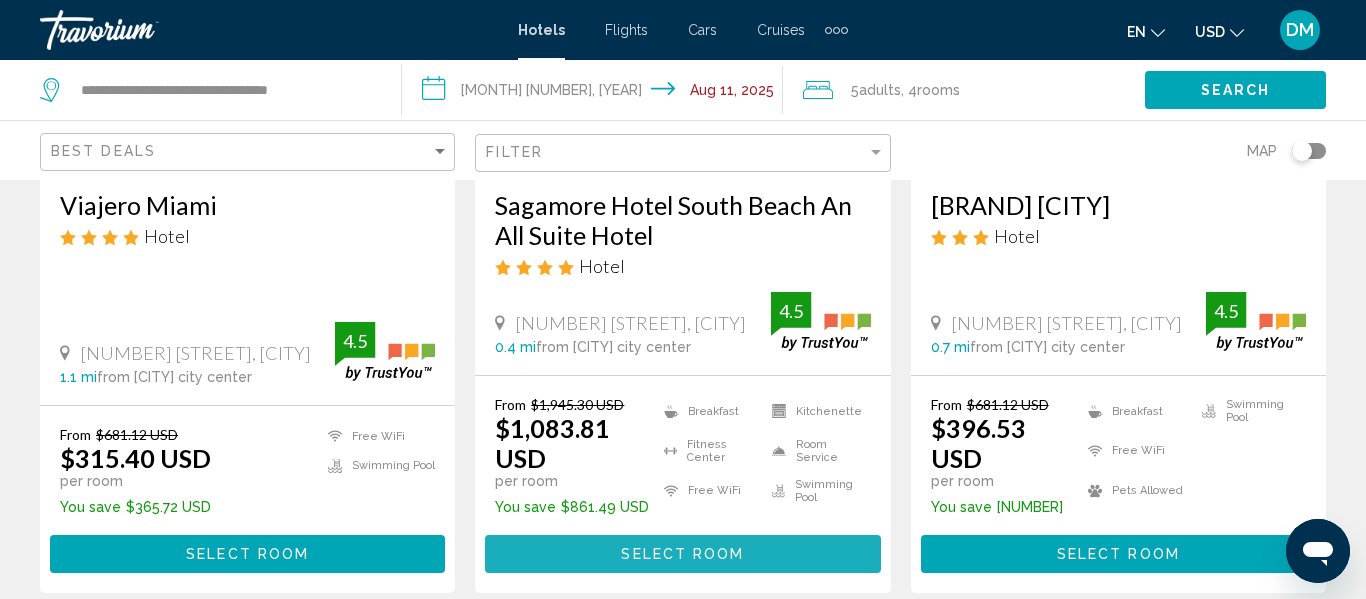 click on "Select Room" at bounding box center [682, 553] 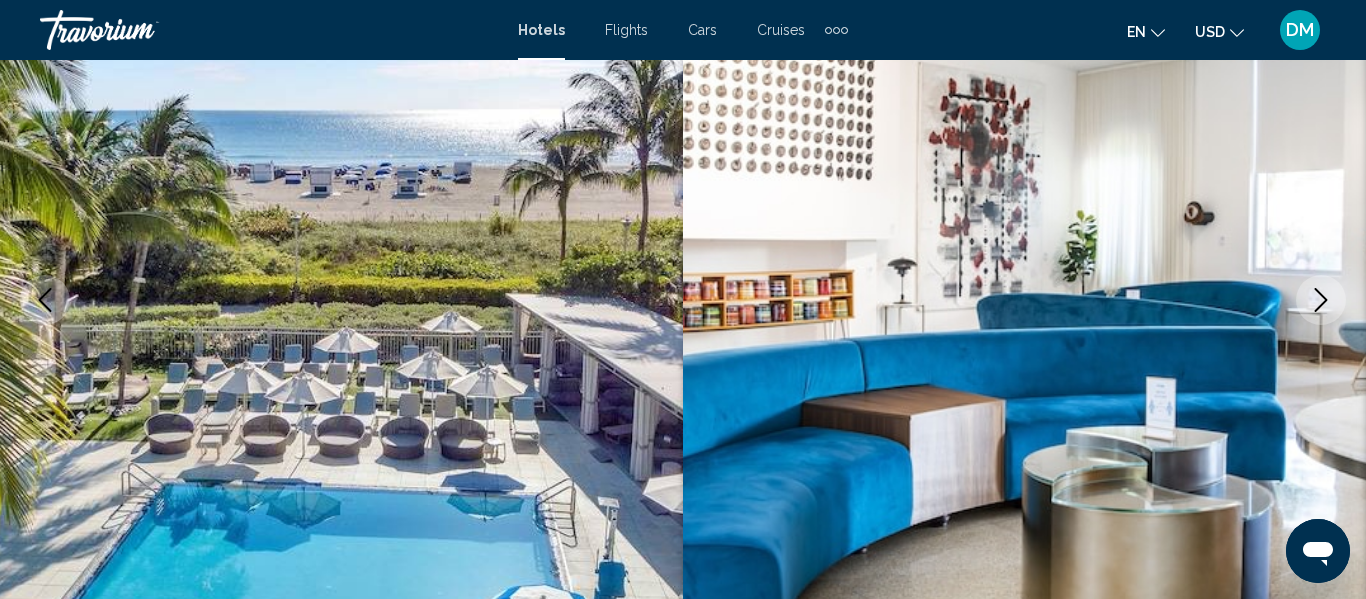 type 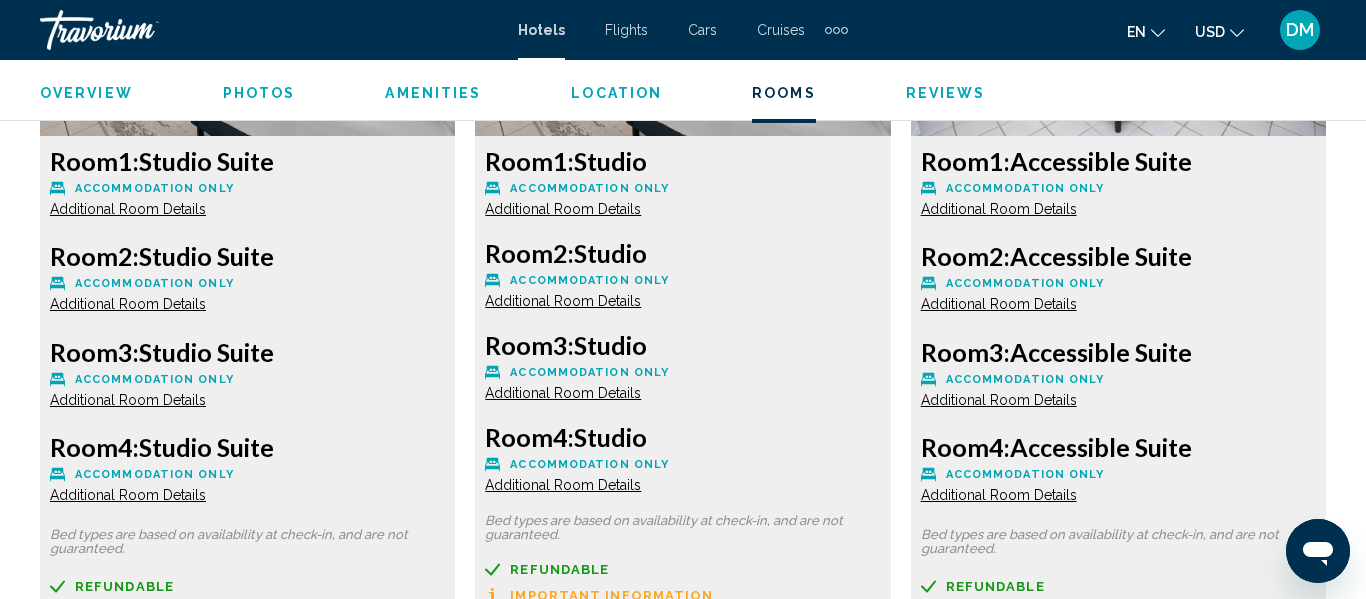 scroll, scrollTop: 3200, scrollLeft: 0, axis: vertical 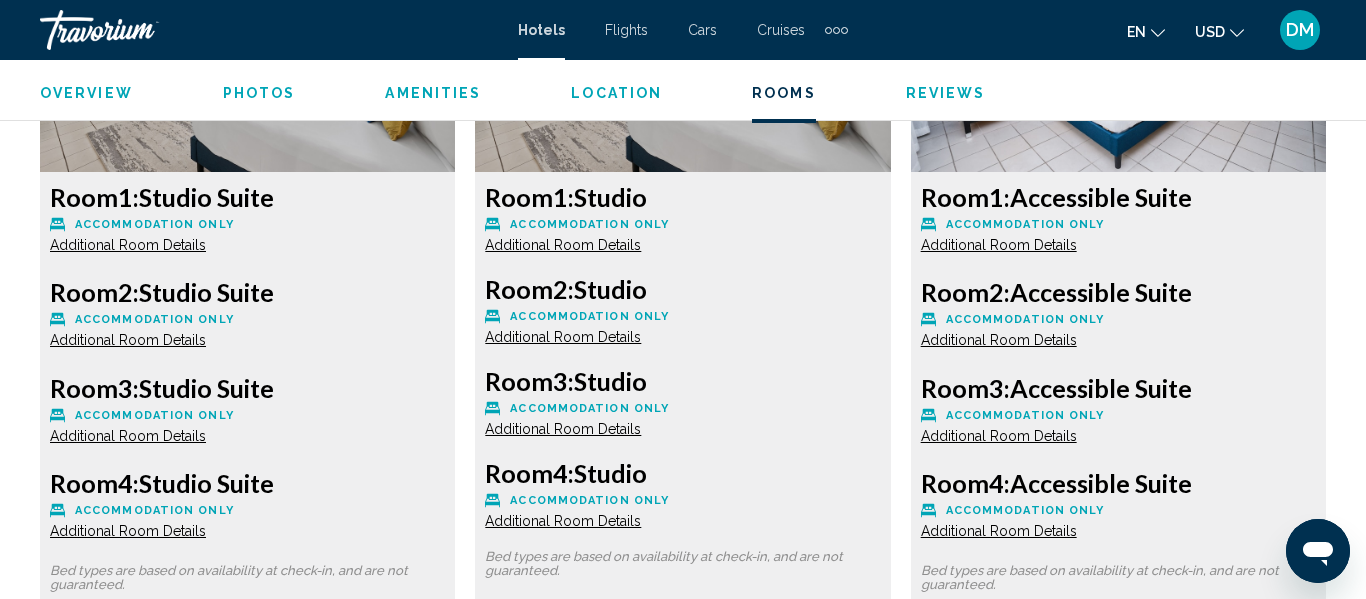click on "Photos" at bounding box center (259, 93) 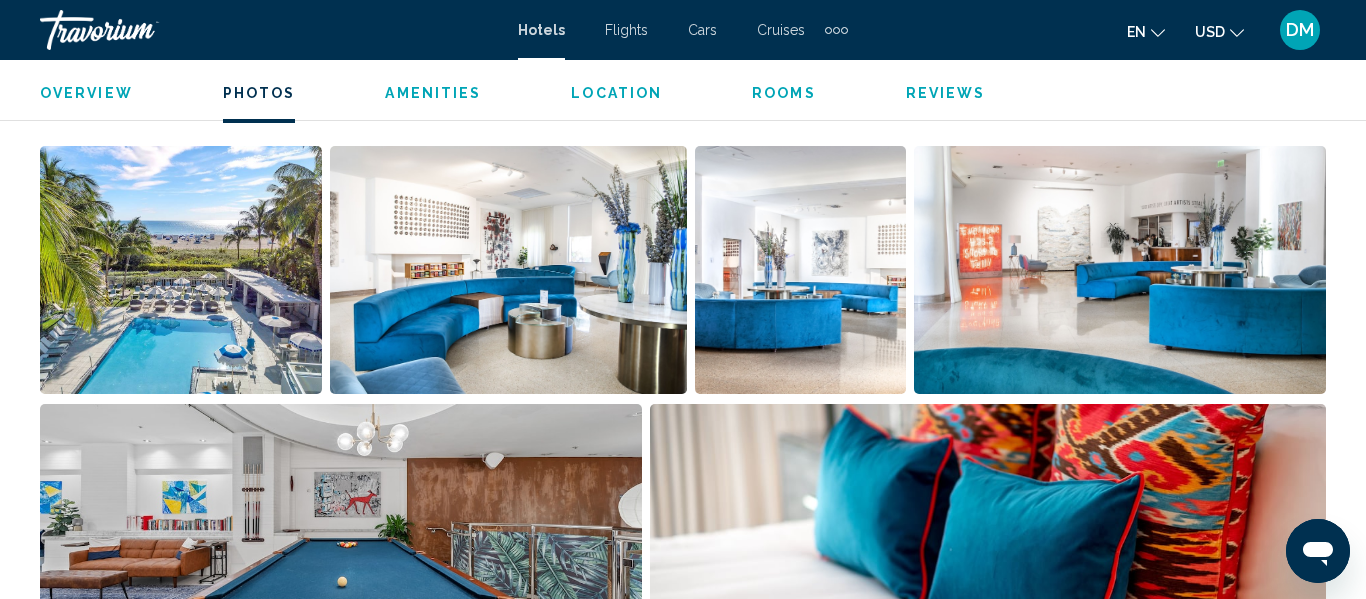 scroll, scrollTop: 1268, scrollLeft: 0, axis: vertical 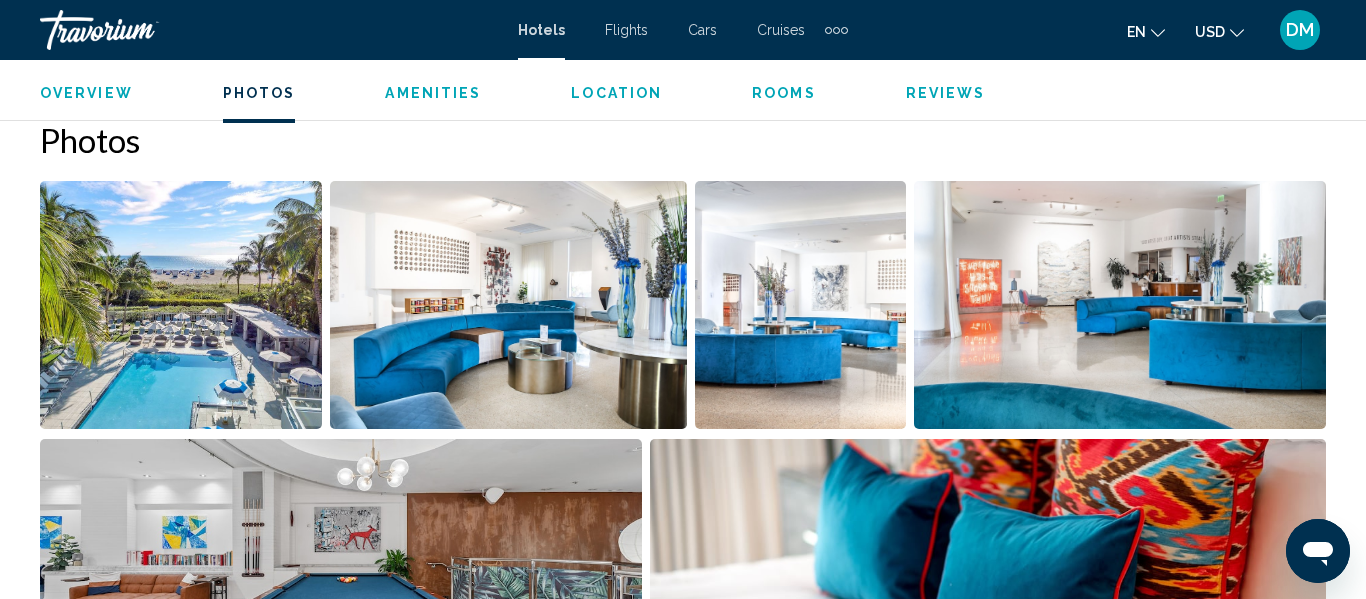 type 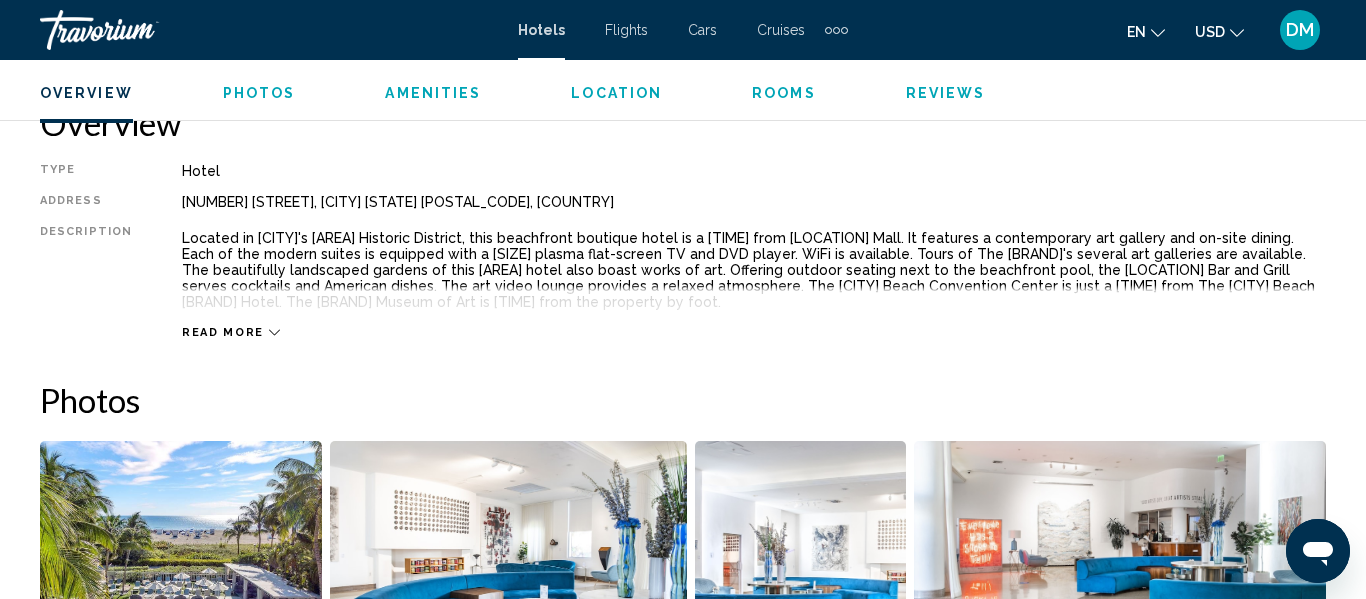 scroll, scrollTop: 1000, scrollLeft: 0, axis: vertical 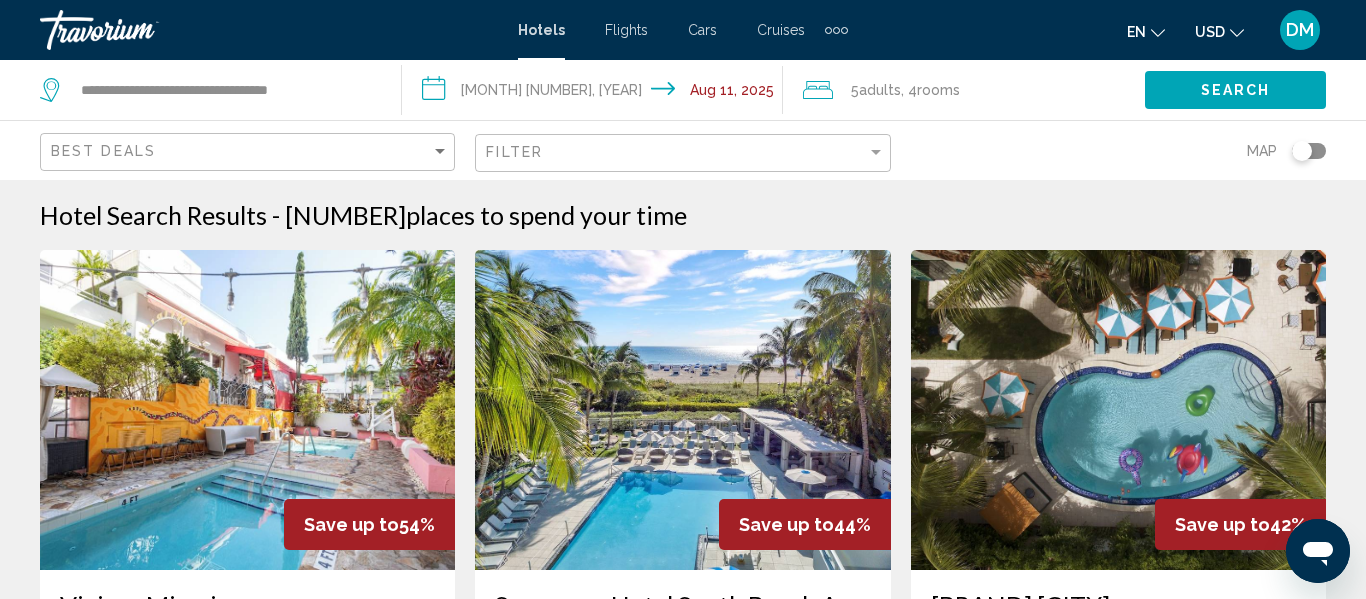 click on "5  Adult Adults" 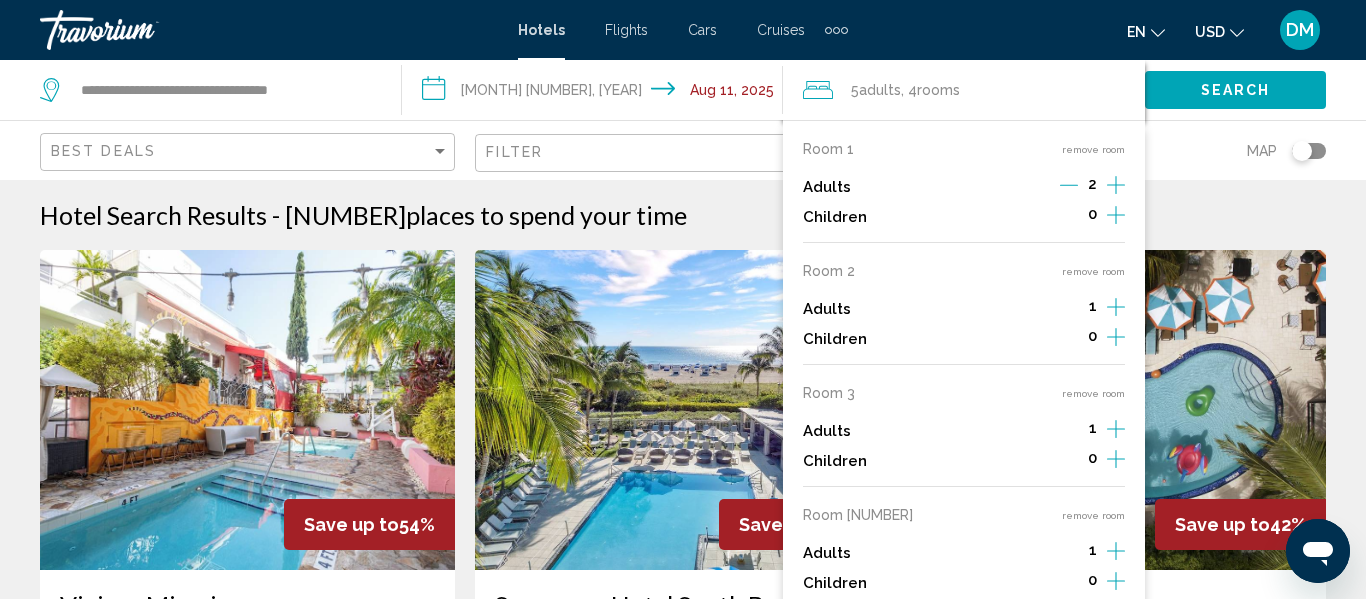 click on "Room 1  remove room  Adults
2
Children
0" at bounding box center (964, 192) 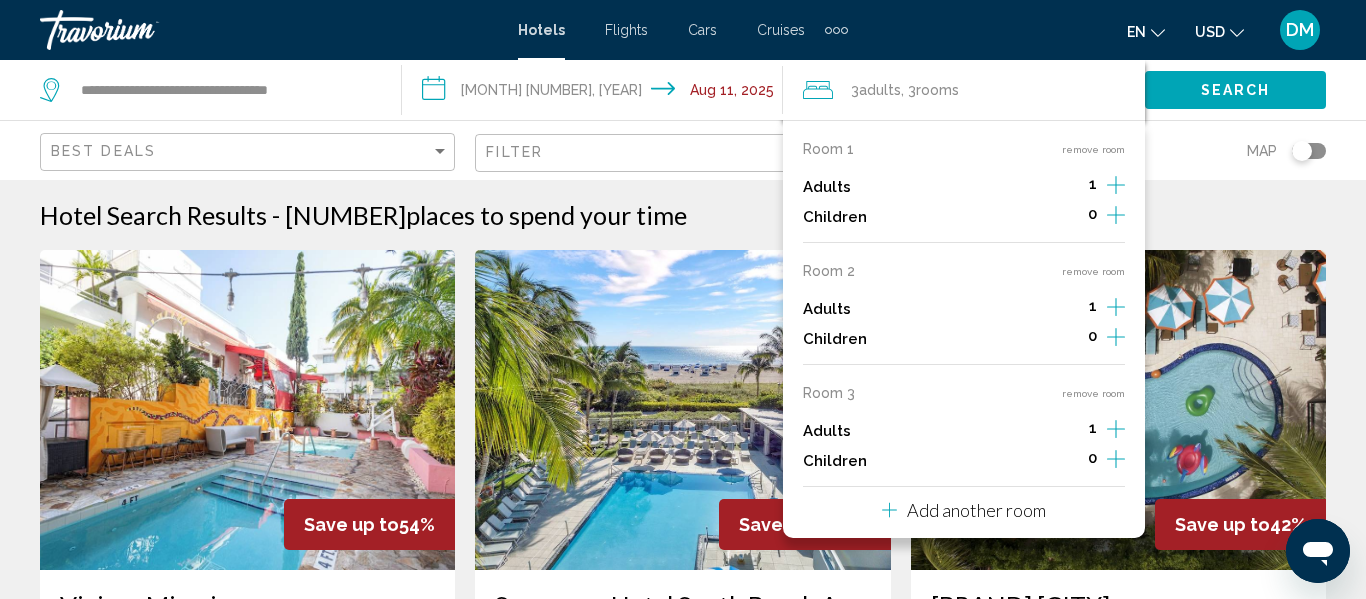 click on "remove room" at bounding box center (1093, 149) 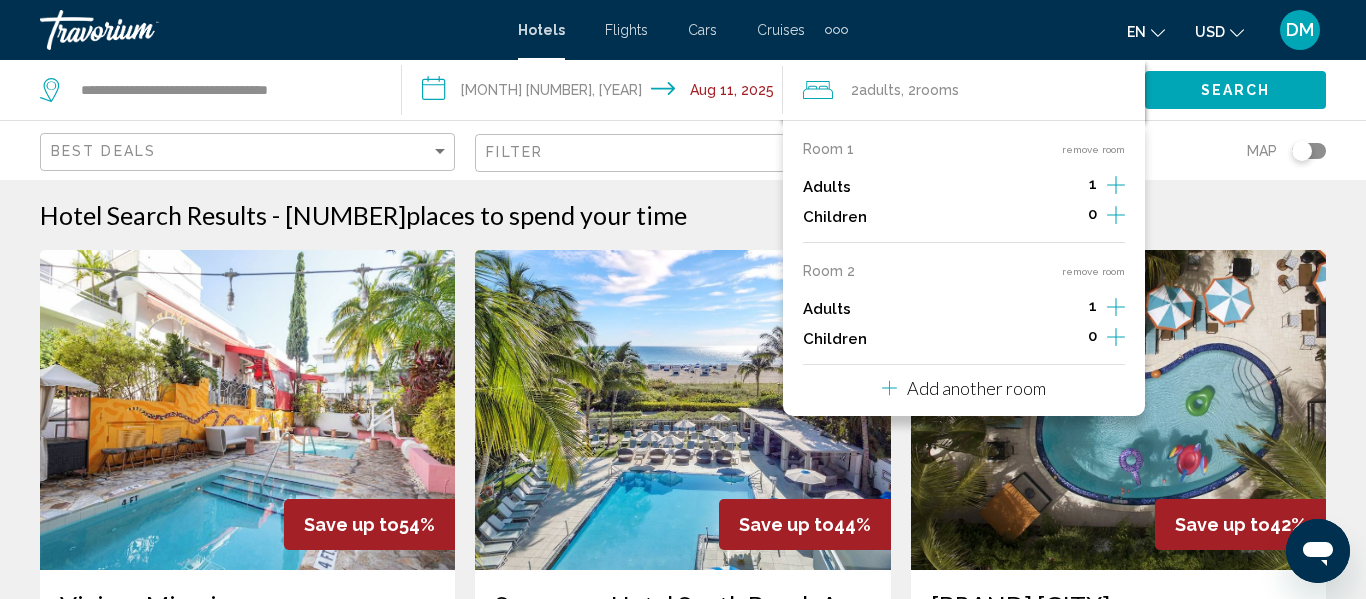 click on "remove room" at bounding box center [1093, 149] 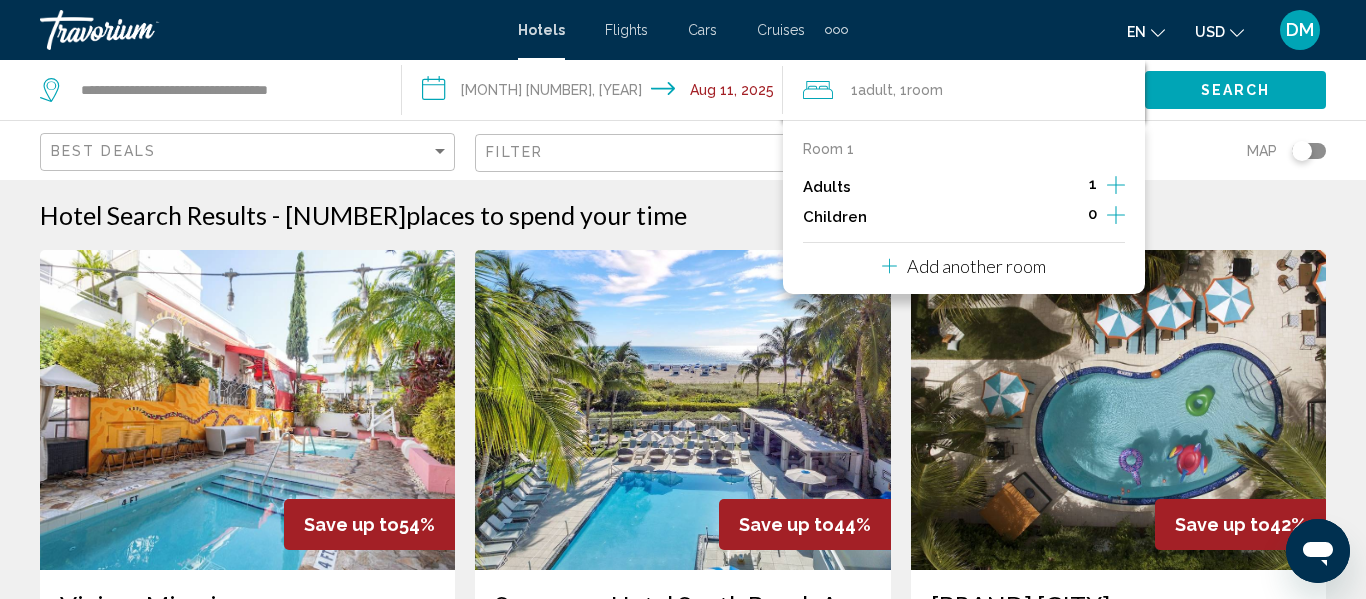 click 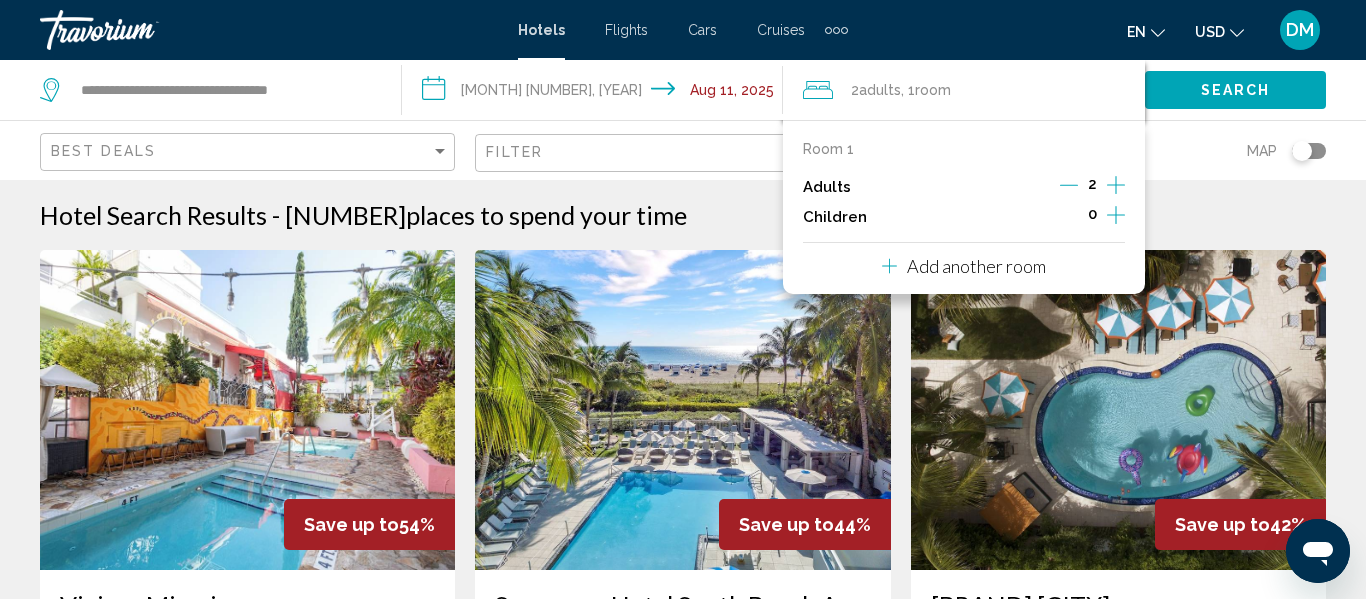 click 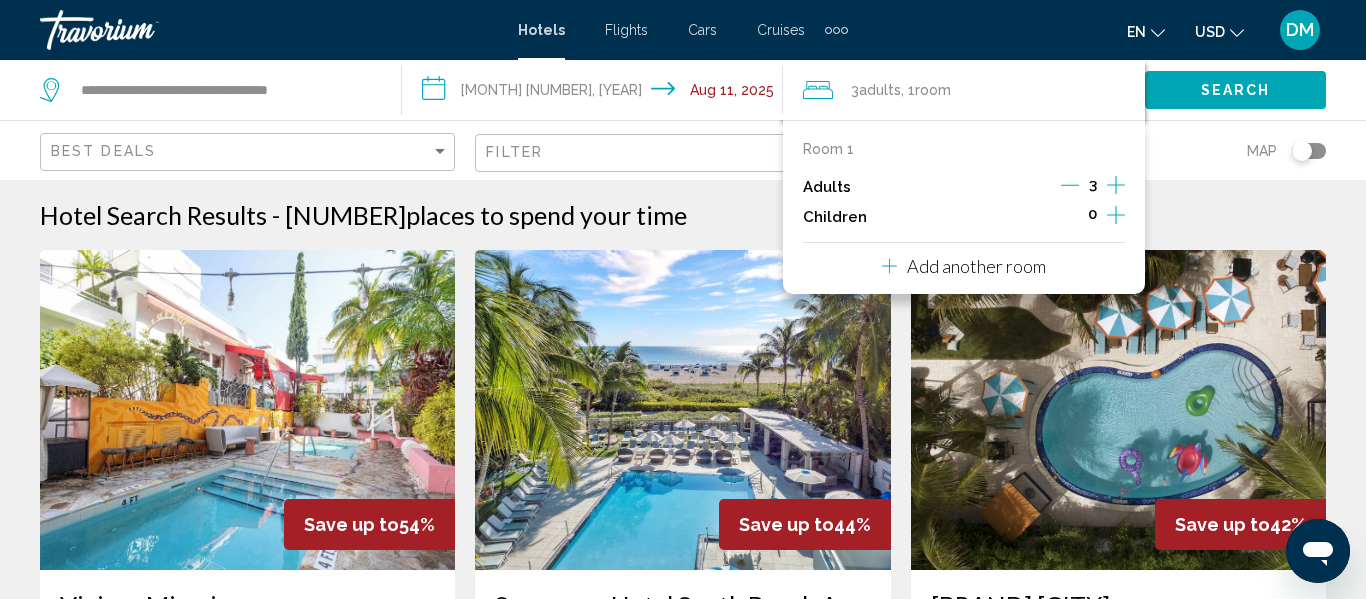 click 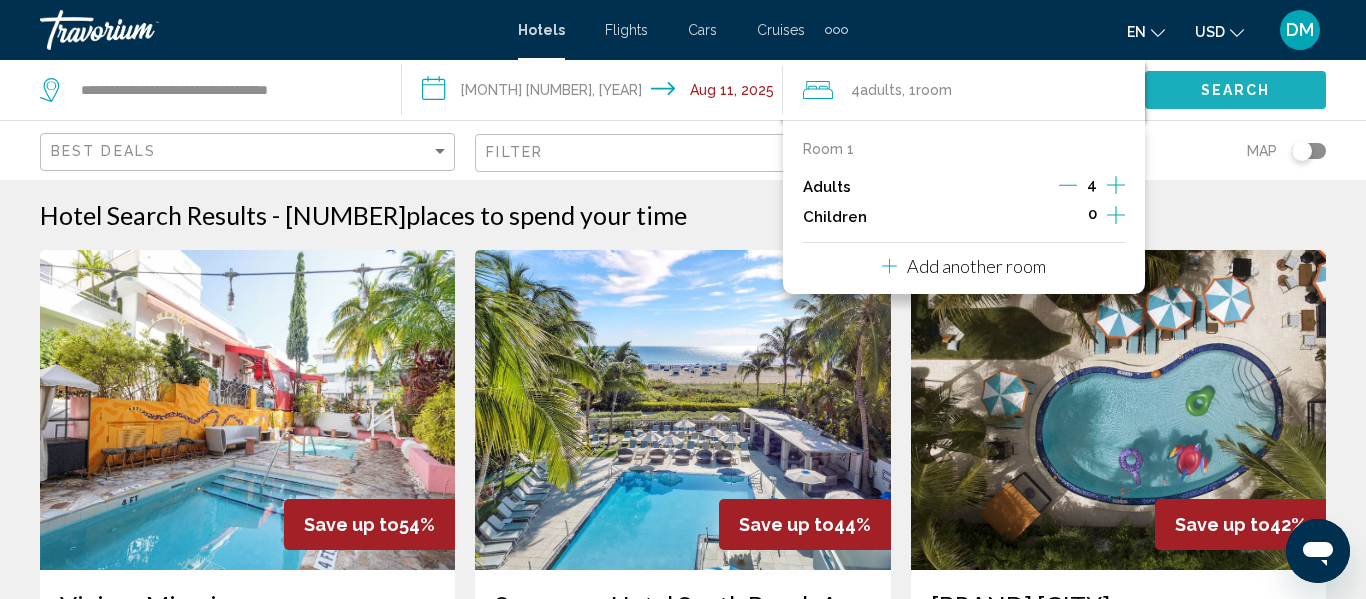 click on "Search" 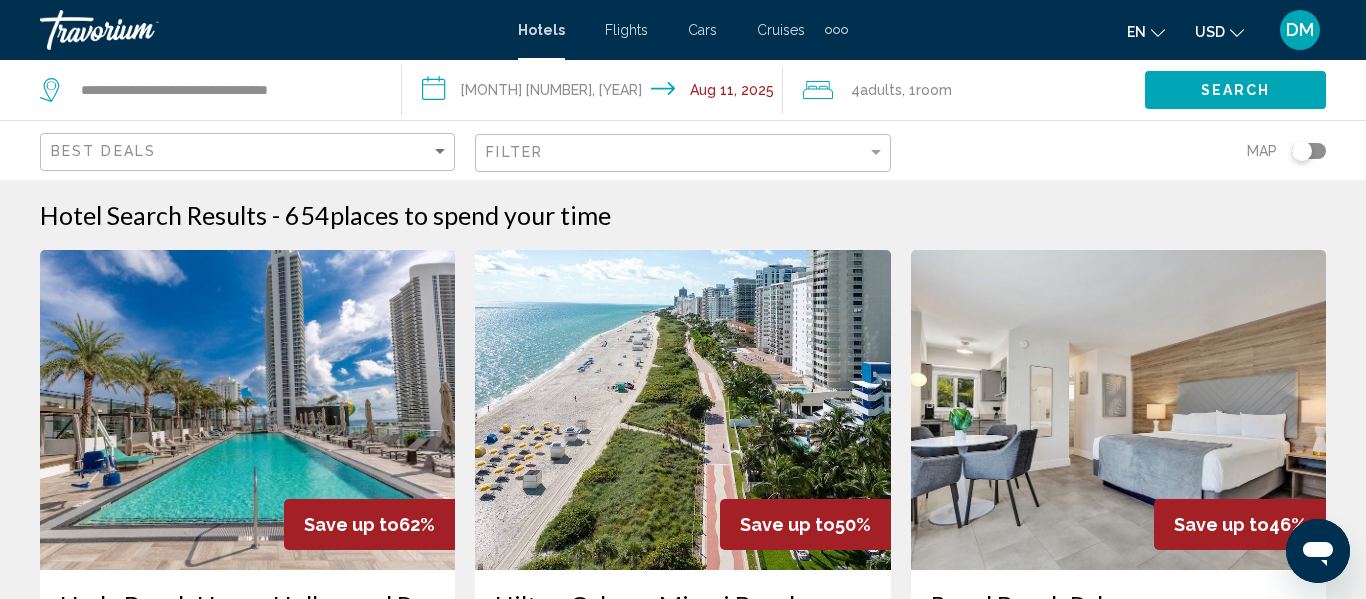 type 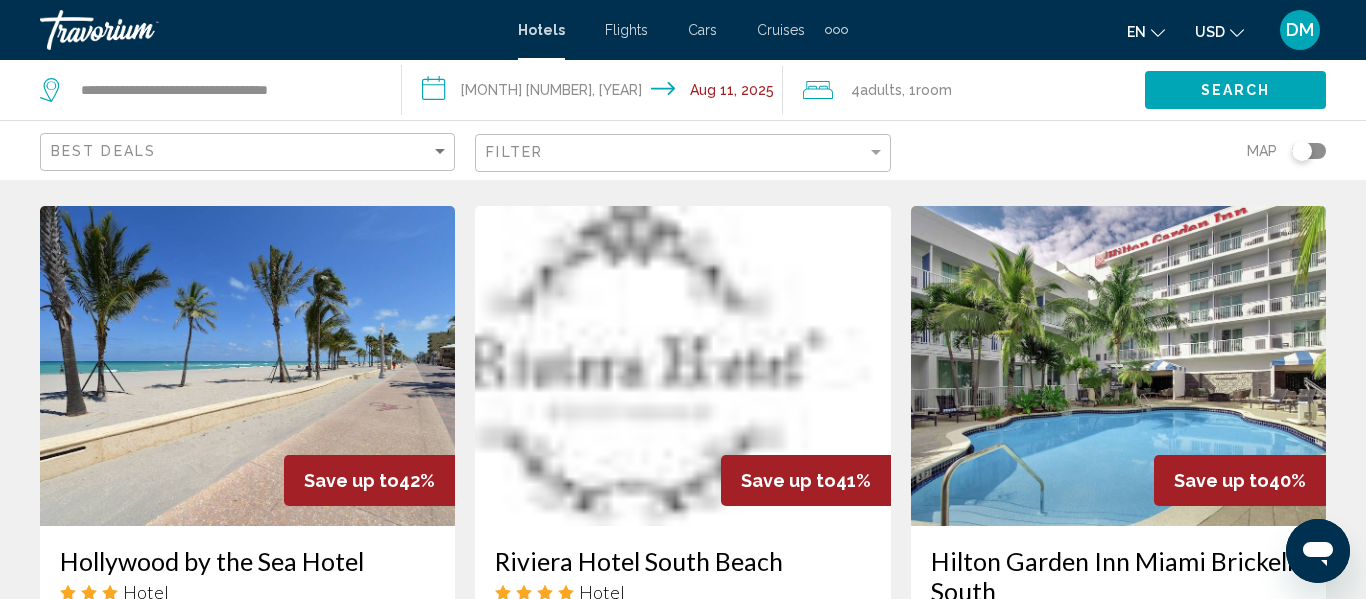 scroll, scrollTop: 1760, scrollLeft: 0, axis: vertical 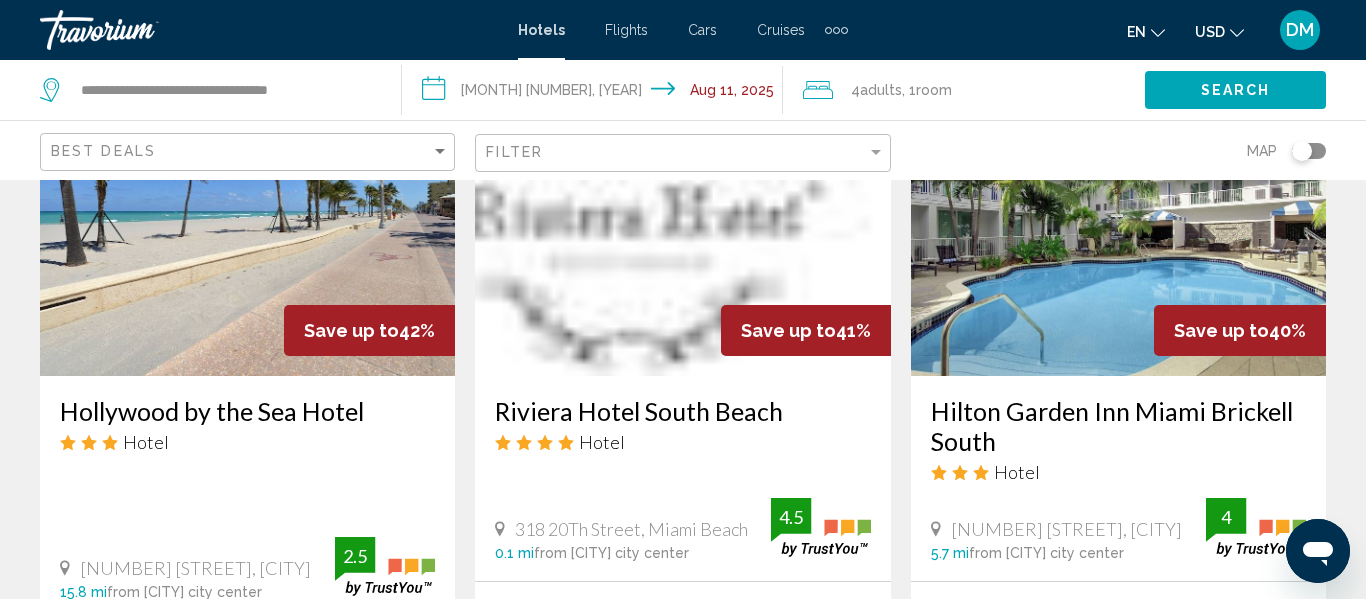 click on "4  Adult Adults" 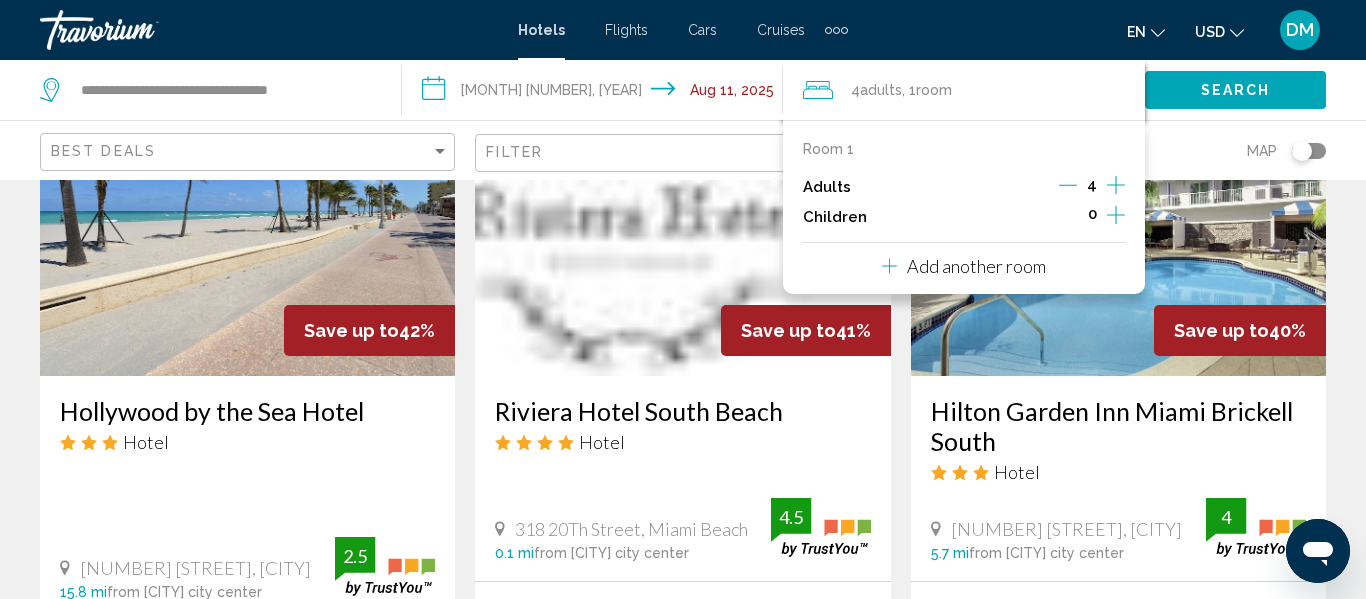 click 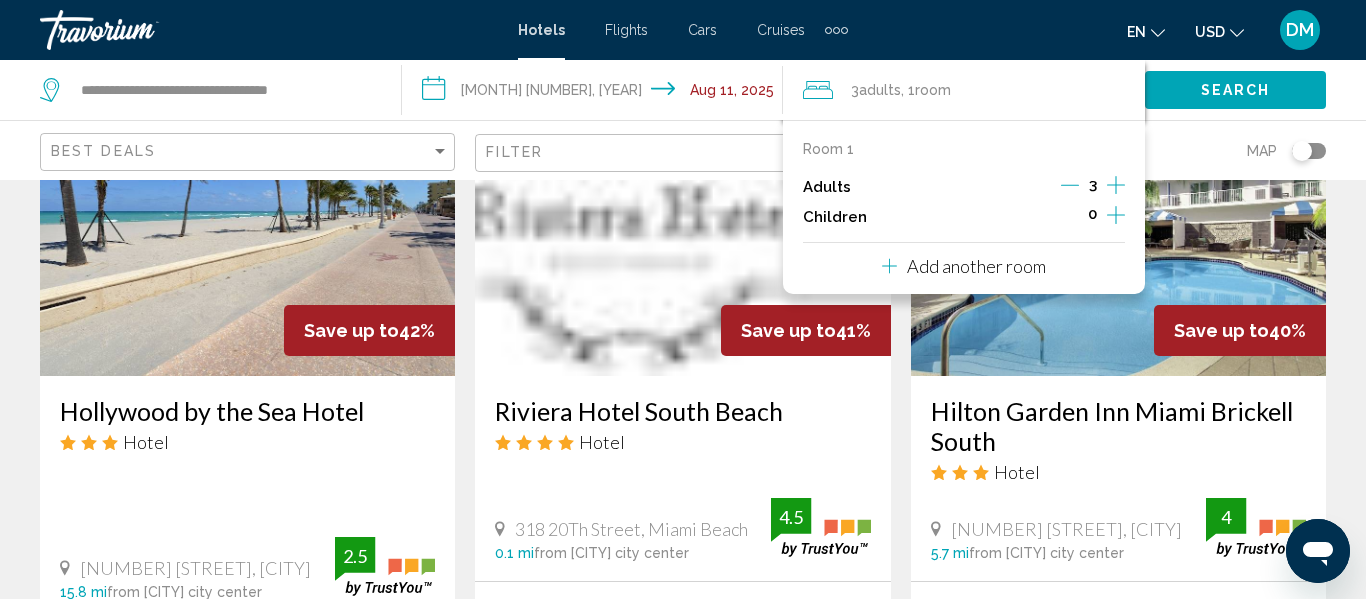 click 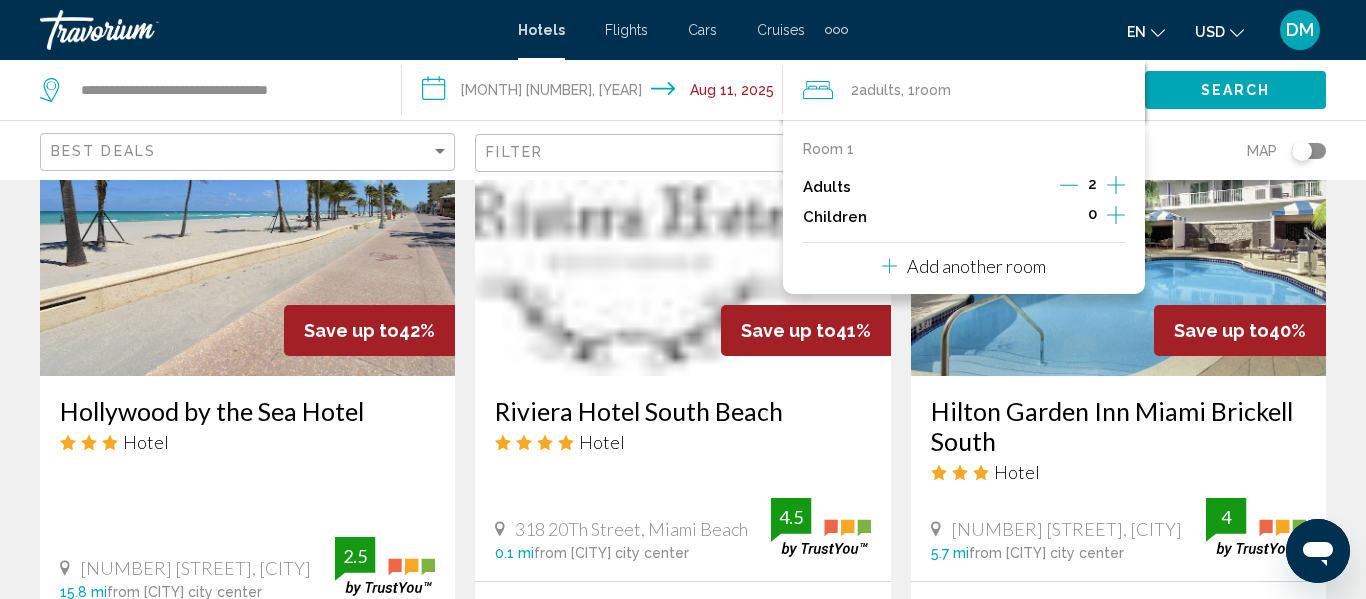 click on "Search" 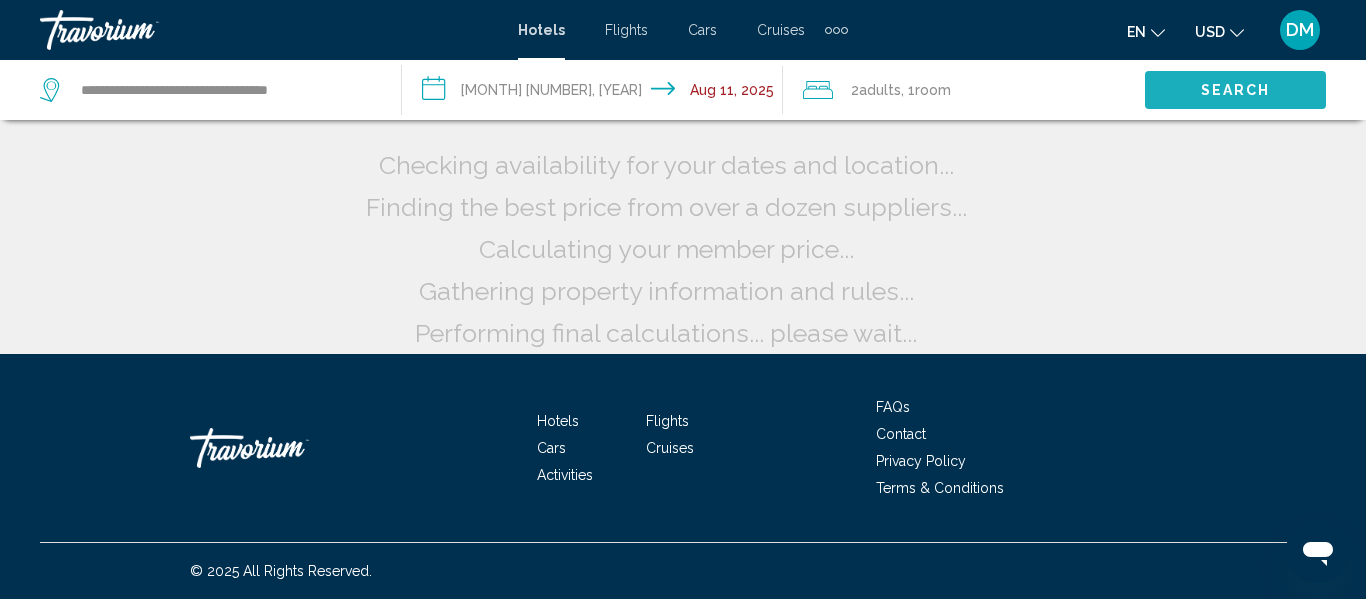 scroll, scrollTop: 58, scrollLeft: 0, axis: vertical 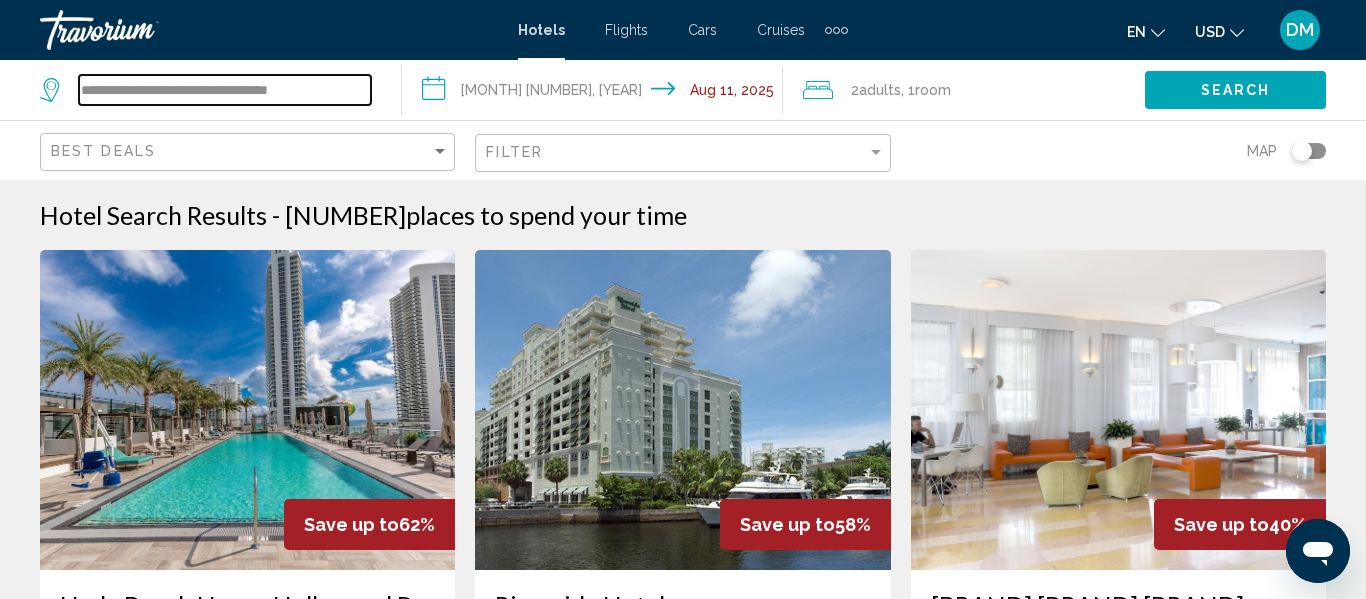 click on "**********" at bounding box center (225, 90) 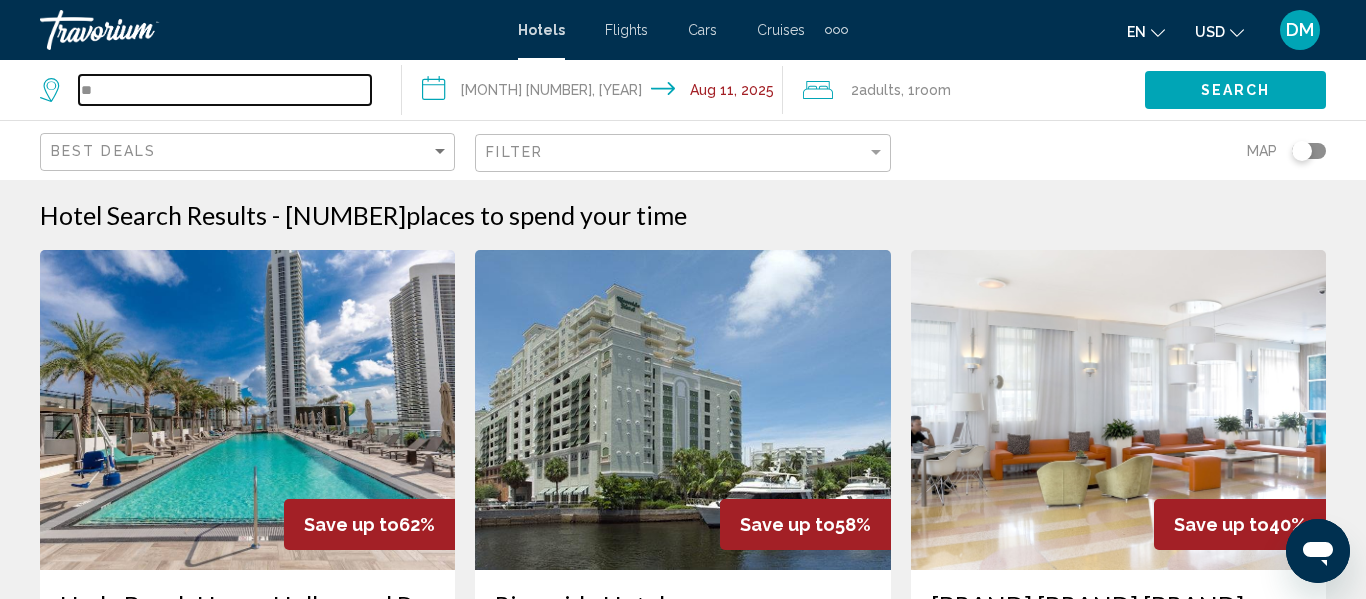 type on "*" 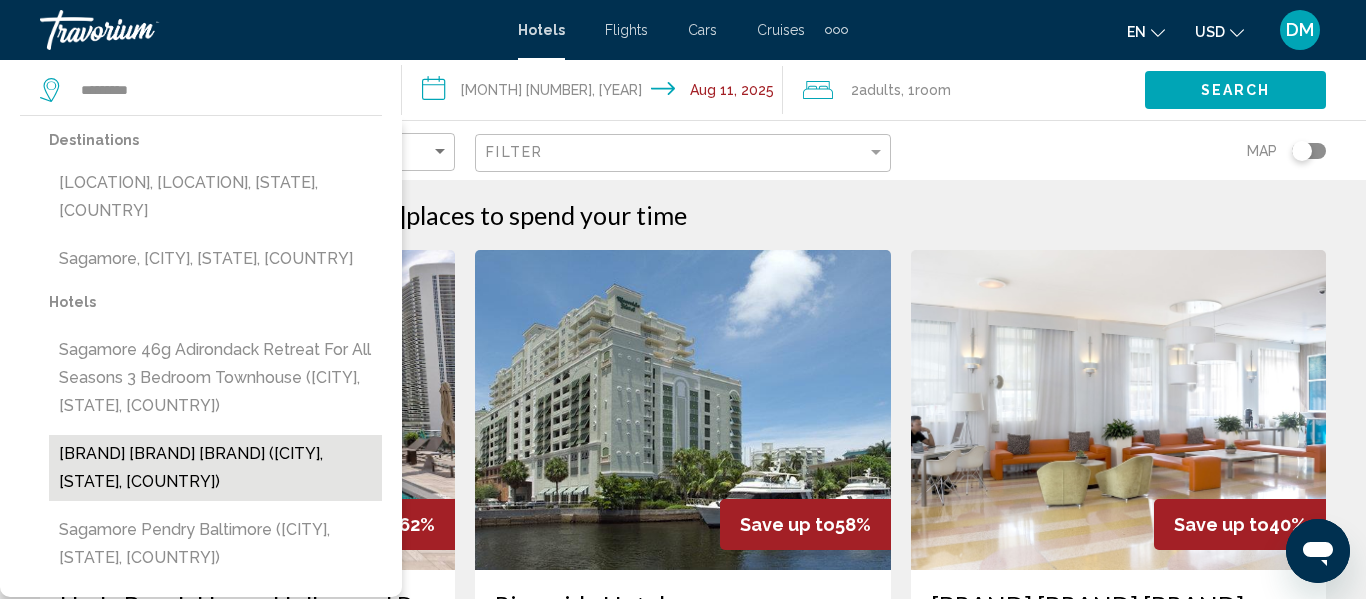click on "Sagamore Hotel South Beach An All Suite Hotel (Miami Beach, FL, US)" at bounding box center [215, 468] 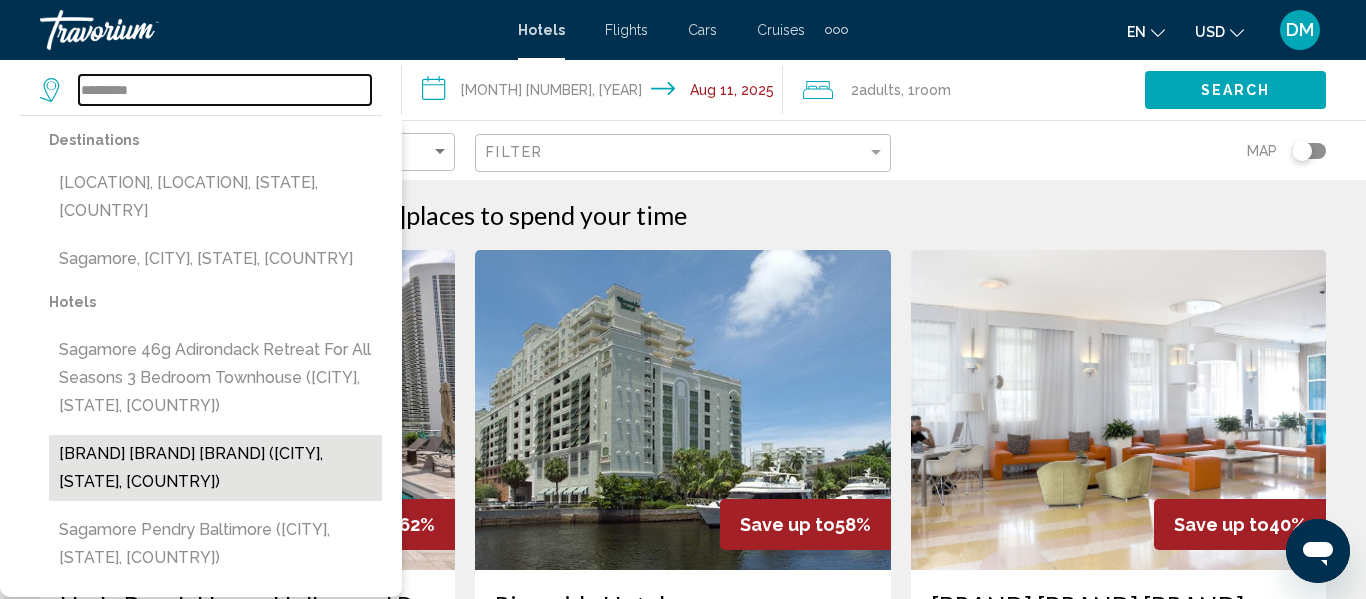 type on "**********" 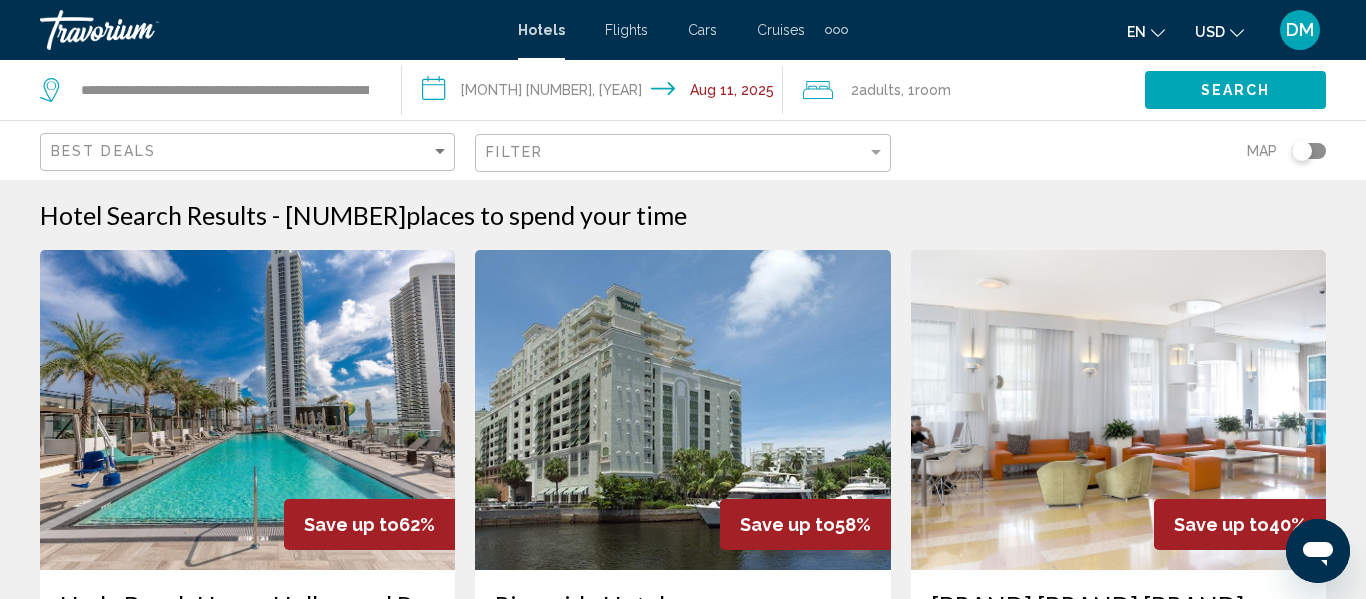 click on "Search" 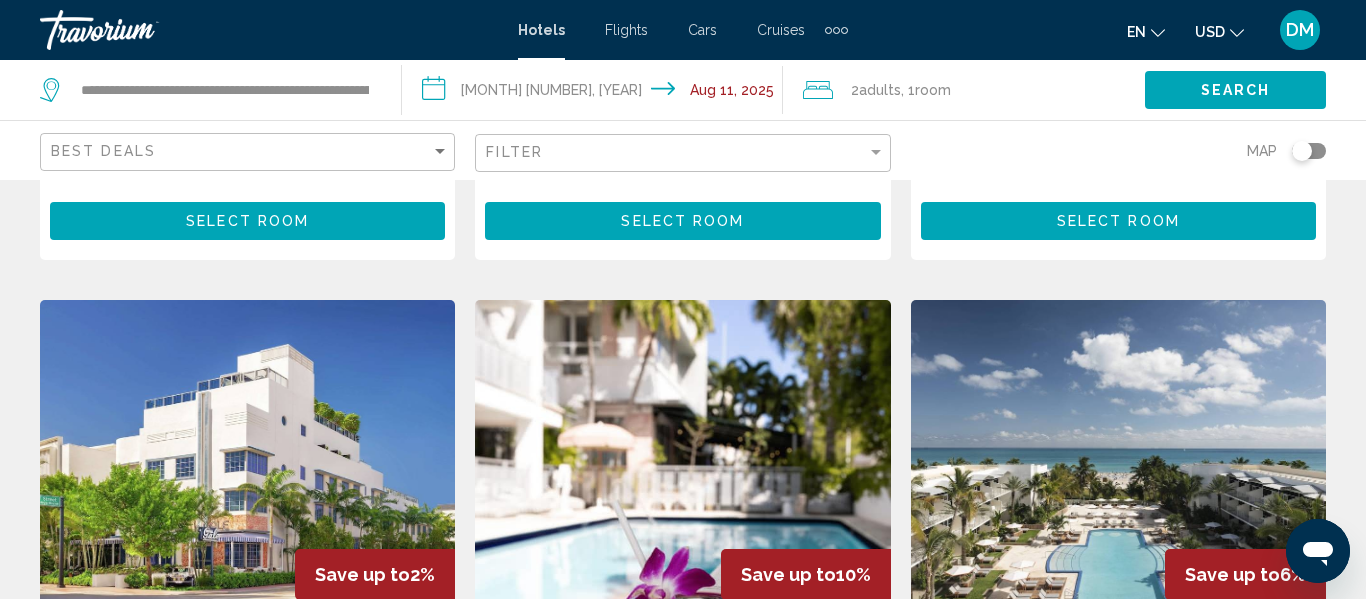 scroll, scrollTop: 720, scrollLeft: 0, axis: vertical 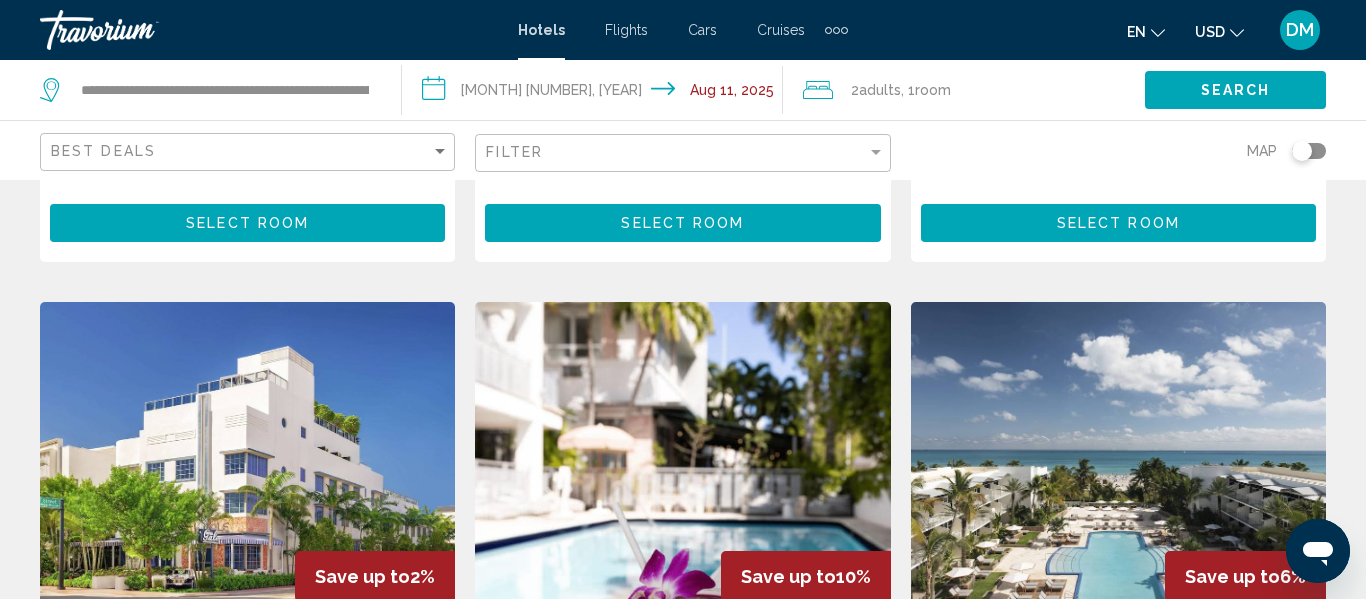 click on "Adults" 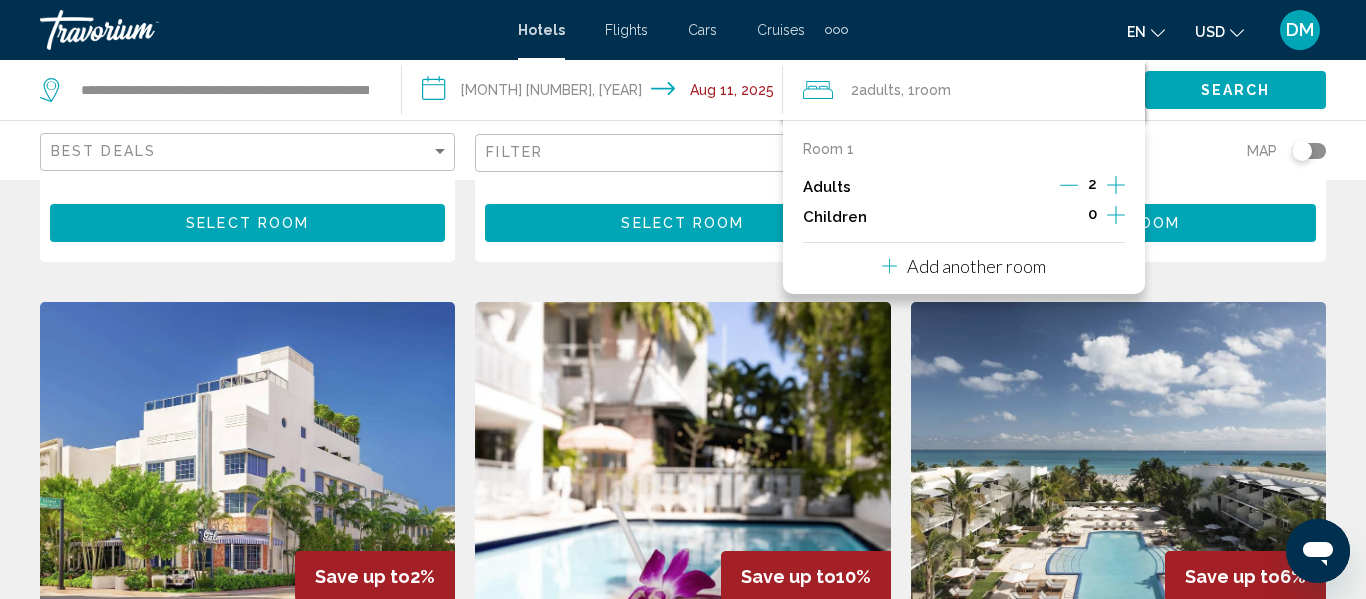 click on "Room 1 Adults
2
Children
0" at bounding box center [964, 186] 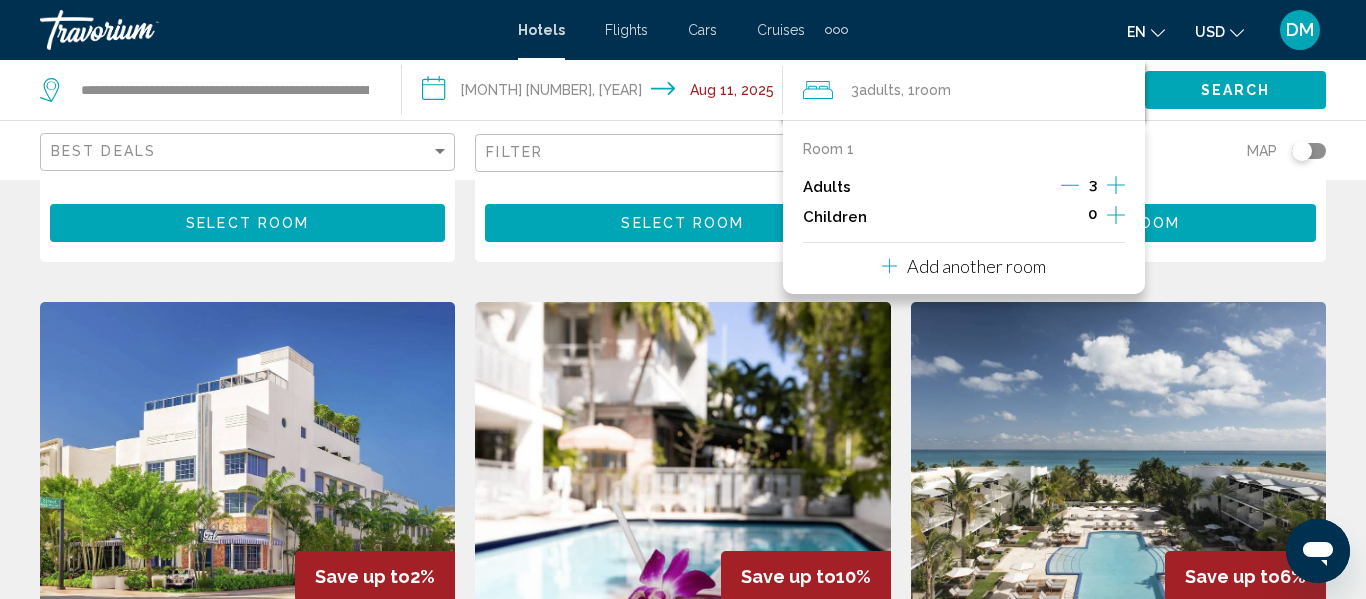 click 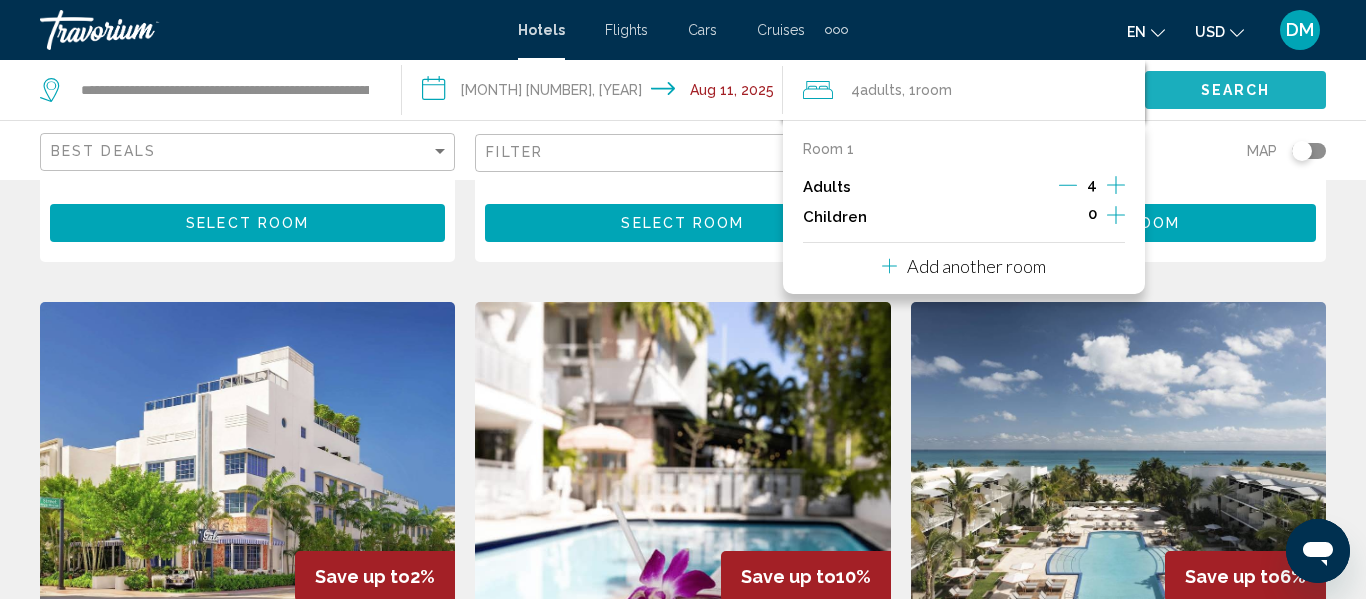click on "Search" 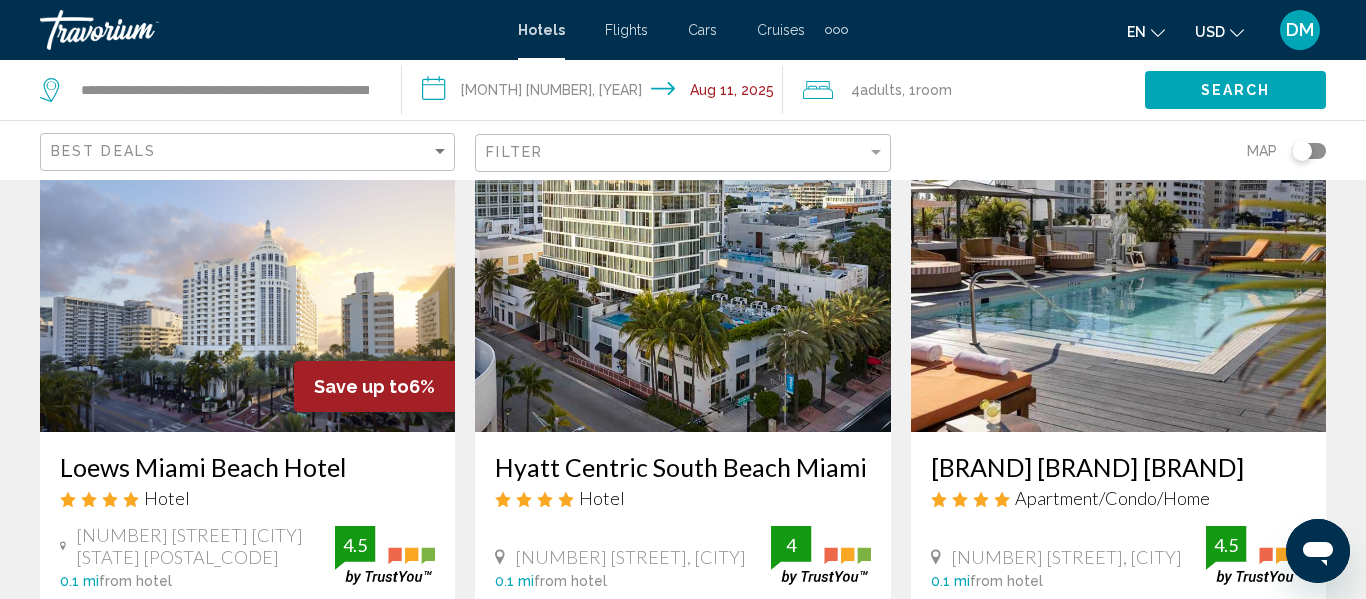 scroll, scrollTop: 2428, scrollLeft: 0, axis: vertical 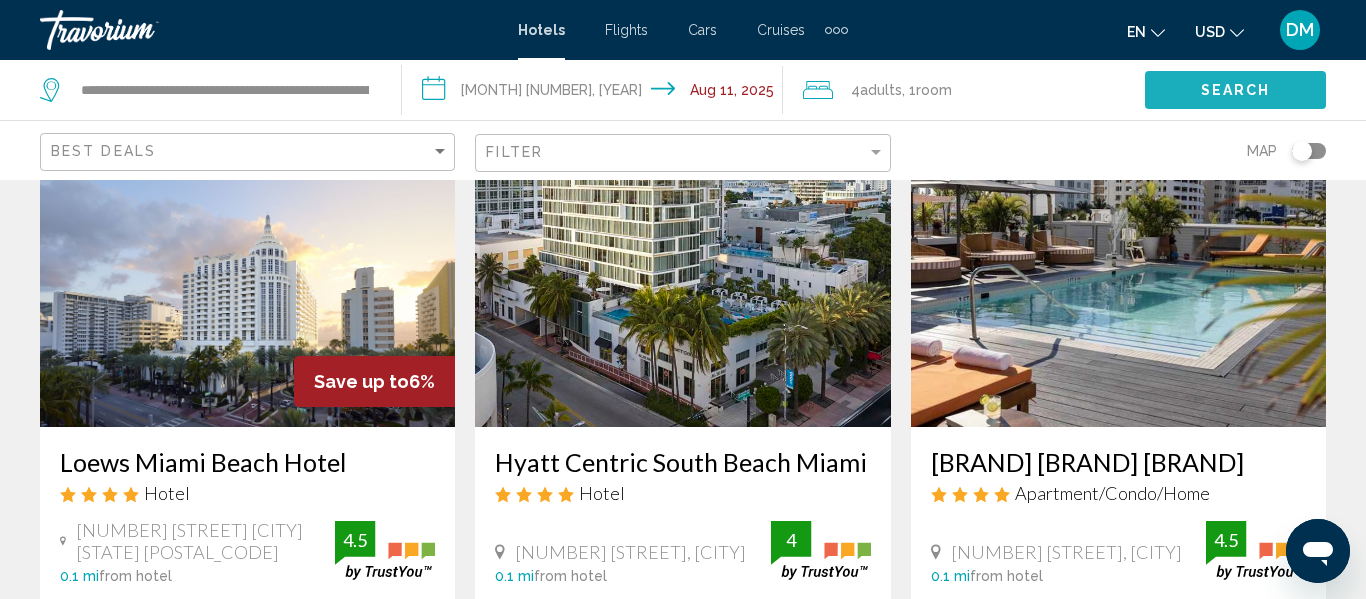 drag, startPoint x: 1169, startPoint y: 79, endPoint x: 1183, endPoint y: 79, distance: 14 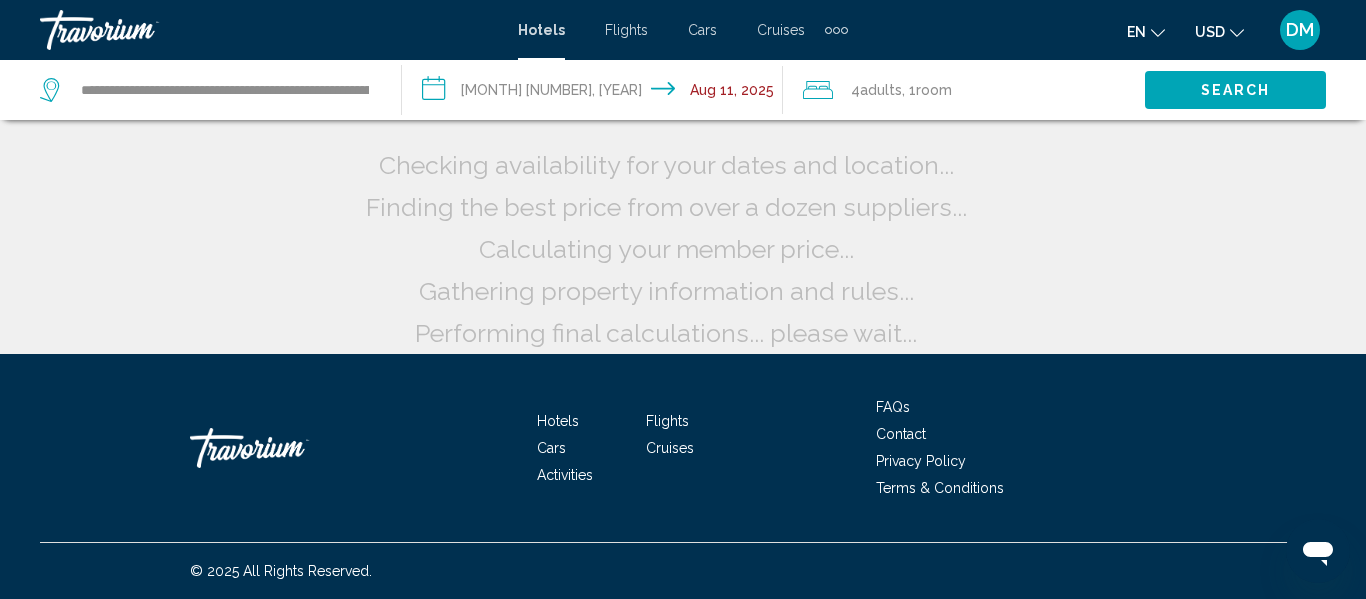 scroll, scrollTop: 58, scrollLeft: 0, axis: vertical 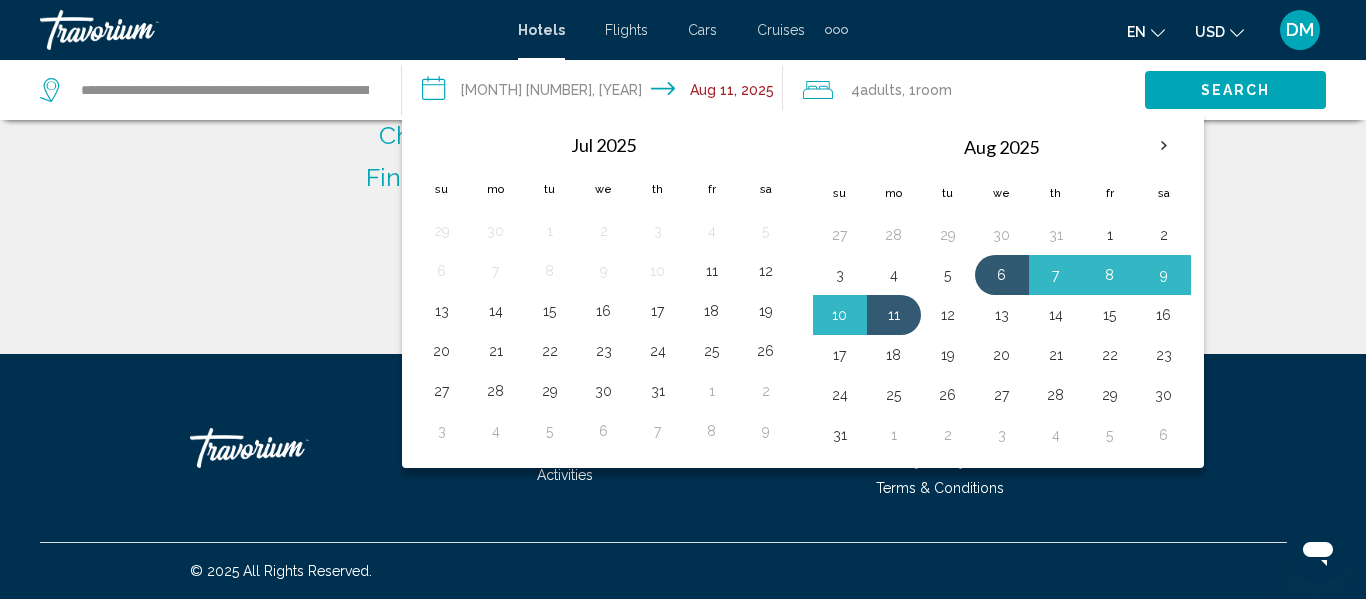 click on "Hotels Flights Cars Cruises Activities FAQs Contact Privacy Policy Terms & Conditions" at bounding box center [683, 448] 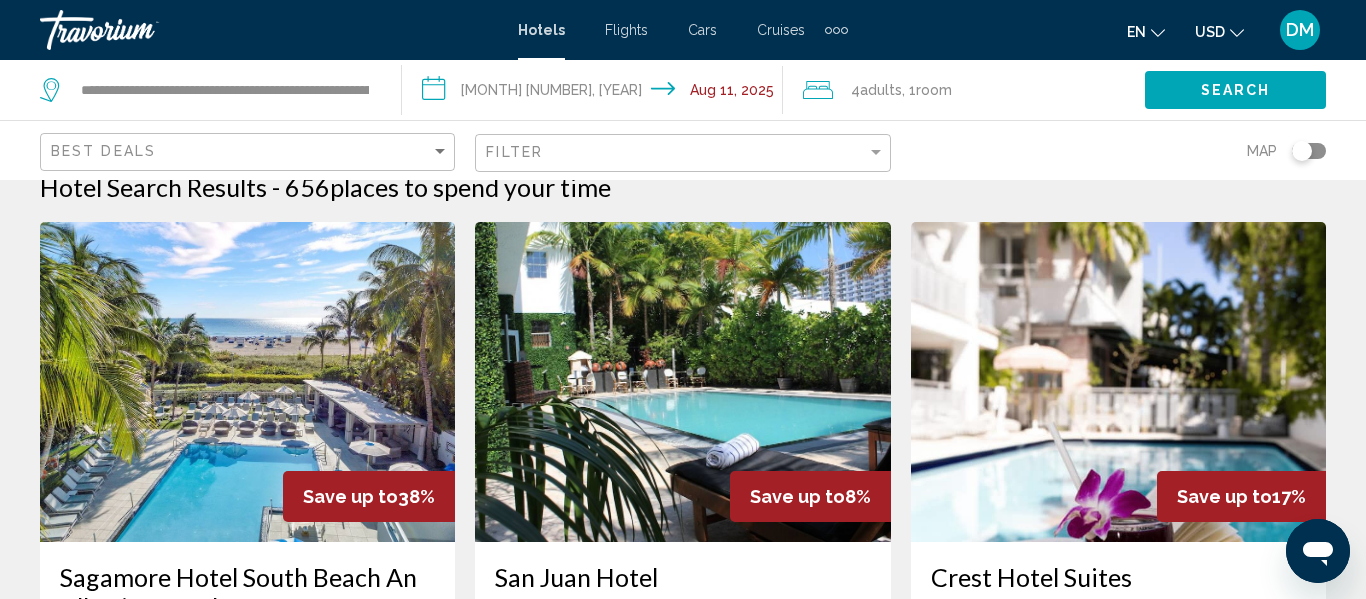scroll, scrollTop: 228, scrollLeft: 0, axis: vertical 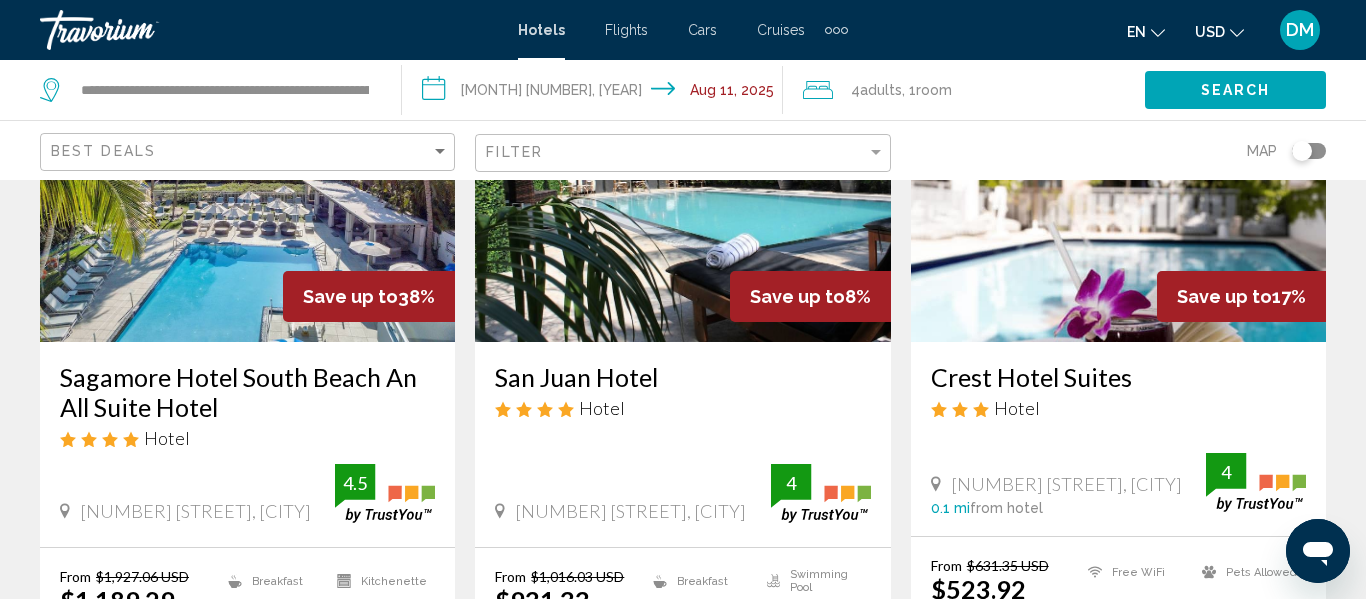 type 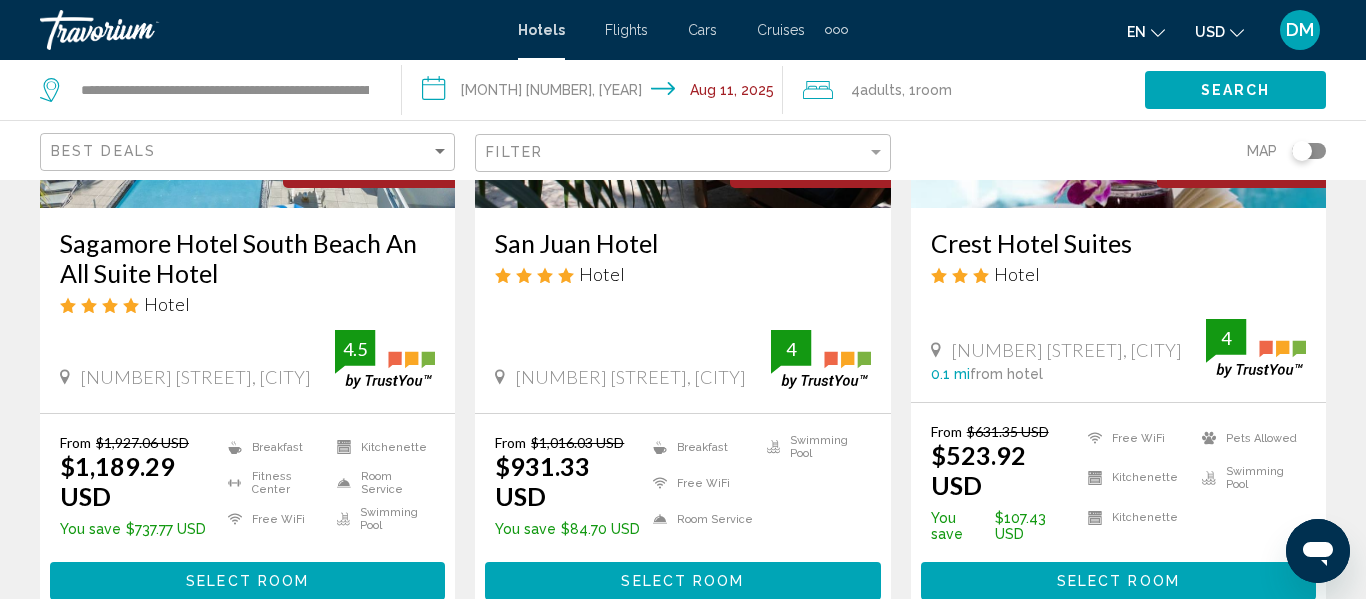 scroll, scrollTop: 468, scrollLeft: 0, axis: vertical 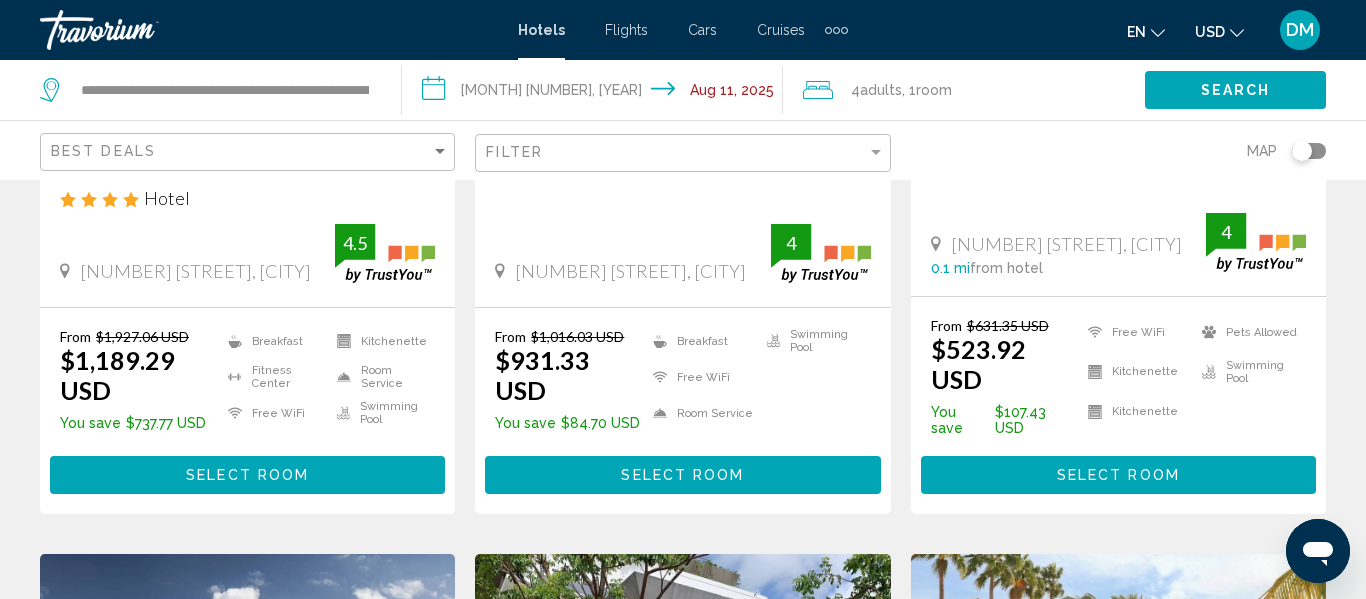 click on "Select Room" at bounding box center (247, 476) 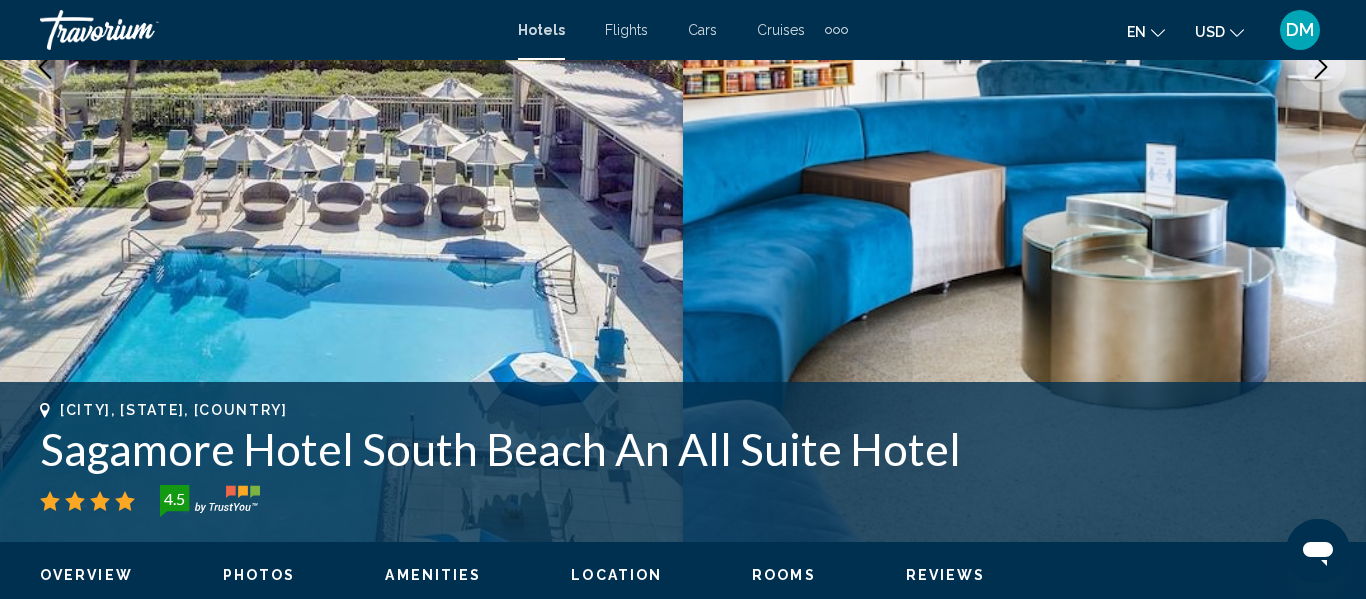 scroll, scrollTop: 235, scrollLeft: 0, axis: vertical 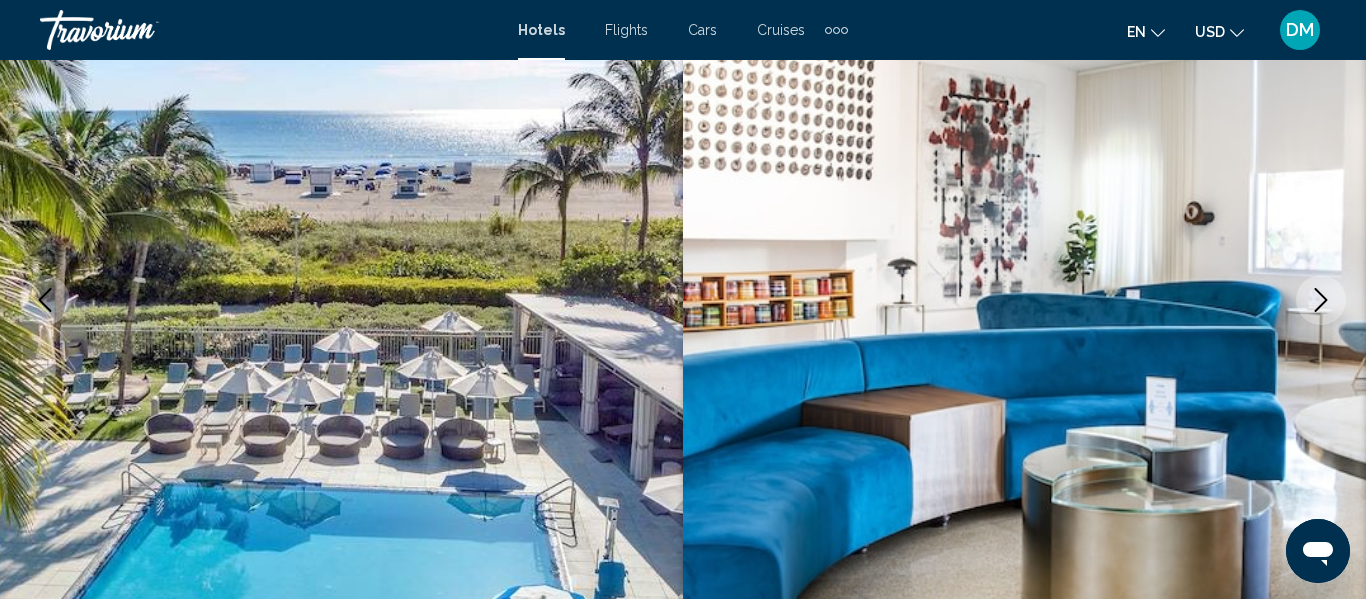 type 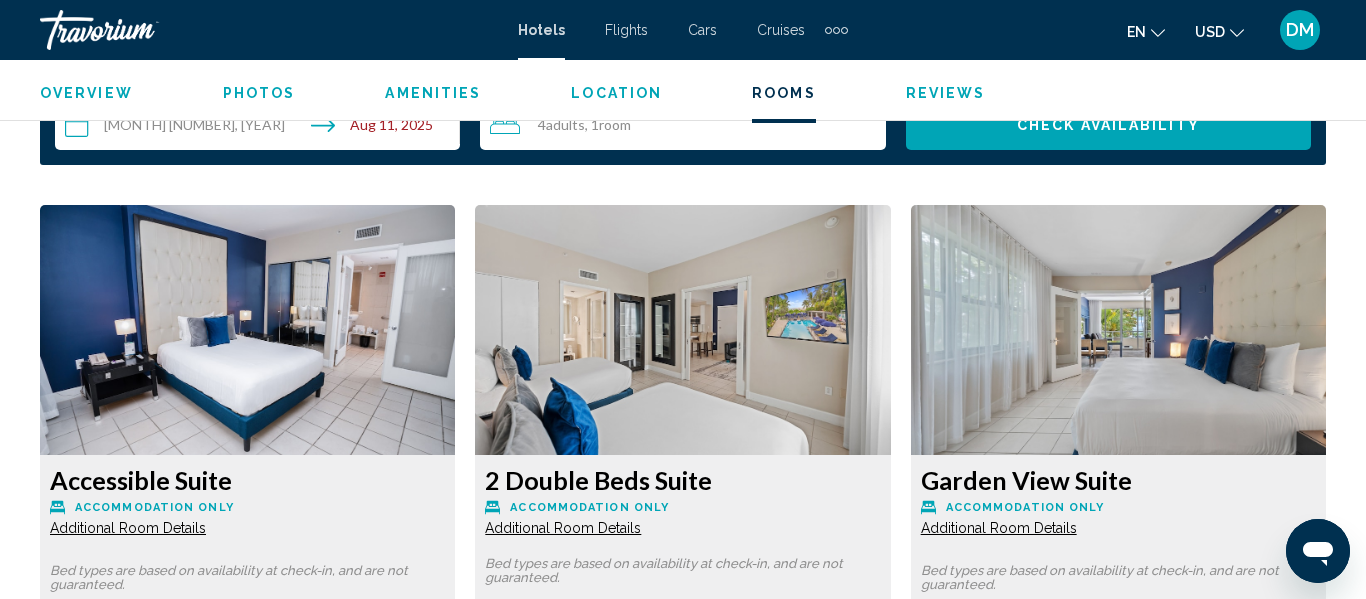 scroll, scrollTop: 2915, scrollLeft: 0, axis: vertical 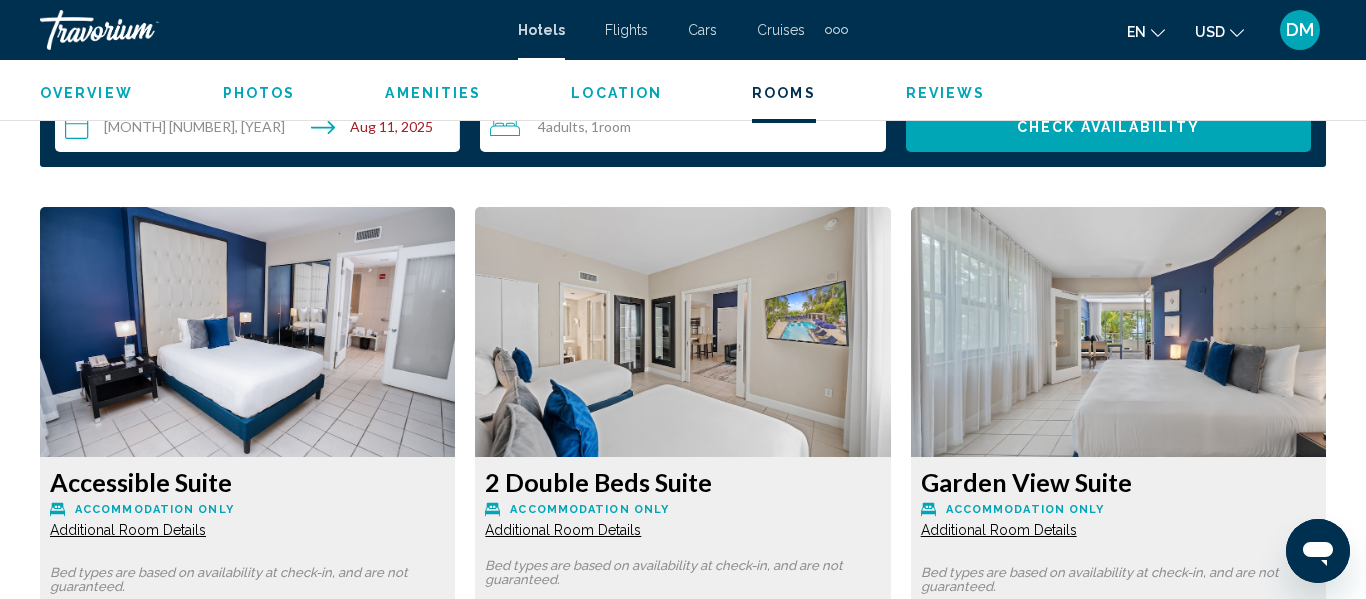 click on "en
English Español Français Italiano Português русский USD
USD ($) MXN (Mex$) CAD (Can$) GBP (£) EUR (€) AUD (A$) NZD (NZ$) CNY (CN¥) DM Login" at bounding box center [1097, 30] 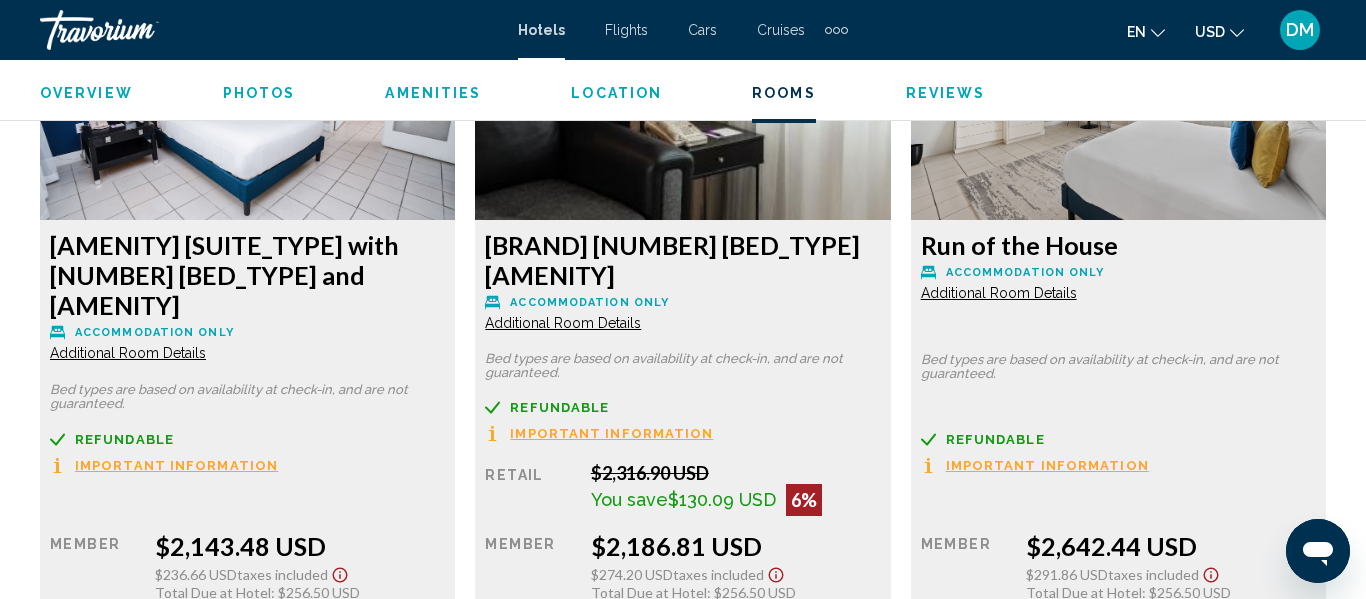 scroll, scrollTop: 4595, scrollLeft: 0, axis: vertical 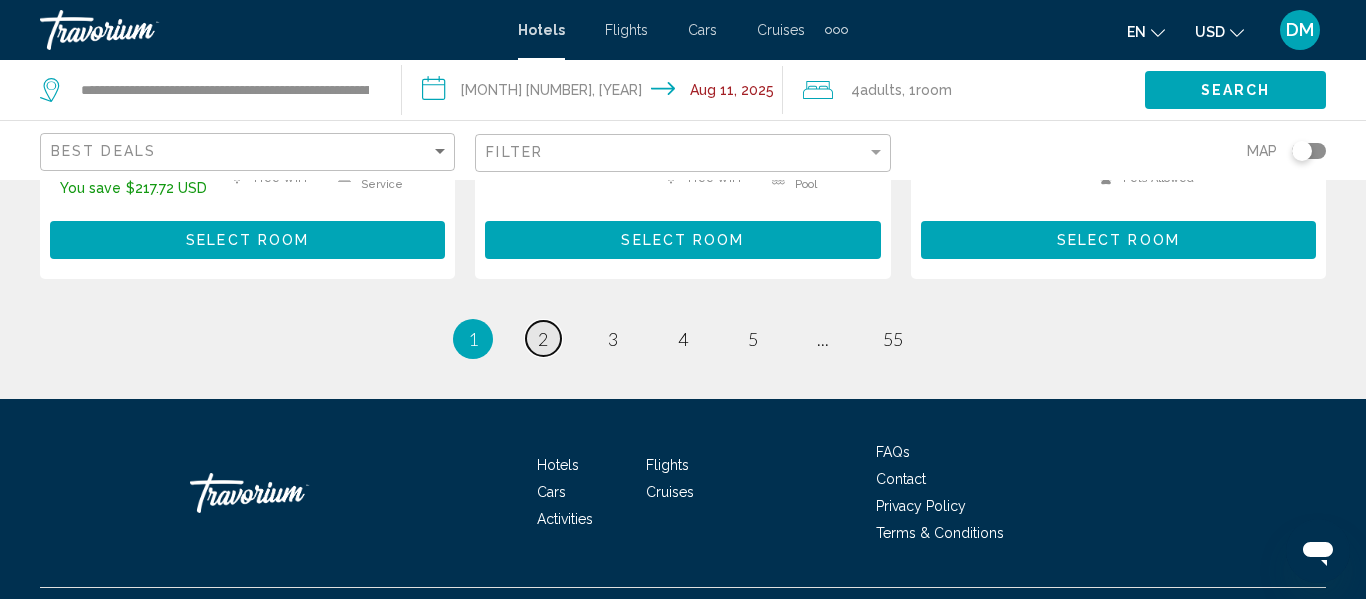 click on "2" at bounding box center [543, 339] 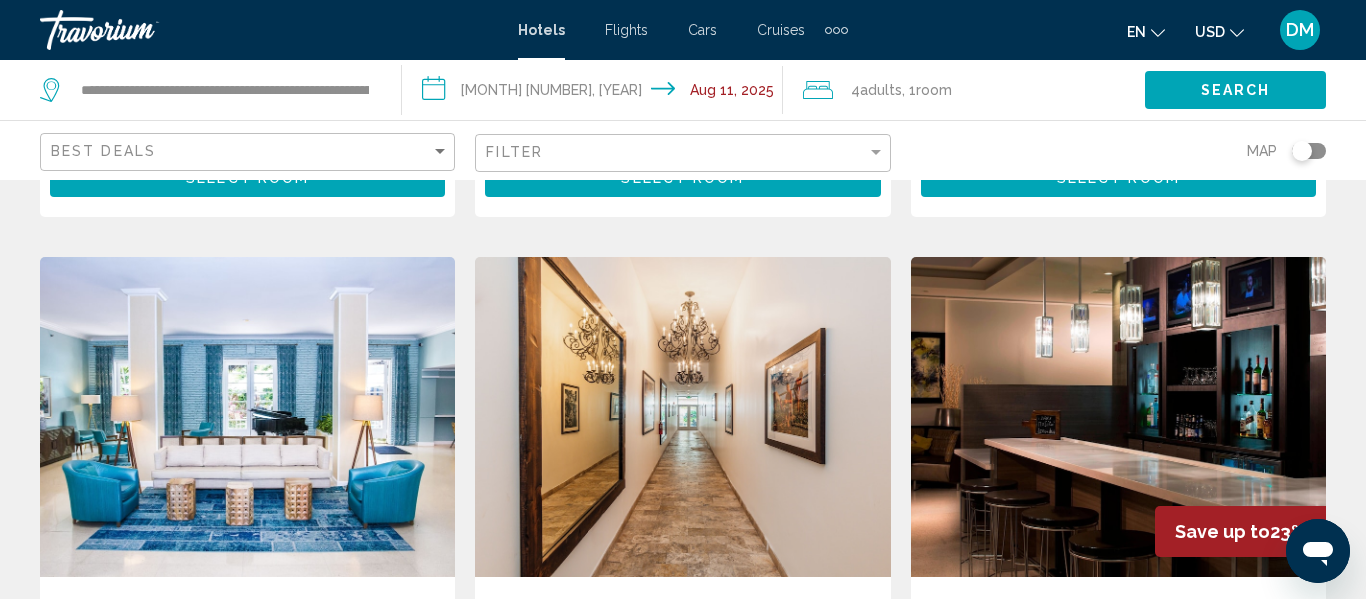 scroll, scrollTop: 1520, scrollLeft: 0, axis: vertical 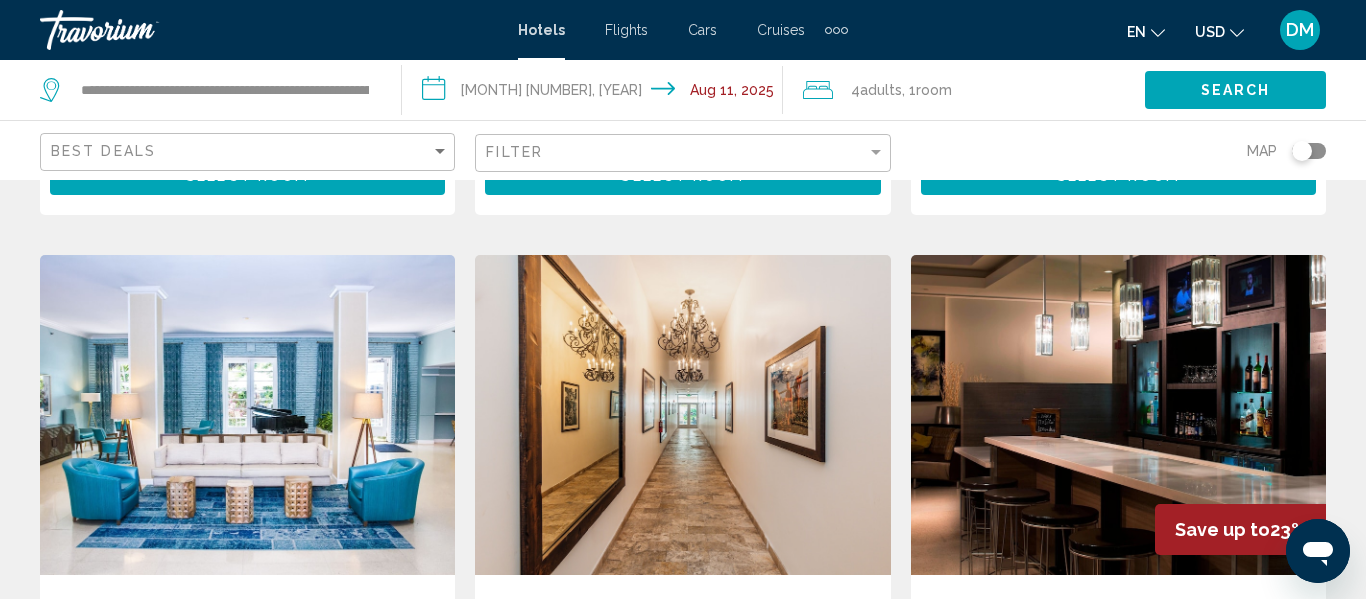click on "4  Adult Adults , 1  Room rooms" 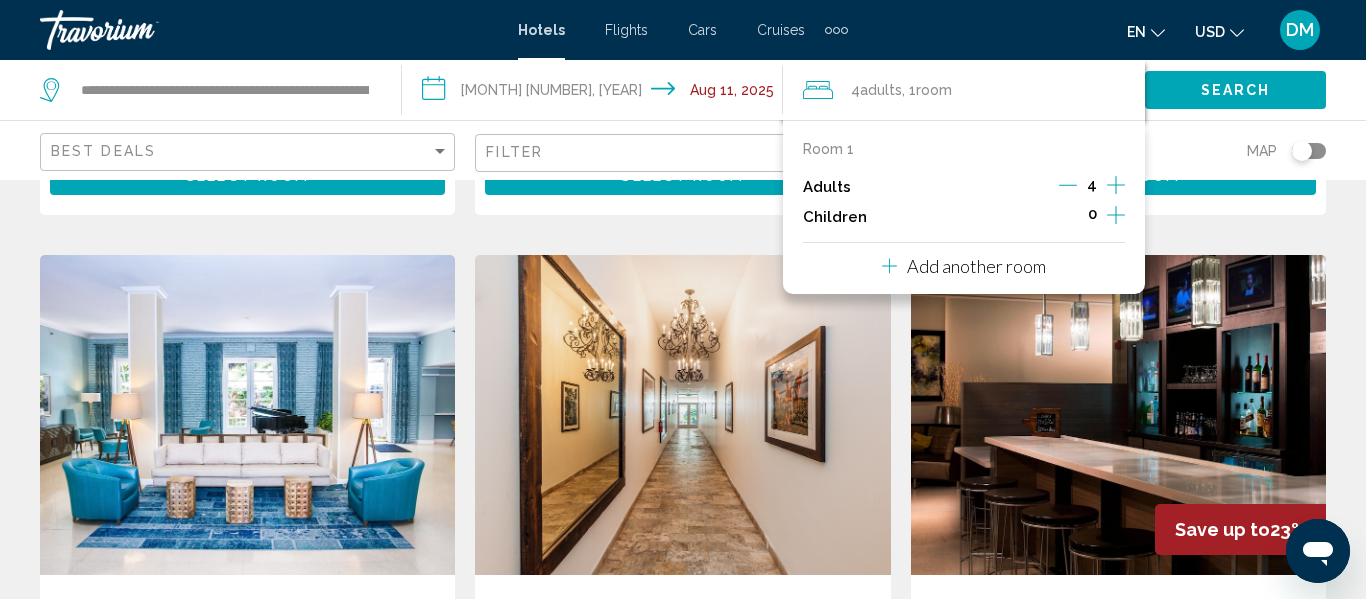 click on "Adults
4" at bounding box center [964, 187] 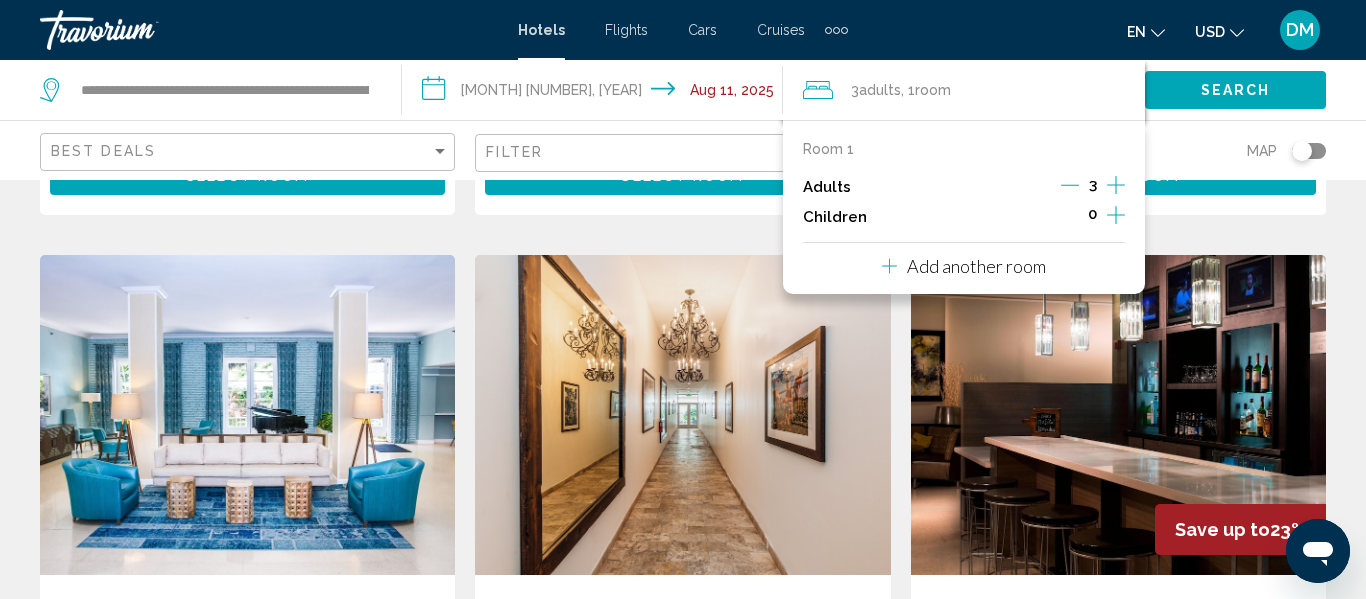 click 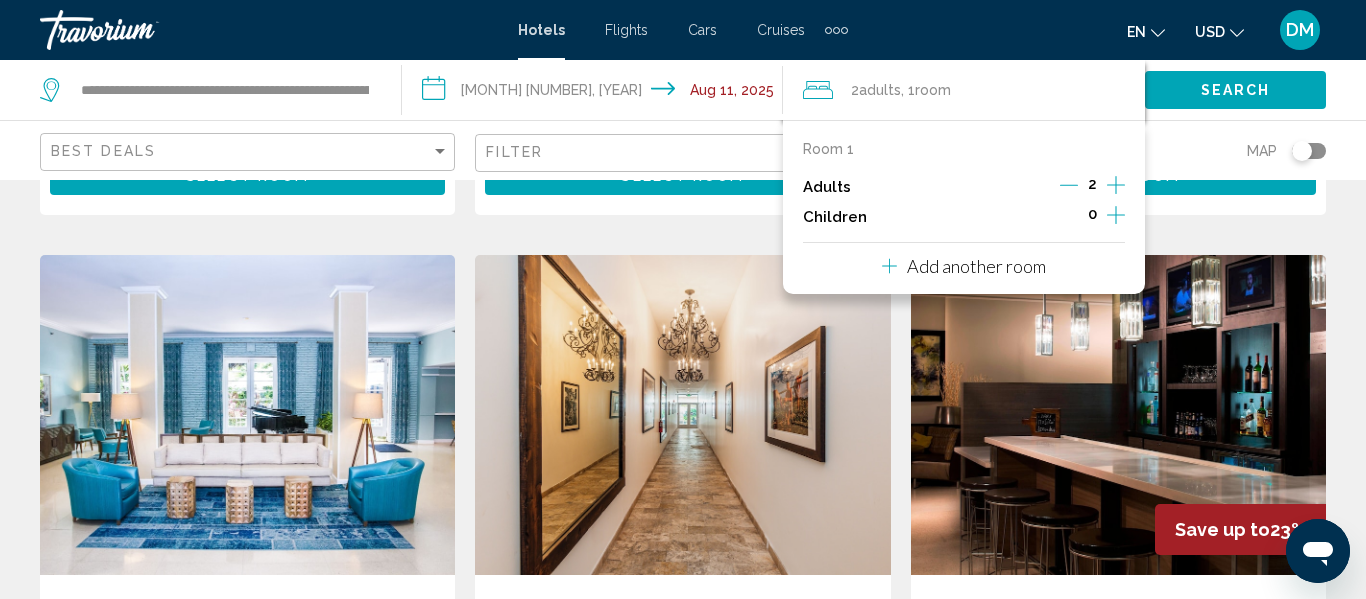 click on "Add another room" at bounding box center [976, 266] 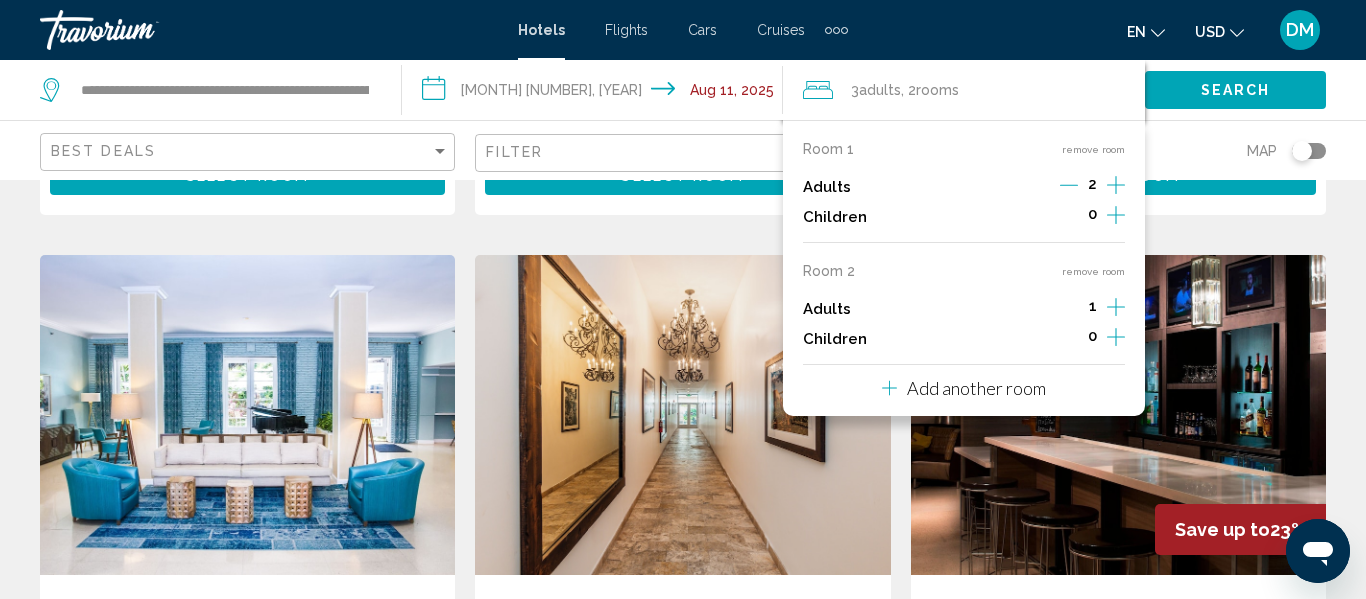 click on "Room 2  remove room" at bounding box center [964, 271] 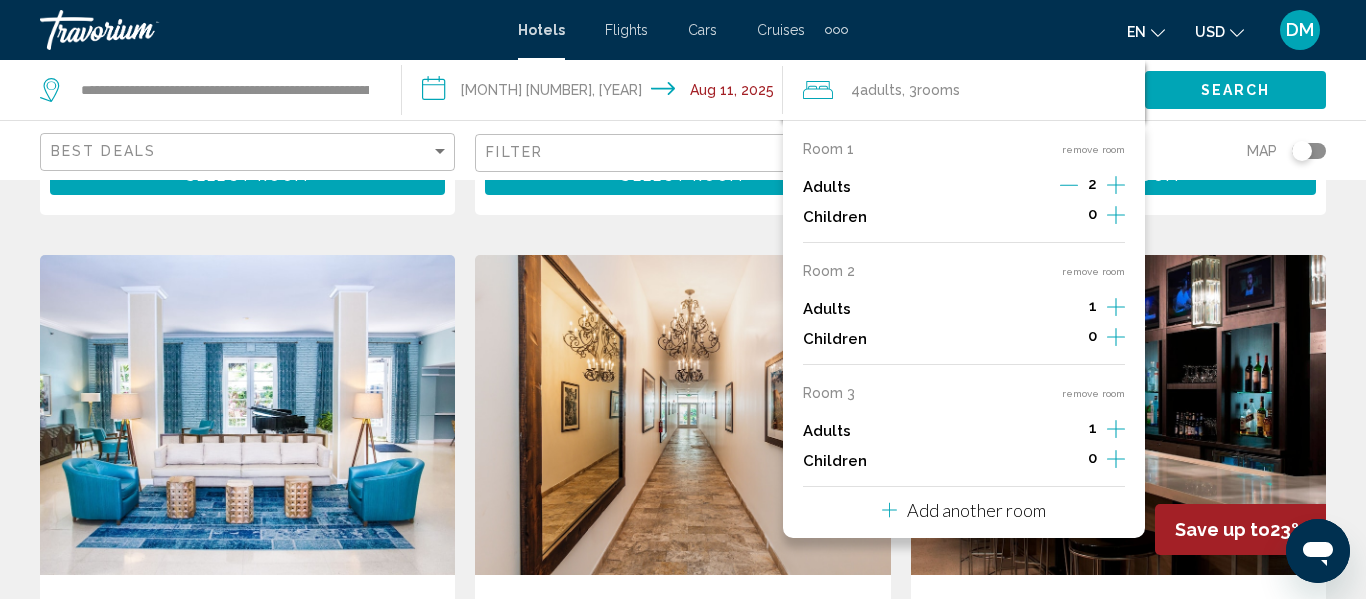 click on "Add another room" at bounding box center [976, 510] 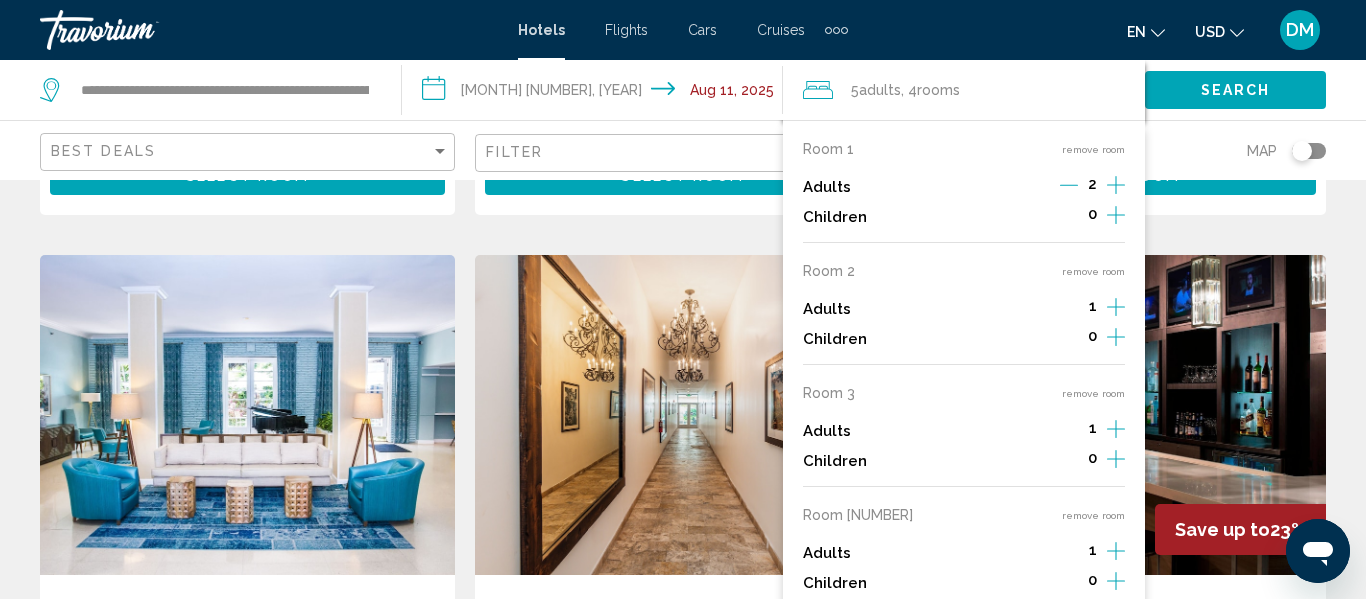 click on "5  Adult Adults" 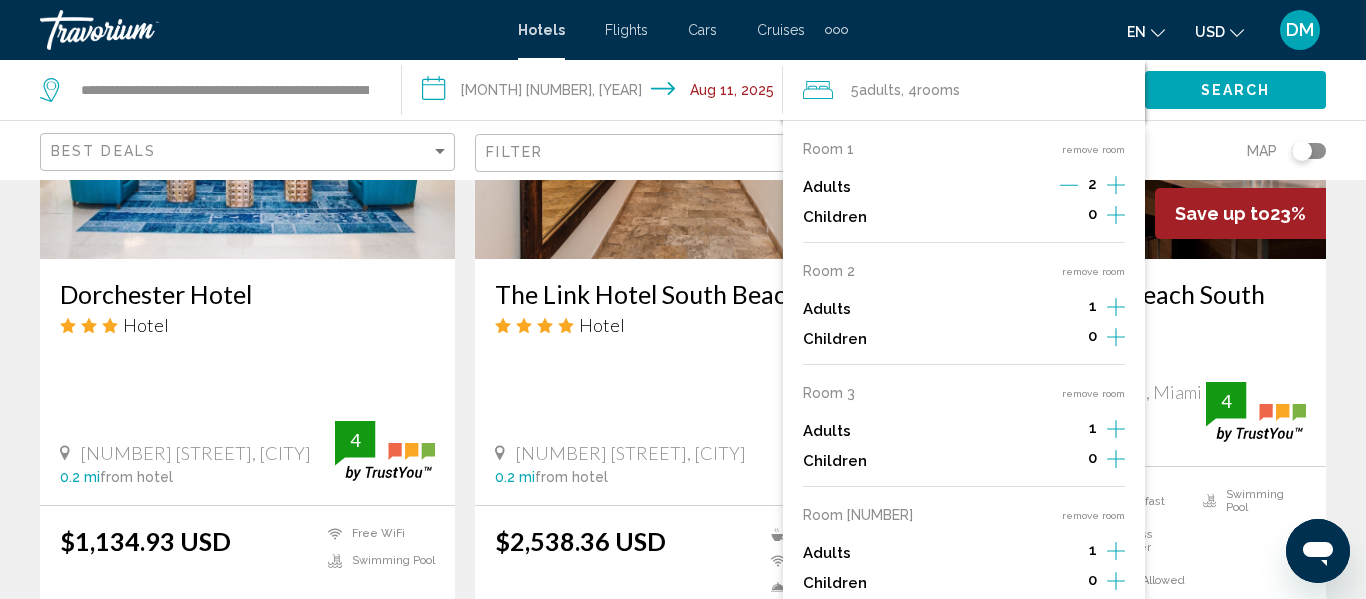scroll, scrollTop: 1851, scrollLeft: 0, axis: vertical 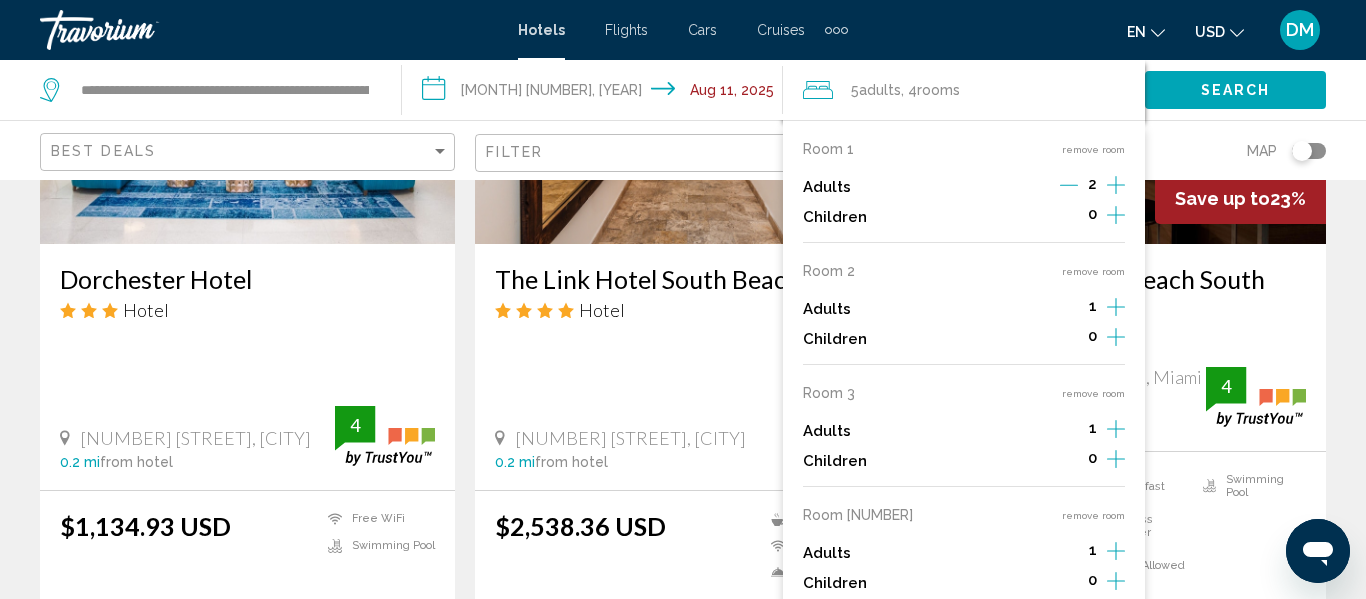 click at bounding box center [269, 30] 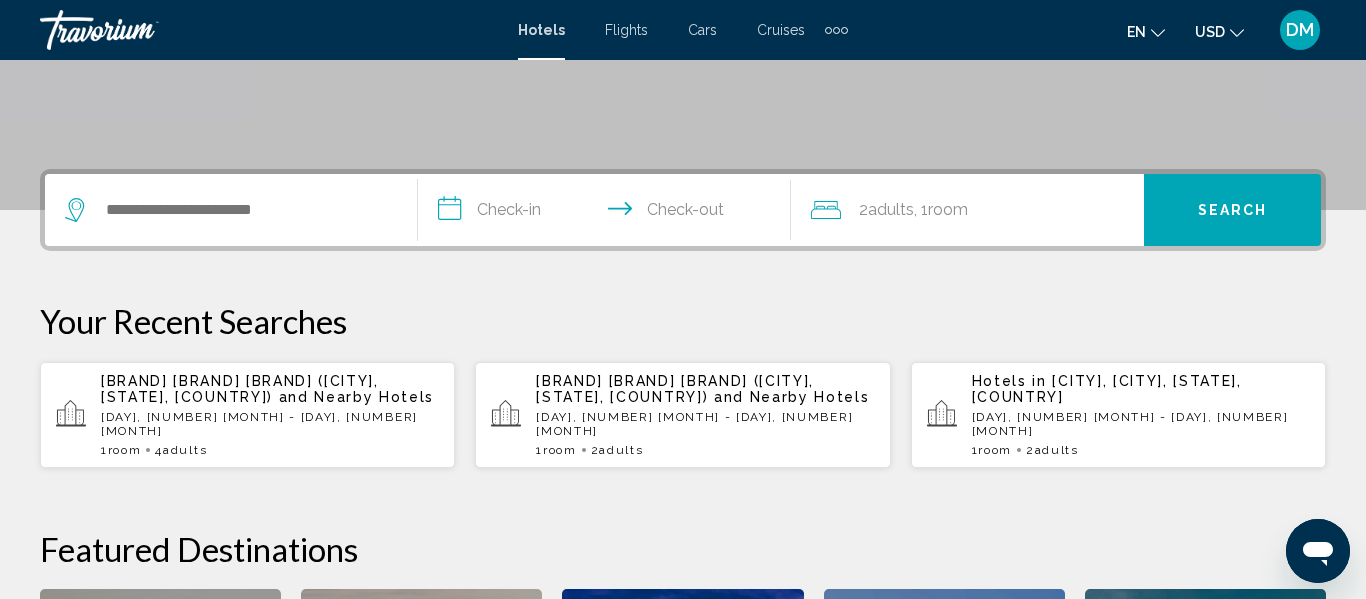 scroll, scrollTop: 400, scrollLeft: 0, axis: vertical 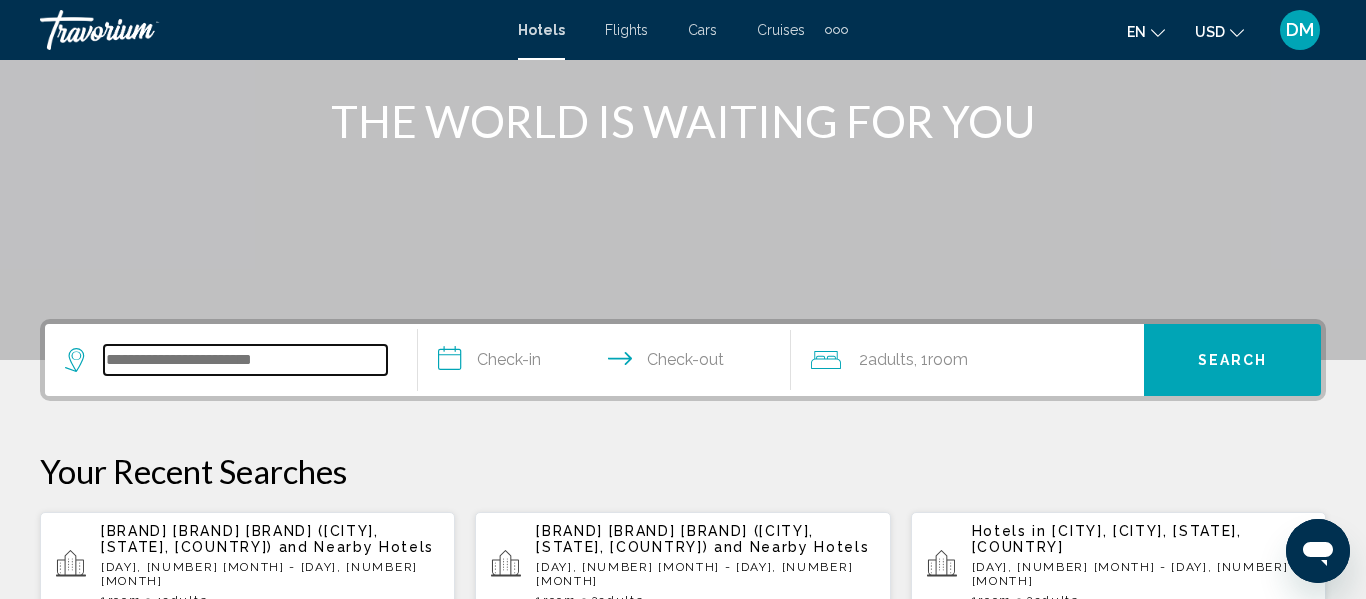 click at bounding box center (245, 360) 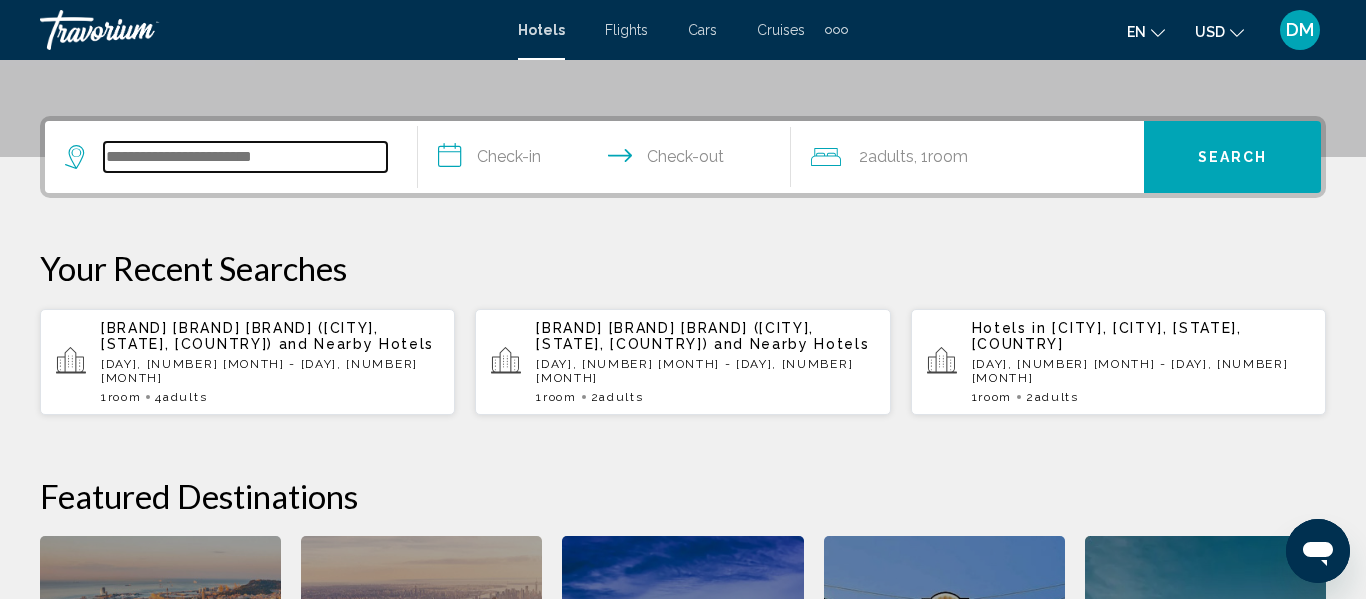 scroll, scrollTop: 494, scrollLeft: 0, axis: vertical 